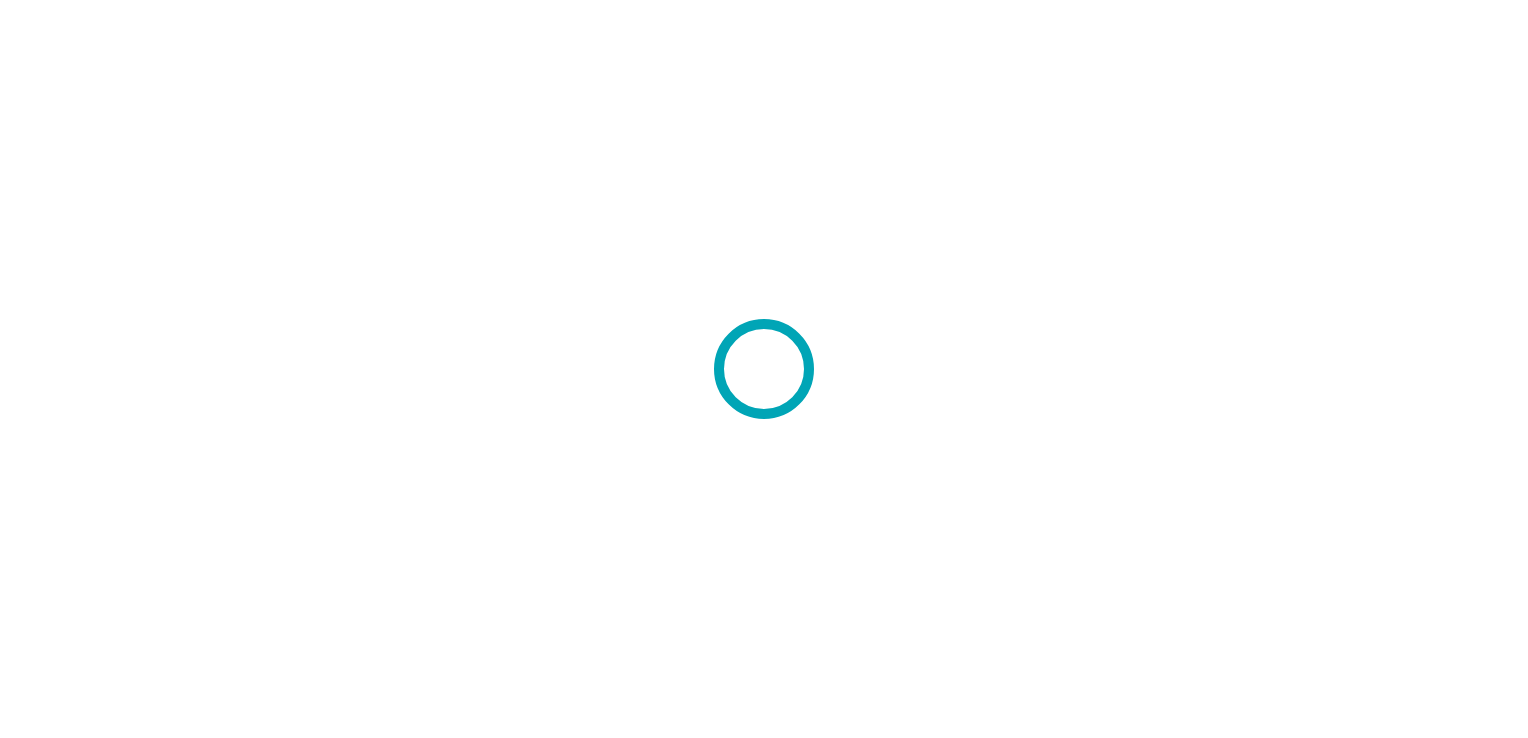 scroll, scrollTop: 0, scrollLeft: 0, axis: both 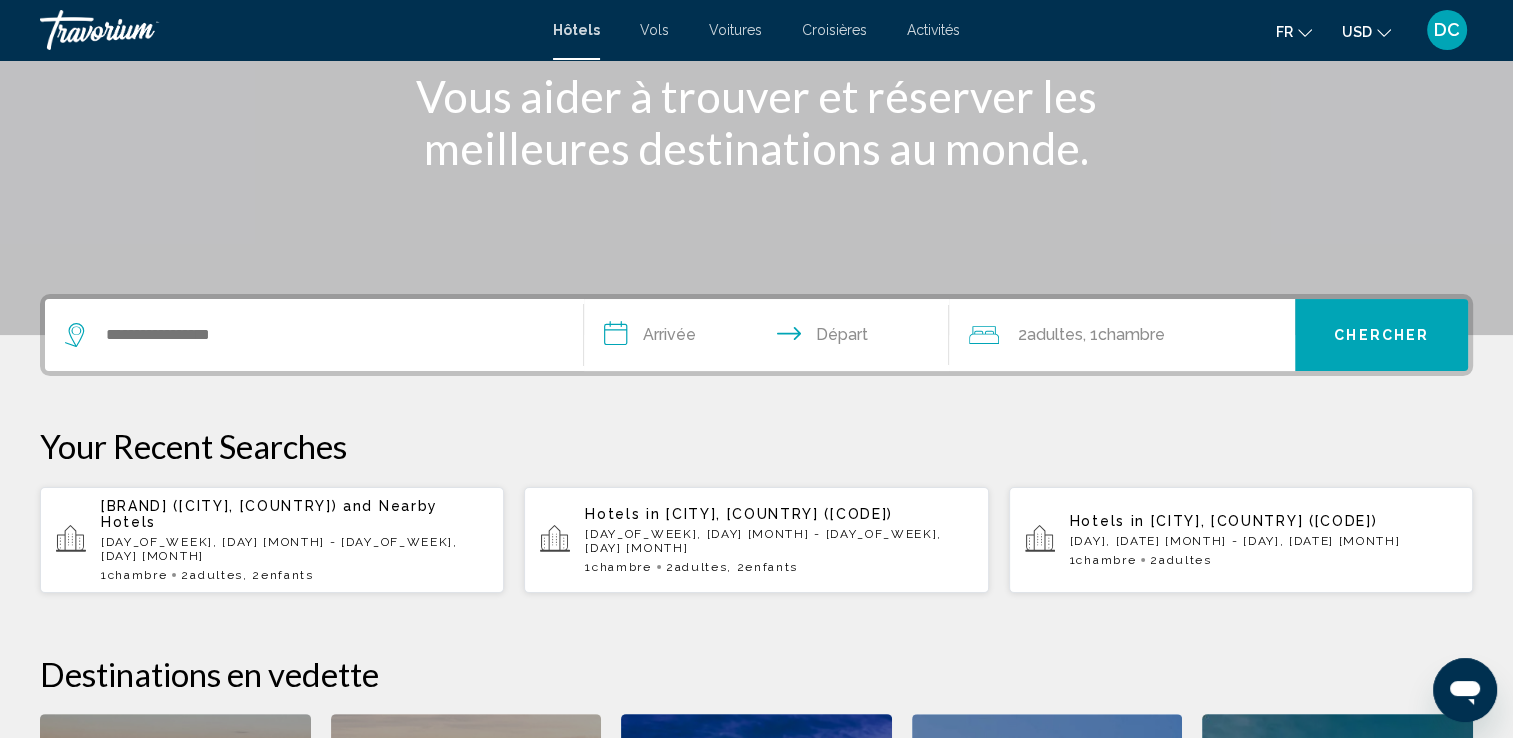 click on "USD
USD ($) MXN (Mex$) CAD (Can$) GBP (£) EUR (€) AUD (A$) NZD (NZ$) CNY (CN¥)" 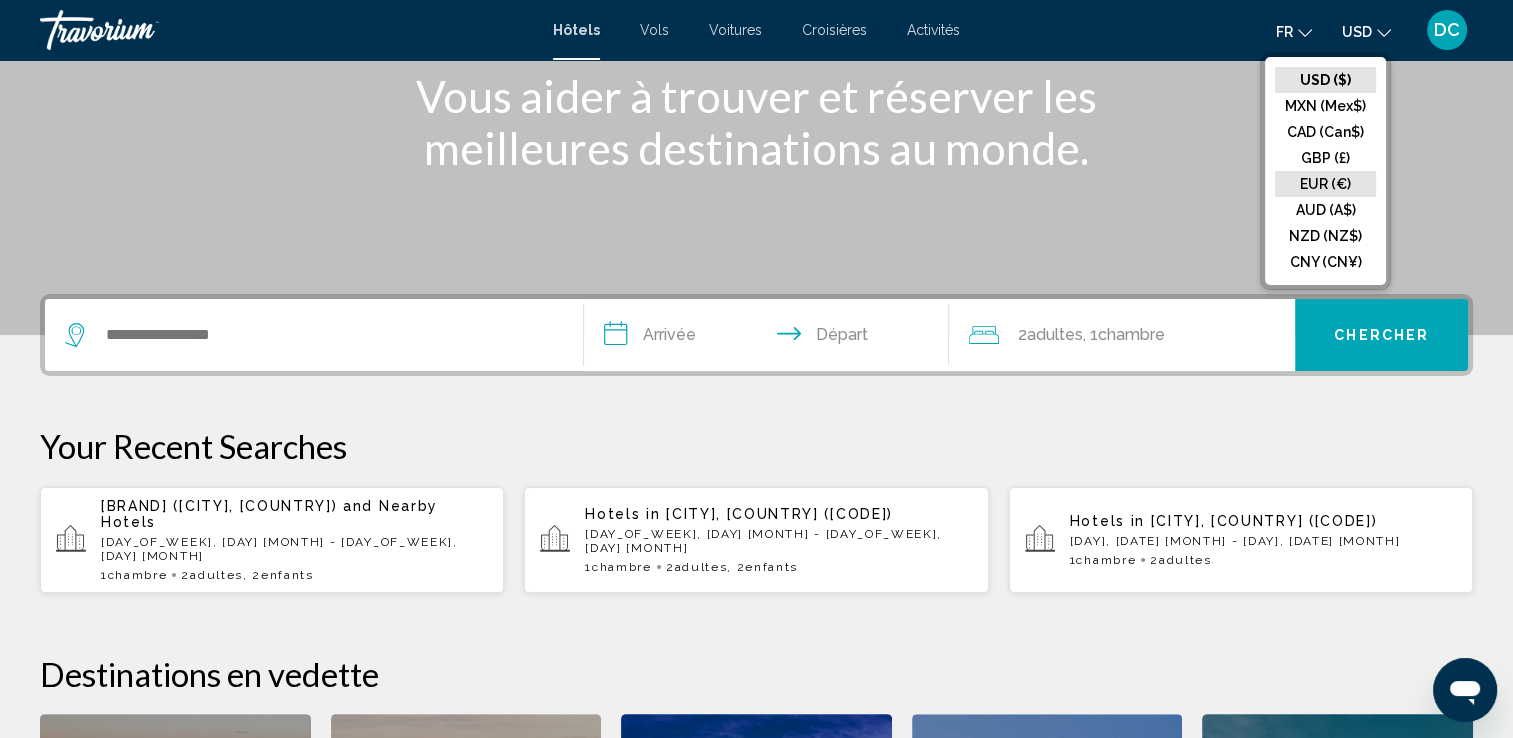 click on "EUR (€)" 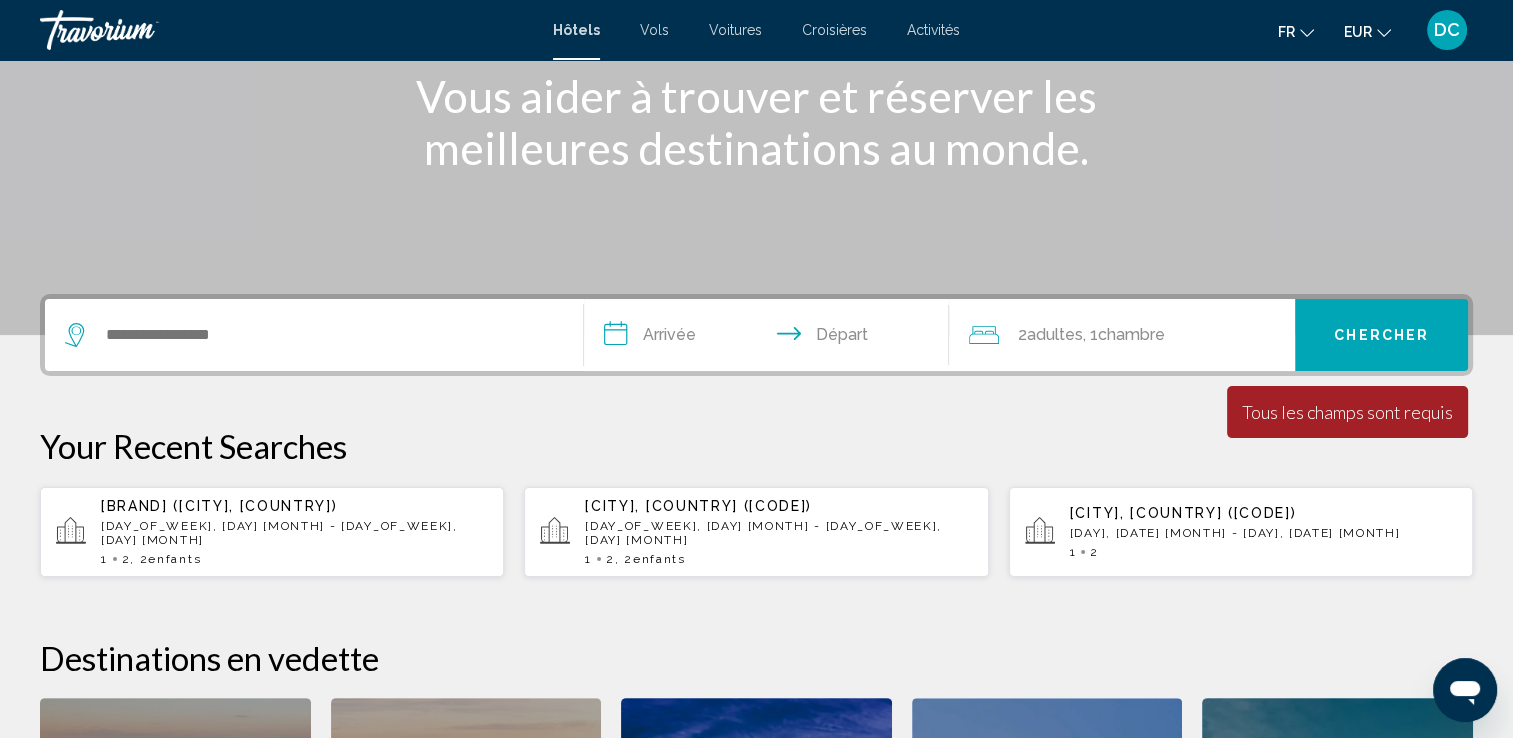 click on "[CITY], [COUNTRY]  [DAY_OF_WEEK], [DAY] [MONTH] - [DAY_OF_WEEK], [DAY] [MONTH]  1  2  , 2  Enfant Enfants" at bounding box center (778, 532) 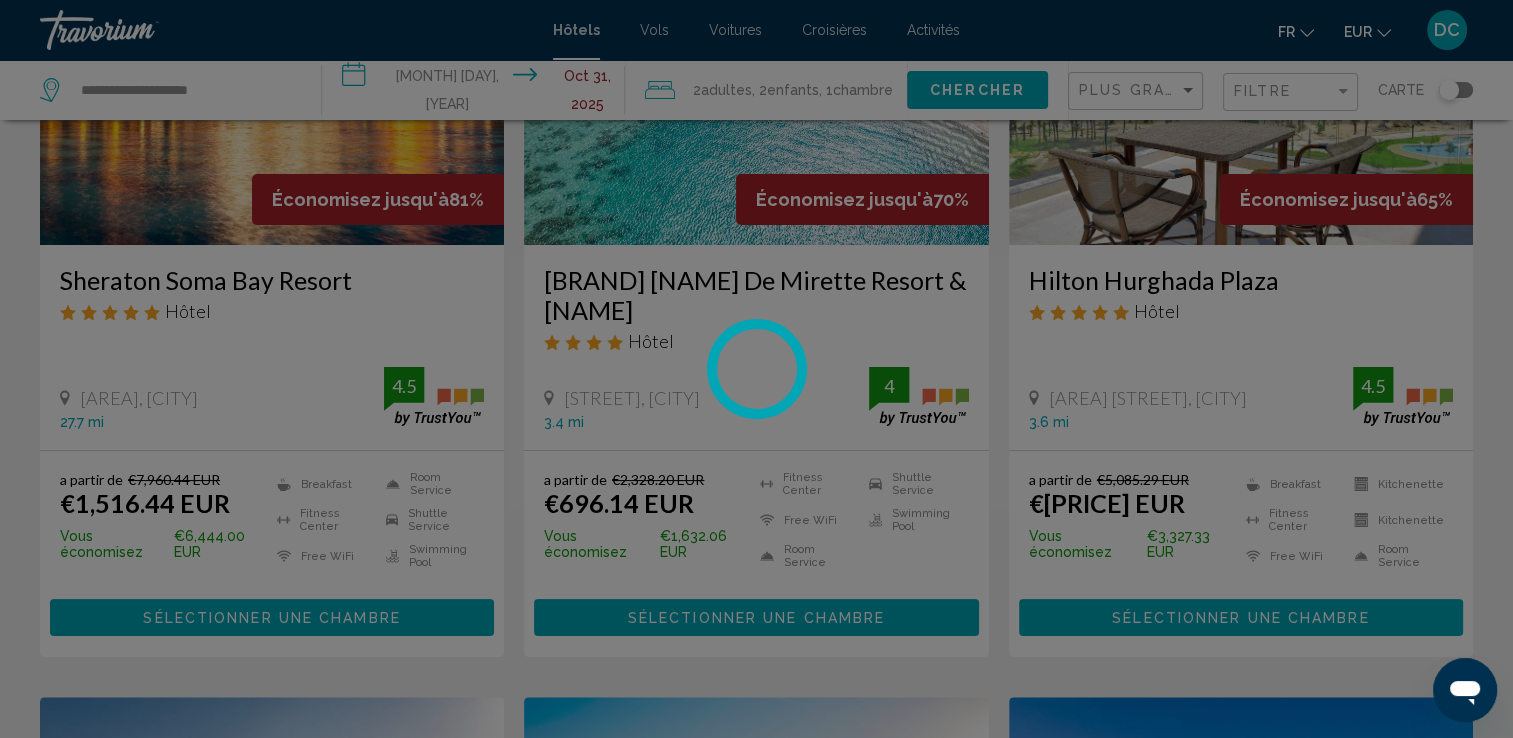 scroll, scrollTop: 0, scrollLeft: 0, axis: both 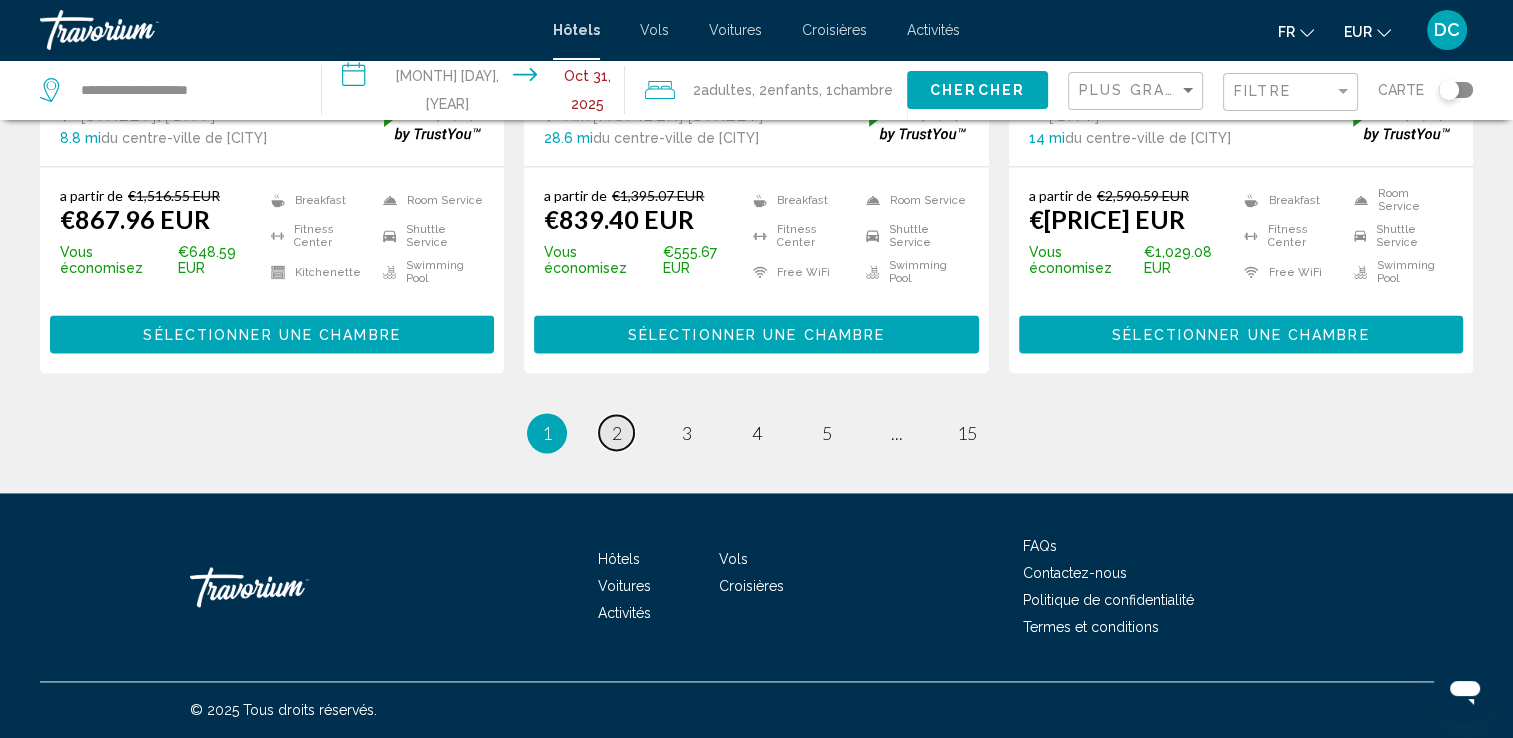 click on "page  2" at bounding box center (616, 432) 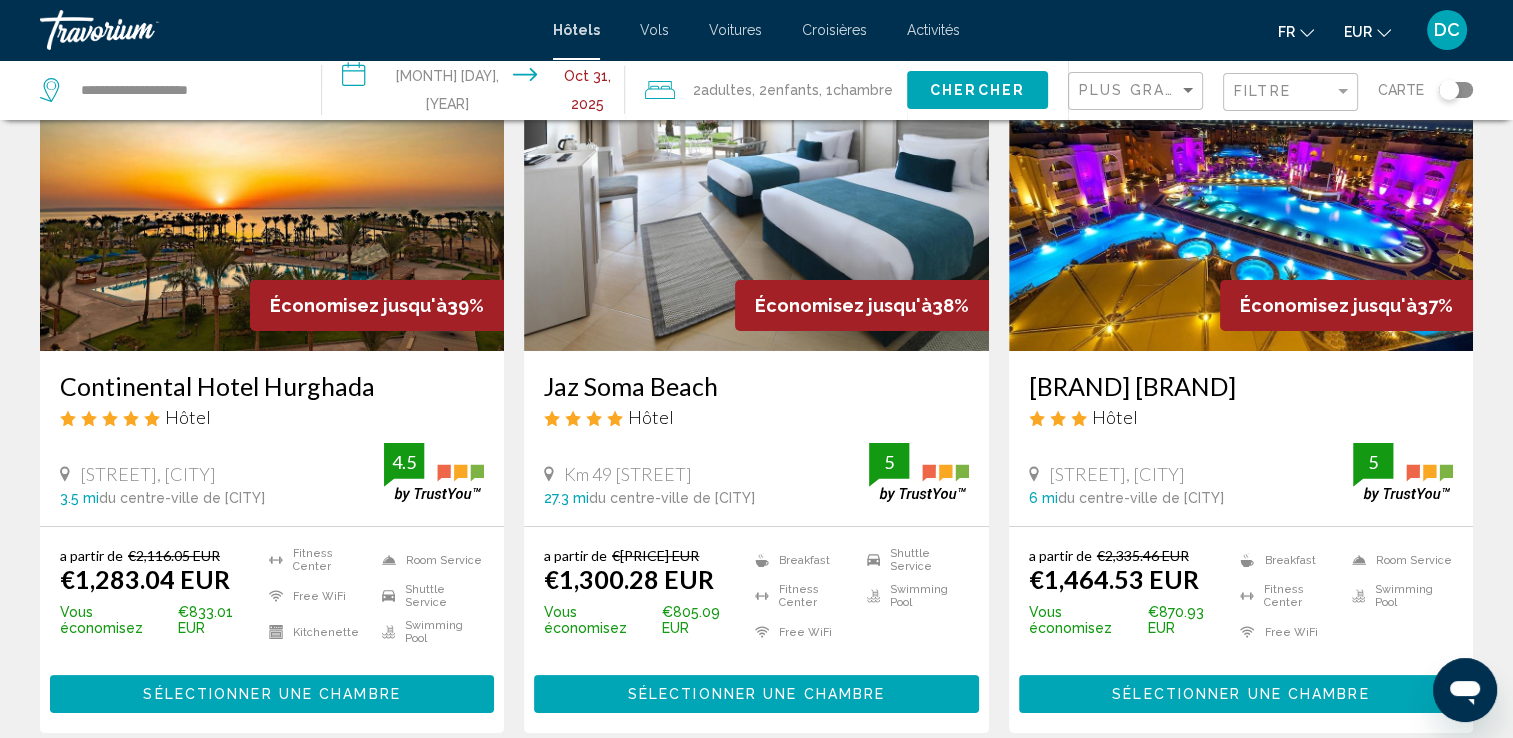 scroll, scrollTop: 0, scrollLeft: 0, axis: both 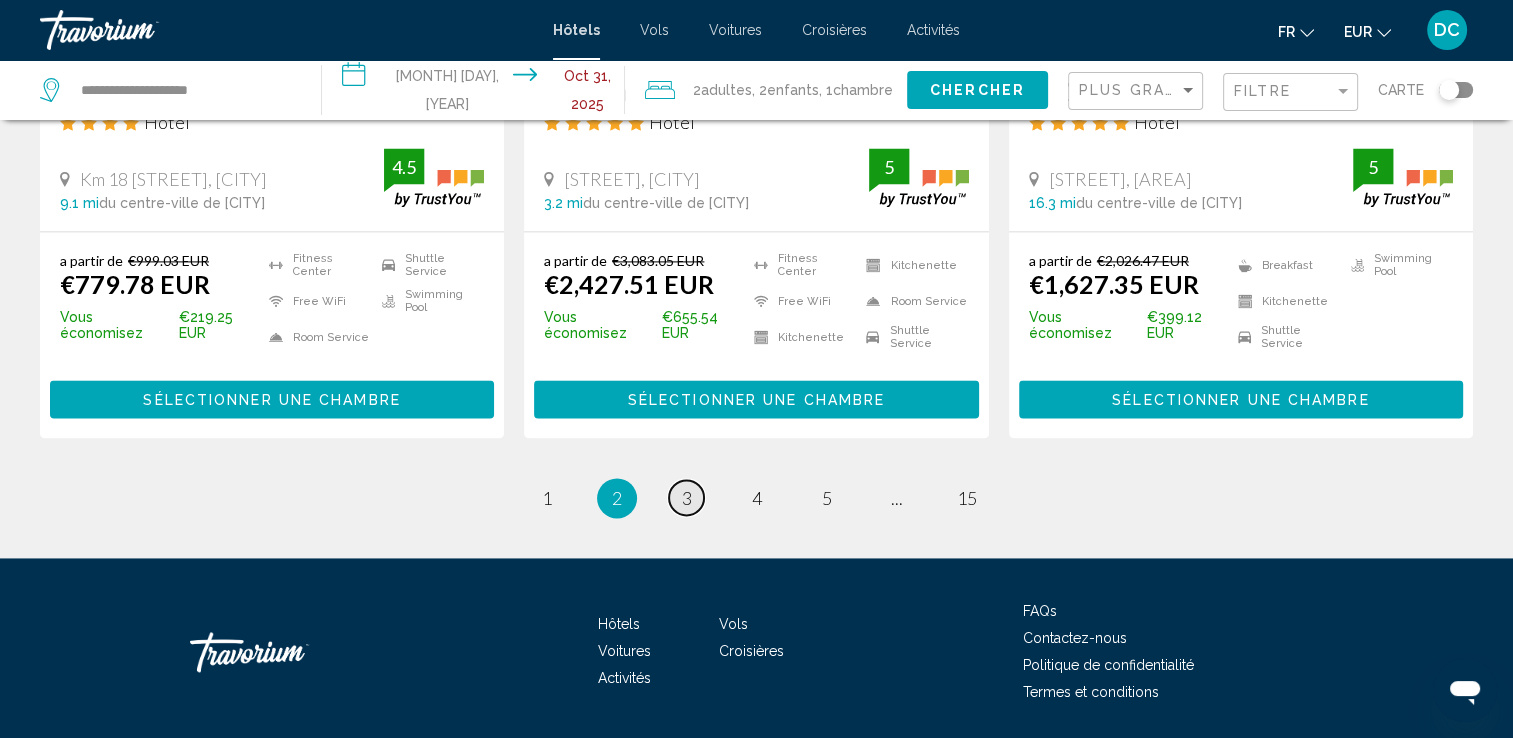 click on "page  3" at bounding box center [686, 497] 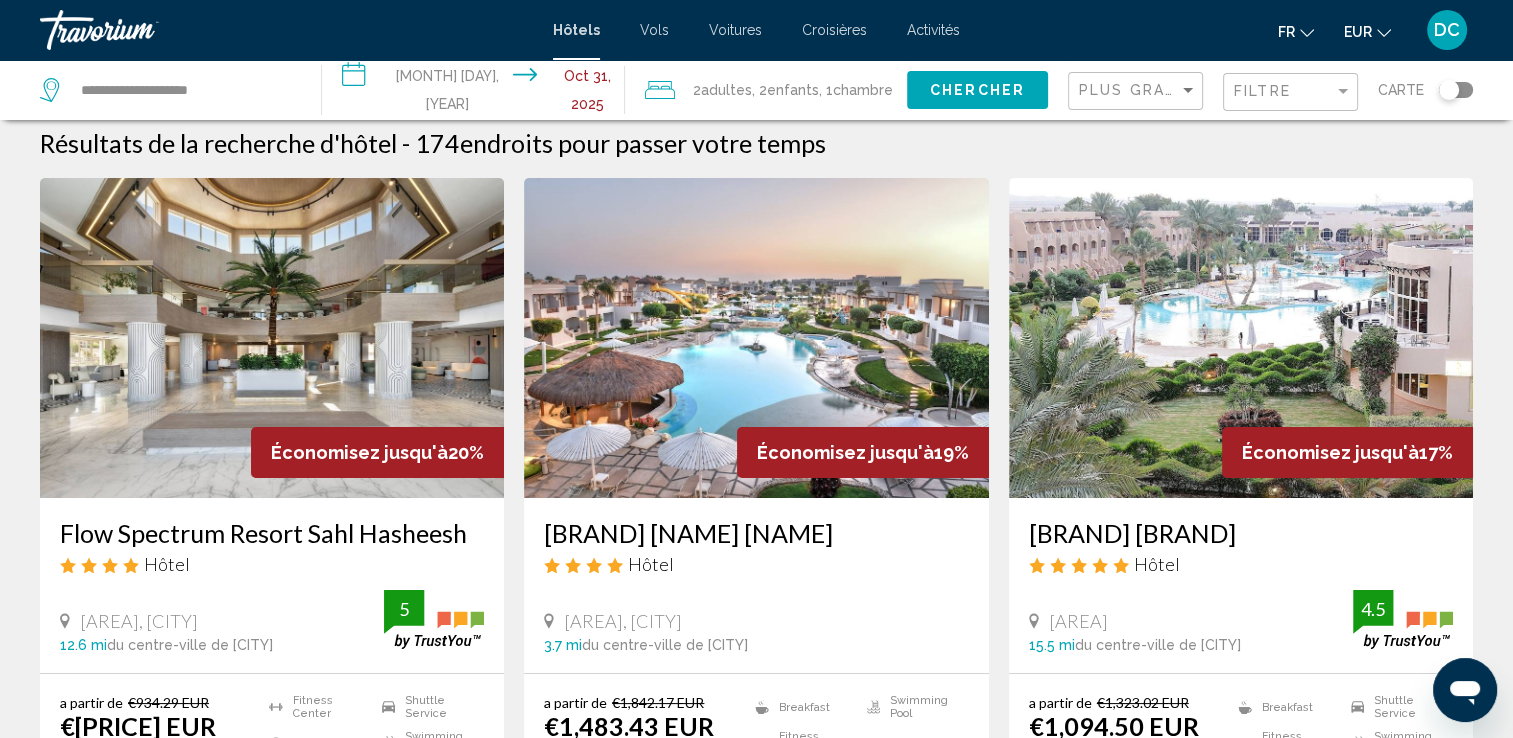 scroll, scrollTop: 0, scrollLeft: 0, axis: both 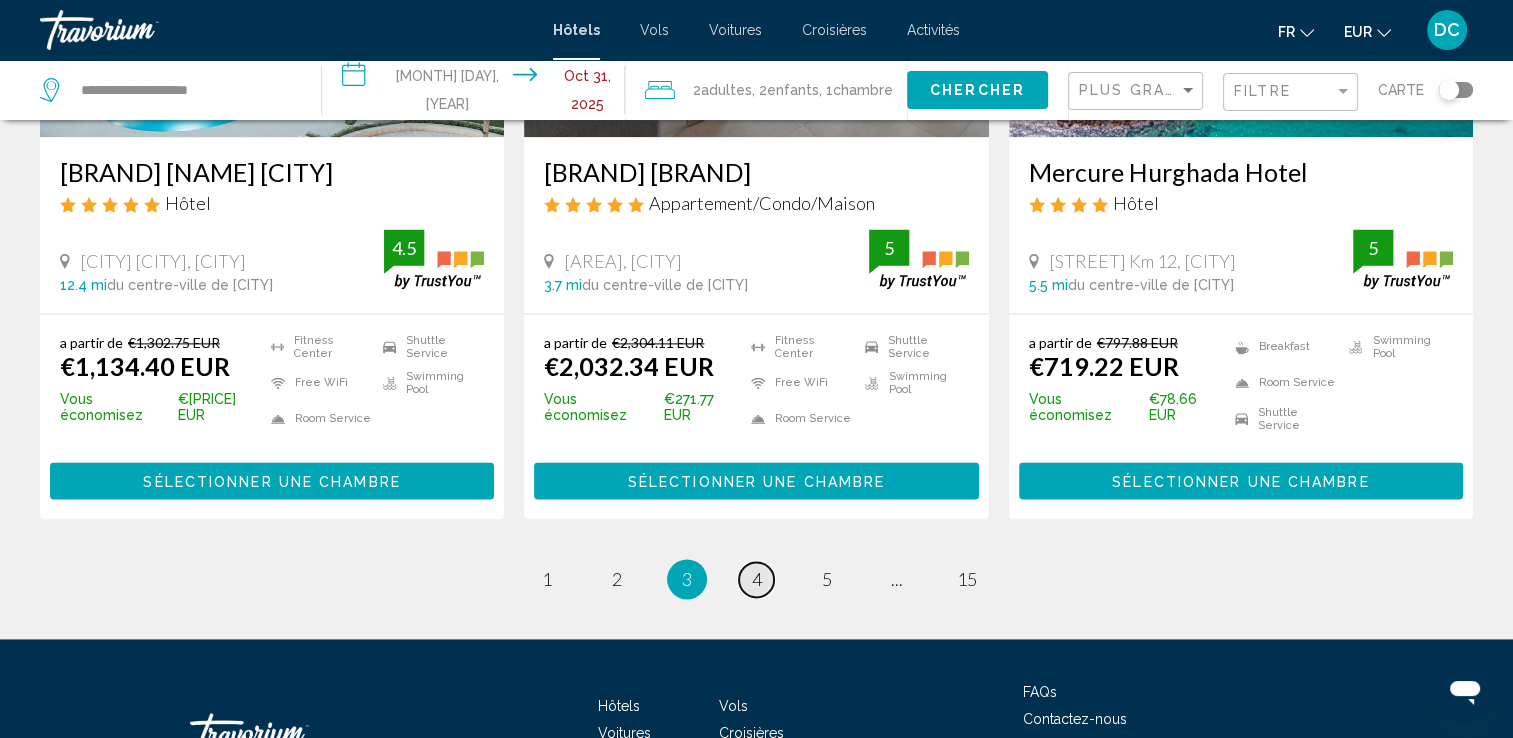 click on "4" at bounding box center [757, 579] 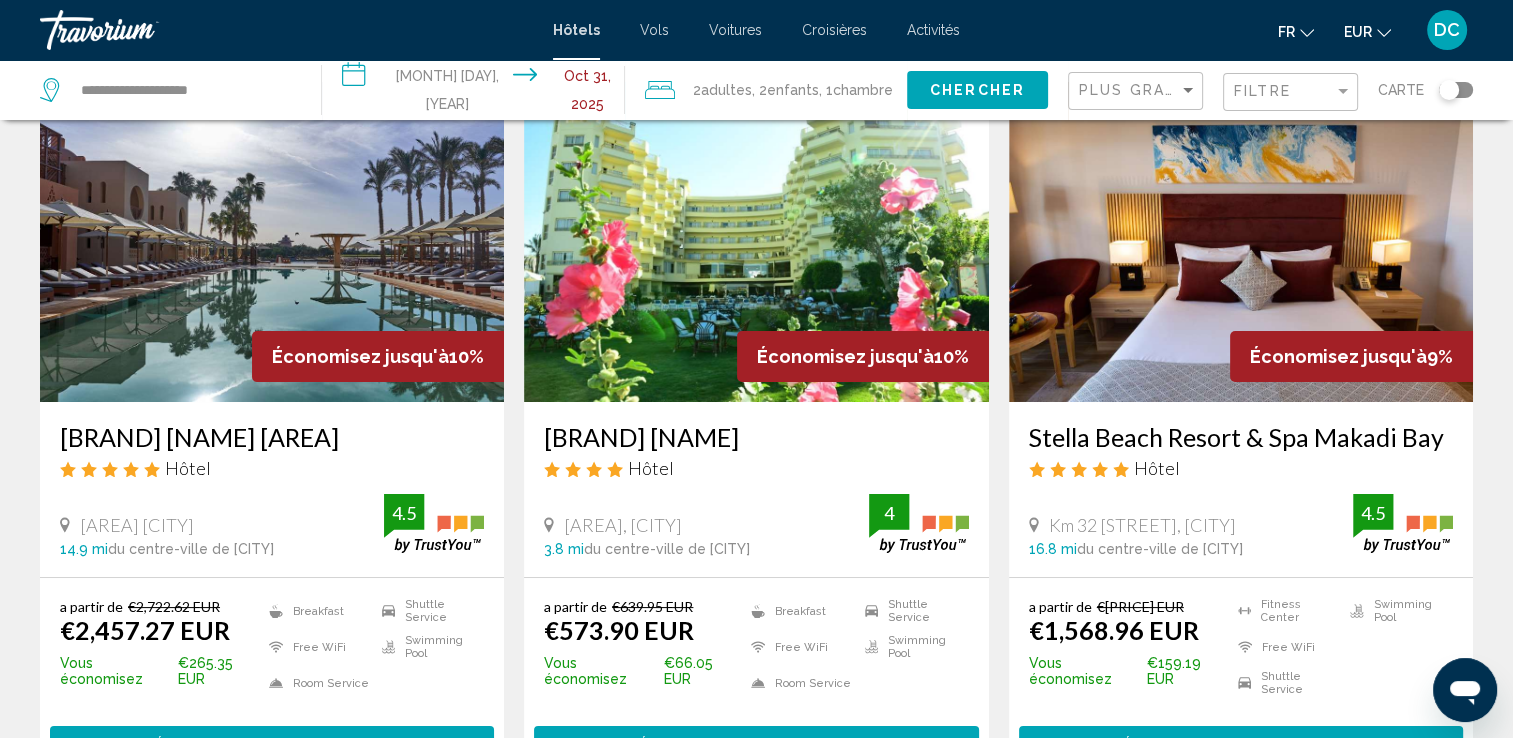 scroll, scrollTop: 0, scrollLeft: 0, axis: both 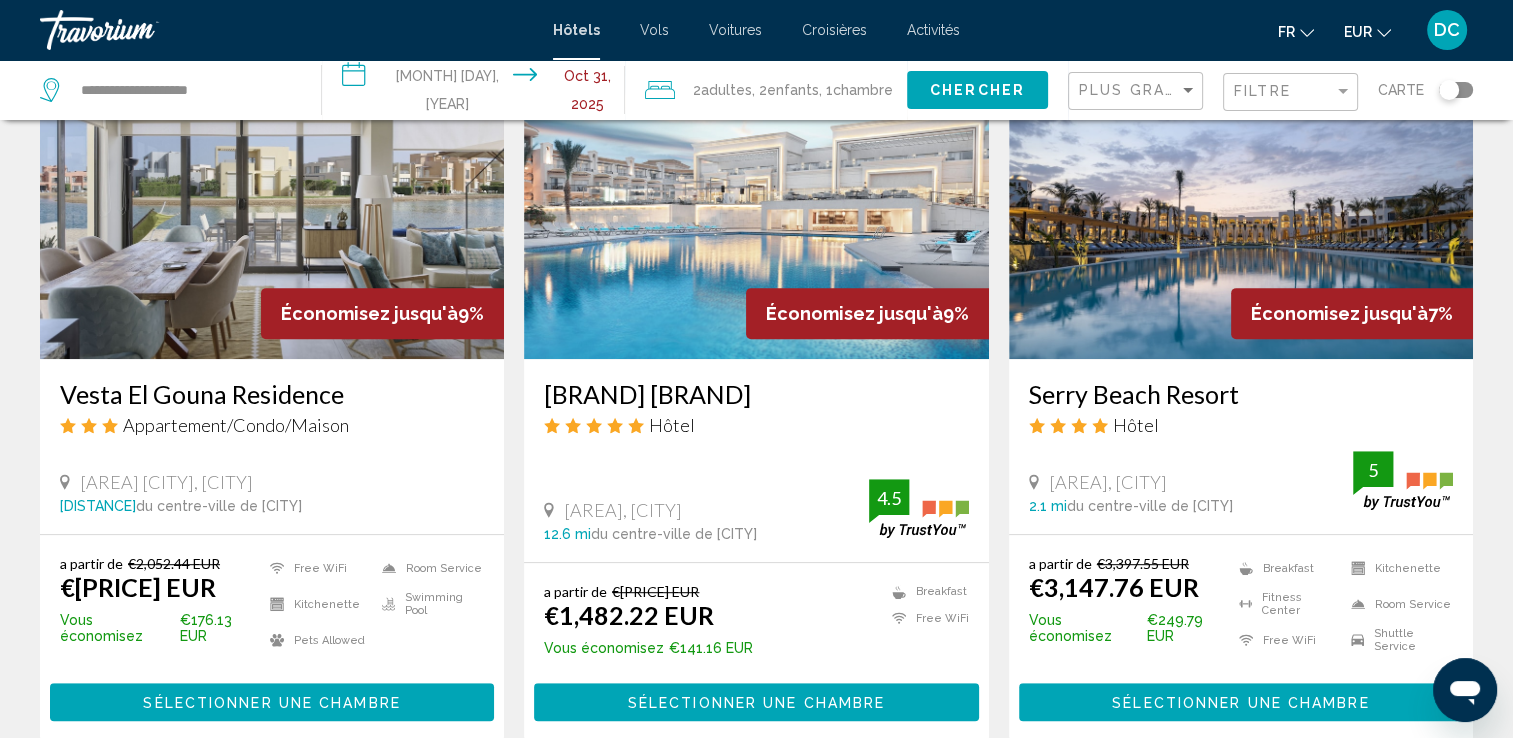 click on "Sélectionner une chambre" at bounding box center (756, 703) 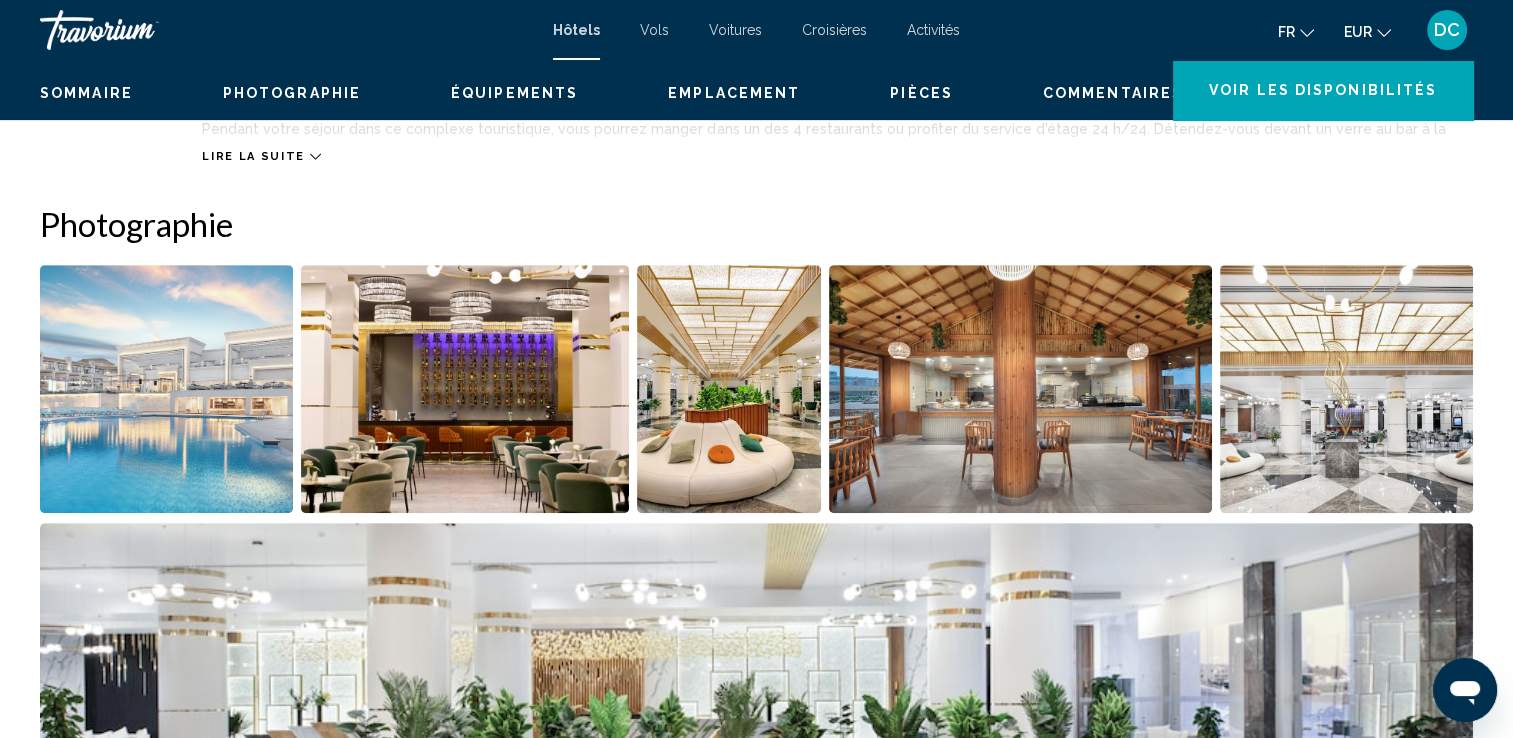 scroll, scrollTop: 0, scrollLeft: 0, axis: both 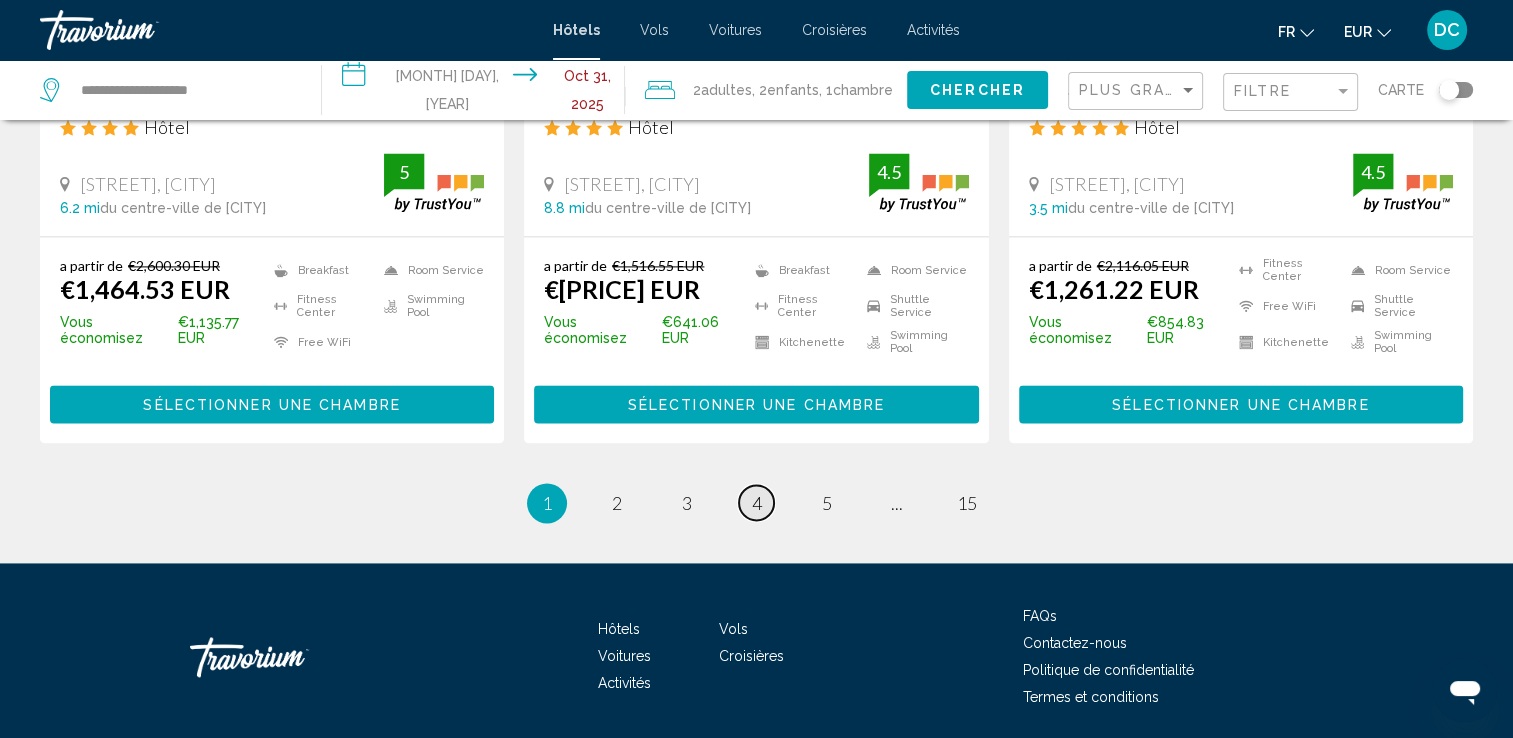 click on "4" at bounding box center (757, 503) 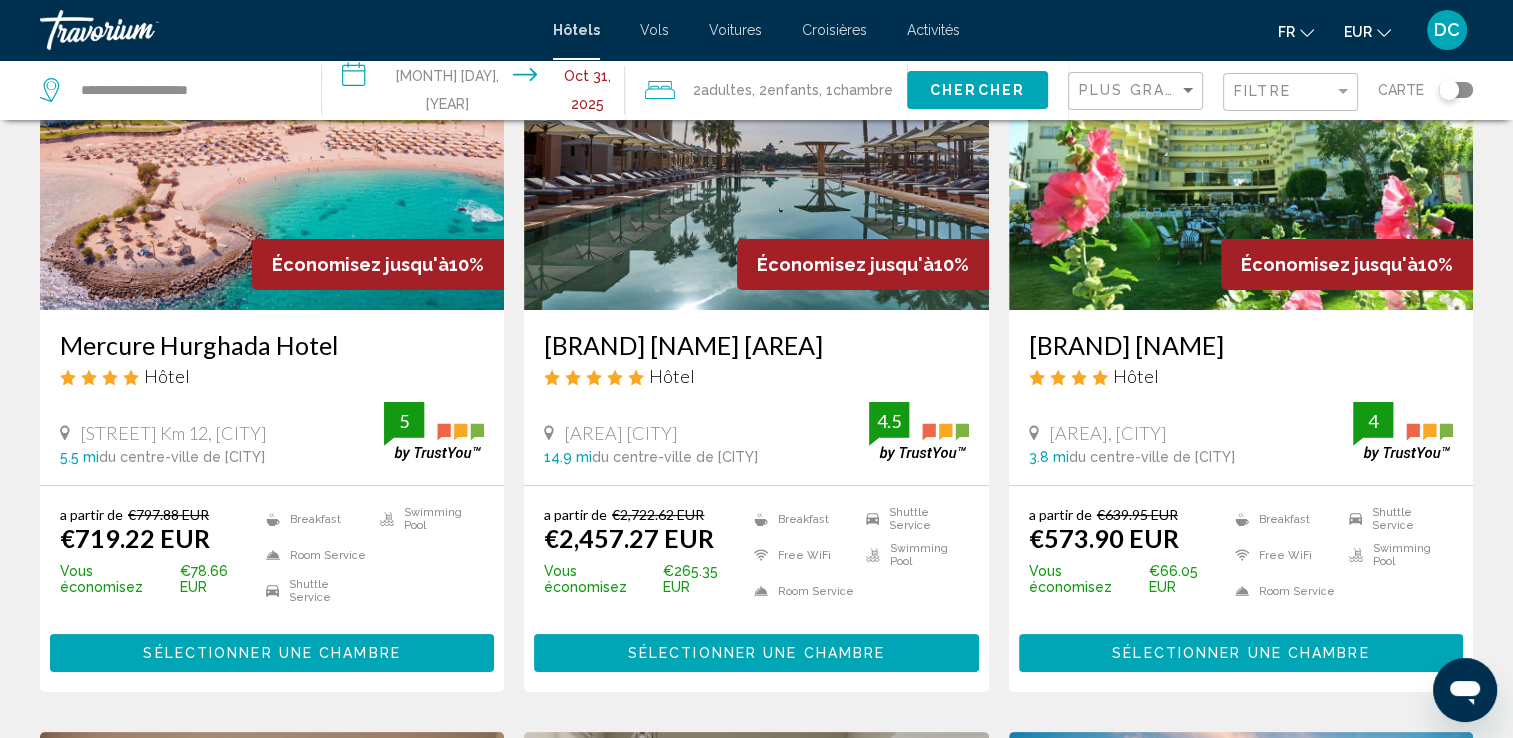 scroll, scrollTop: 0, scrollLeft: 0, axis: both 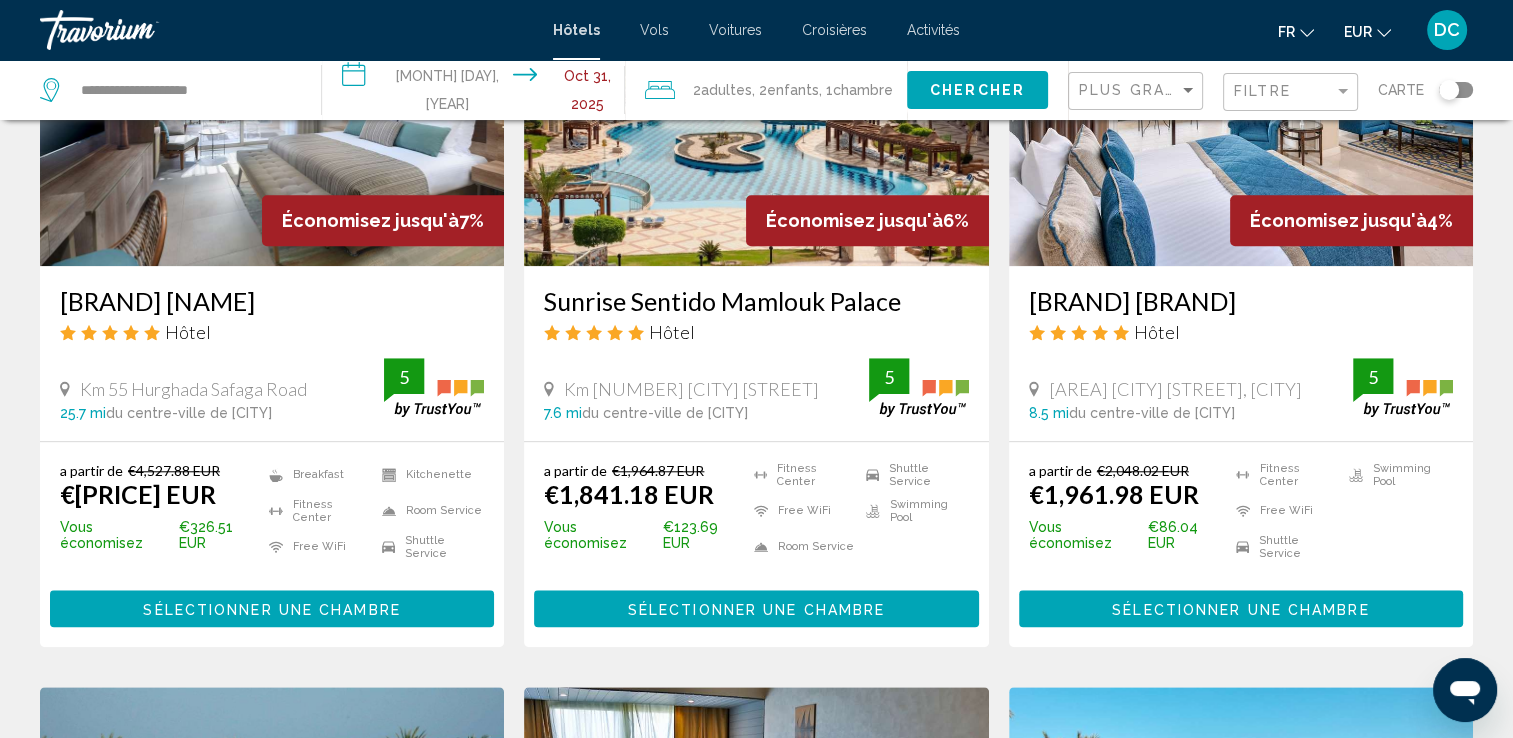 click on "Sélectionner une chambre" at bounding box center (1240, 609) 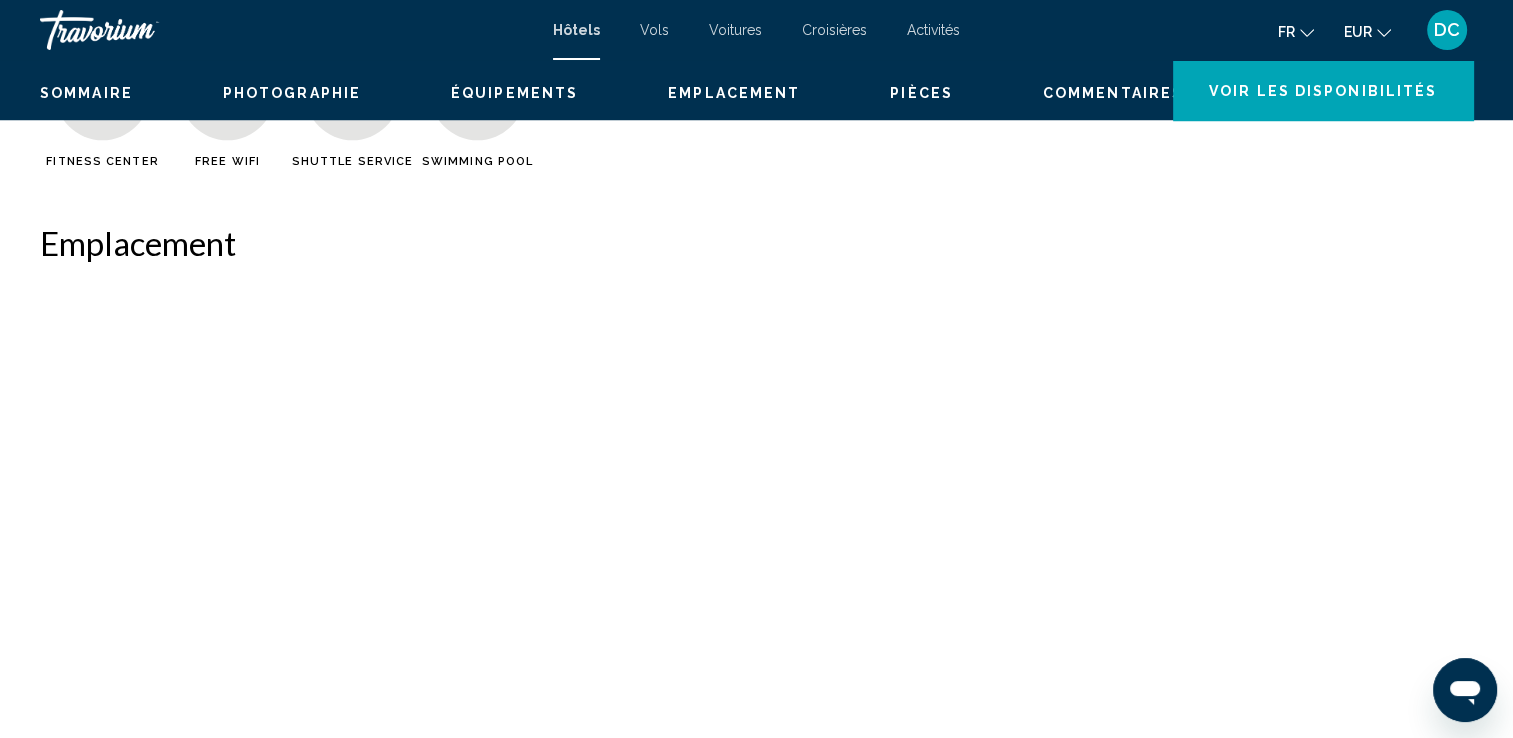 scroll, scrollTop: 0, scrollLeft: 0, axis: both 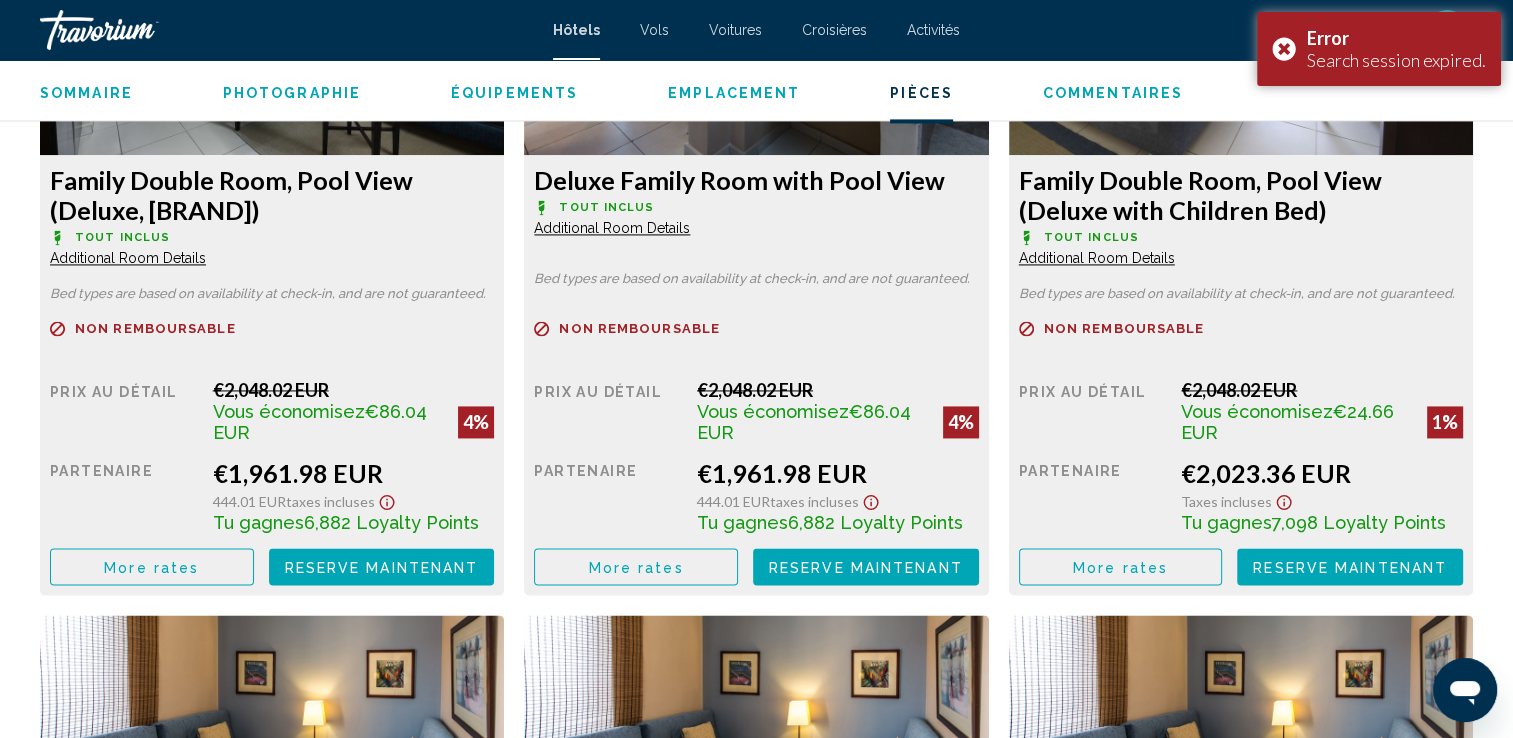 click on "More rates" at bounding box center (152, 566) 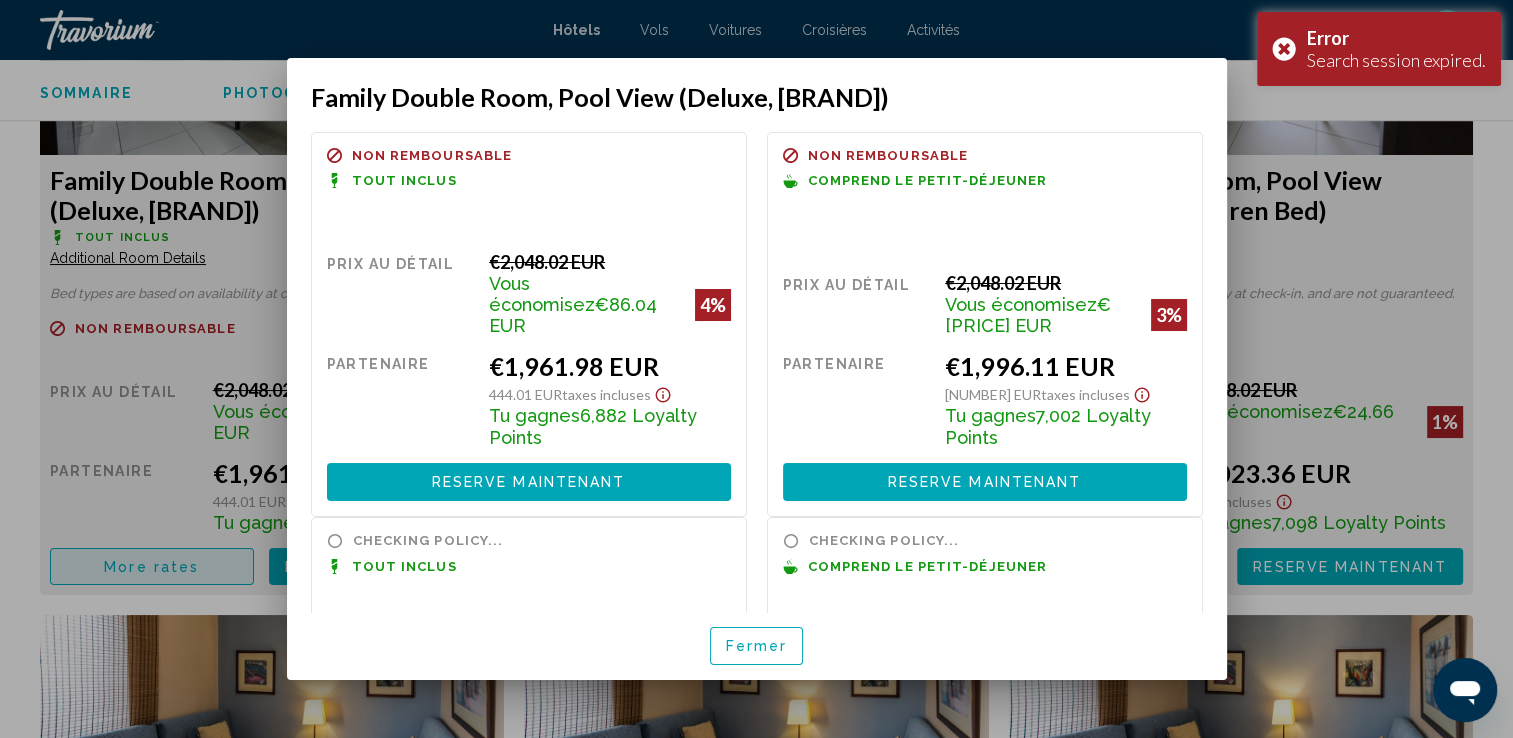 scroll, scrollTop: 0, scrollLeft: 0, axis: both 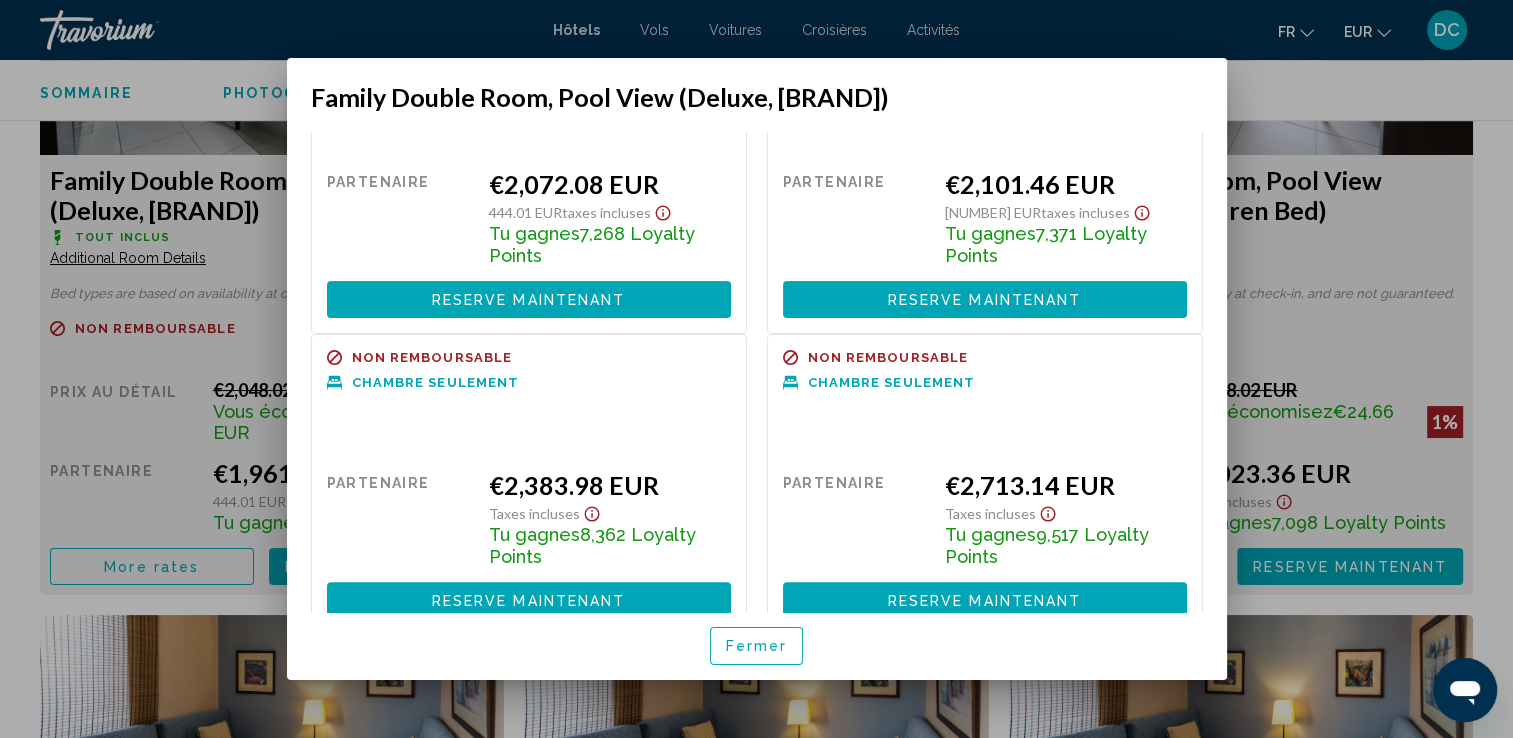click on "Fermer" at bounding box center (757, 647) 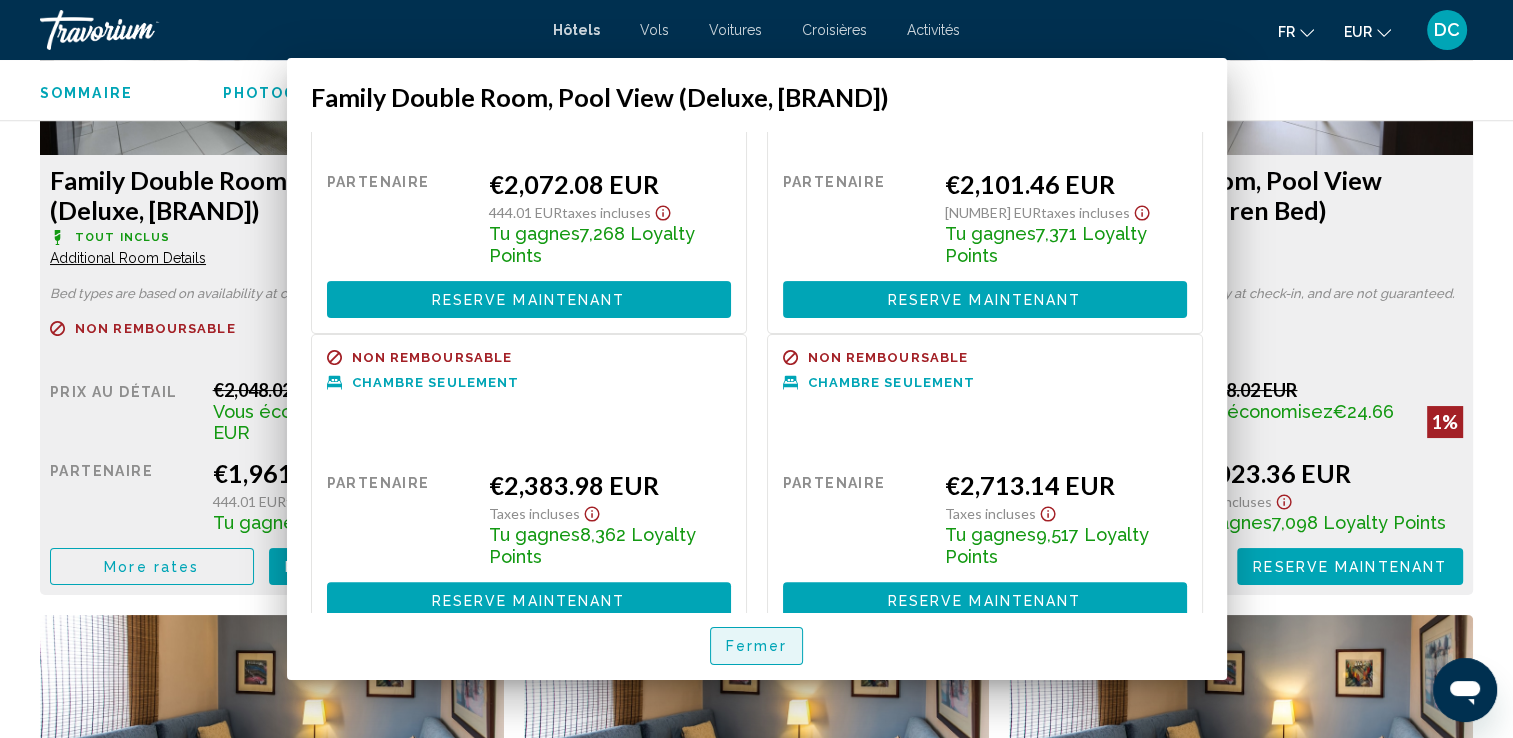 scroll, scrollTop: 2927, scrollLeft: 0, axis: vertical 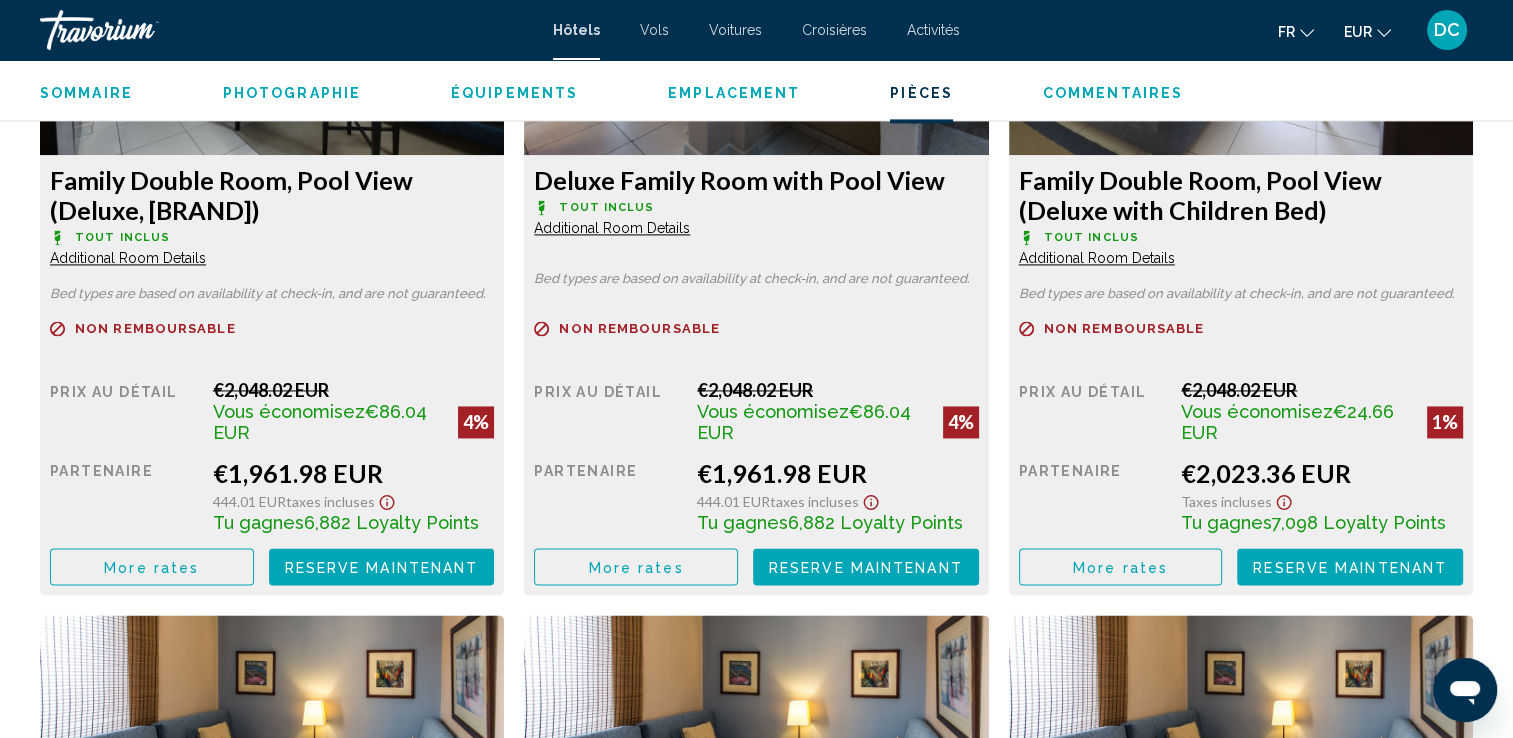 drag, startPoint x: 45, startPoint y: 180, endPoint x: 355, endPoint y: 216, distance: 312.0833 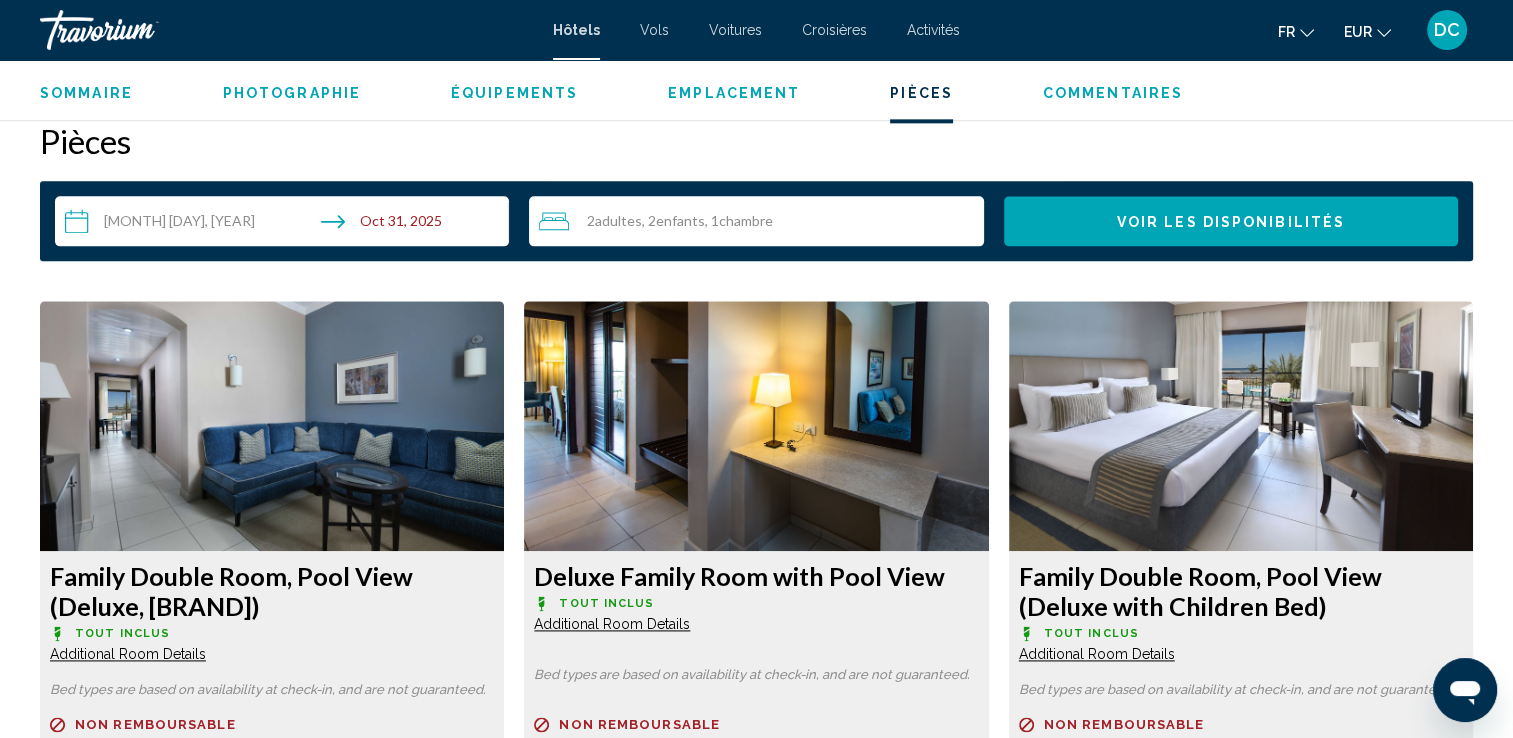 scroll, scrollTop: 2573, scrollLeft: 0, axis: vertical 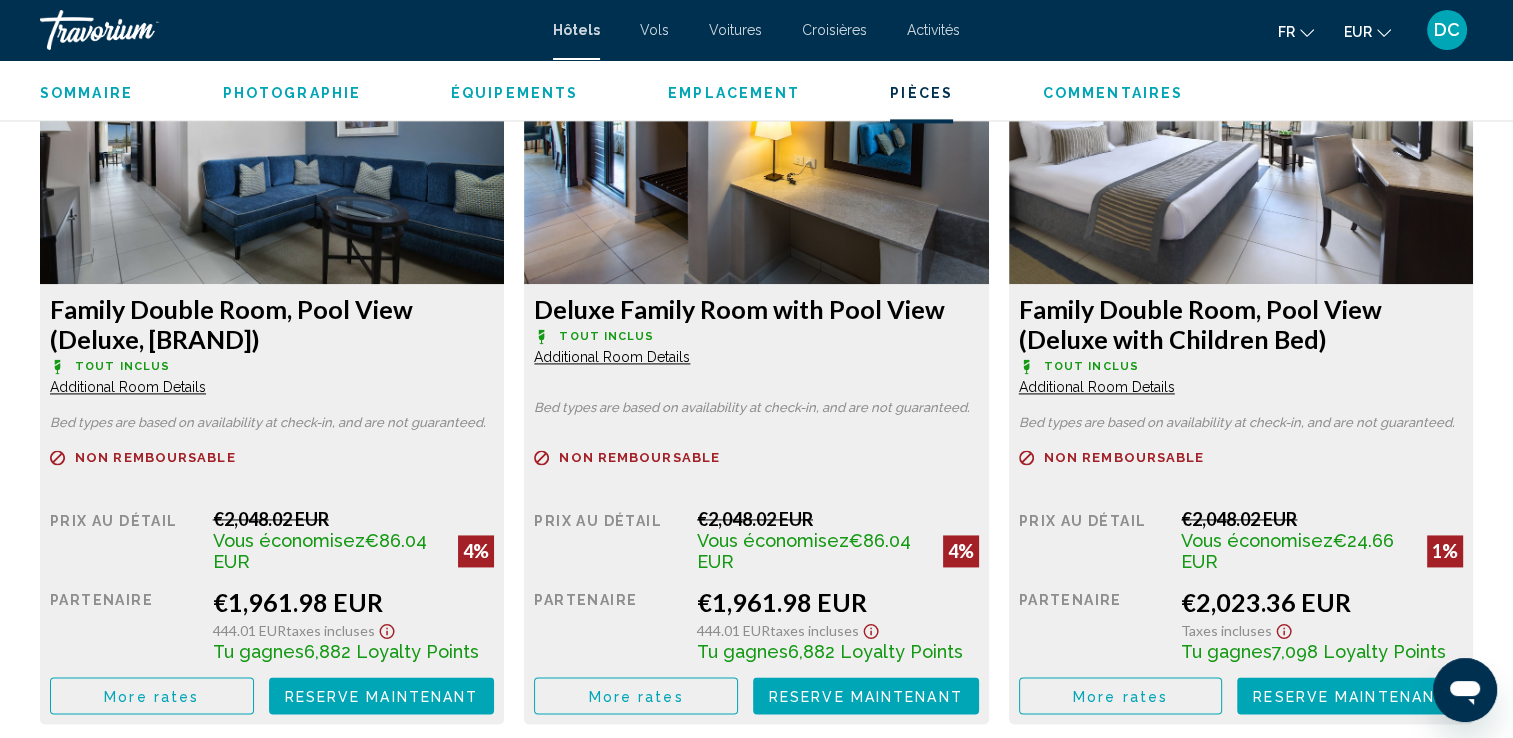 click on "Family Double Room, Pool View (Deluxe, Jaz Bluemarine)
Tout inclus Additional Room Details" at bounding box center (272, 345) 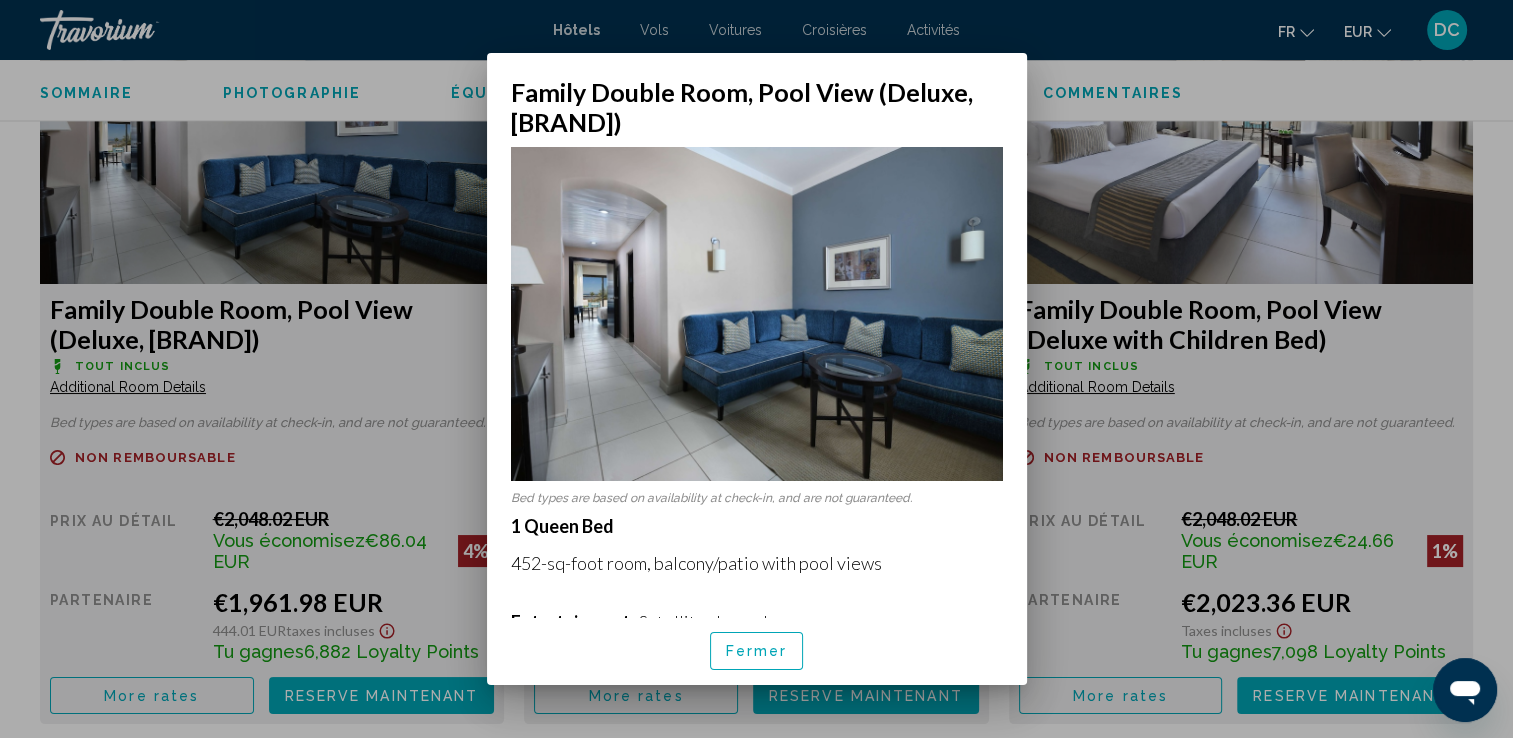 scroll, scrollTop: 0, scrollLeft: 0, axis: both 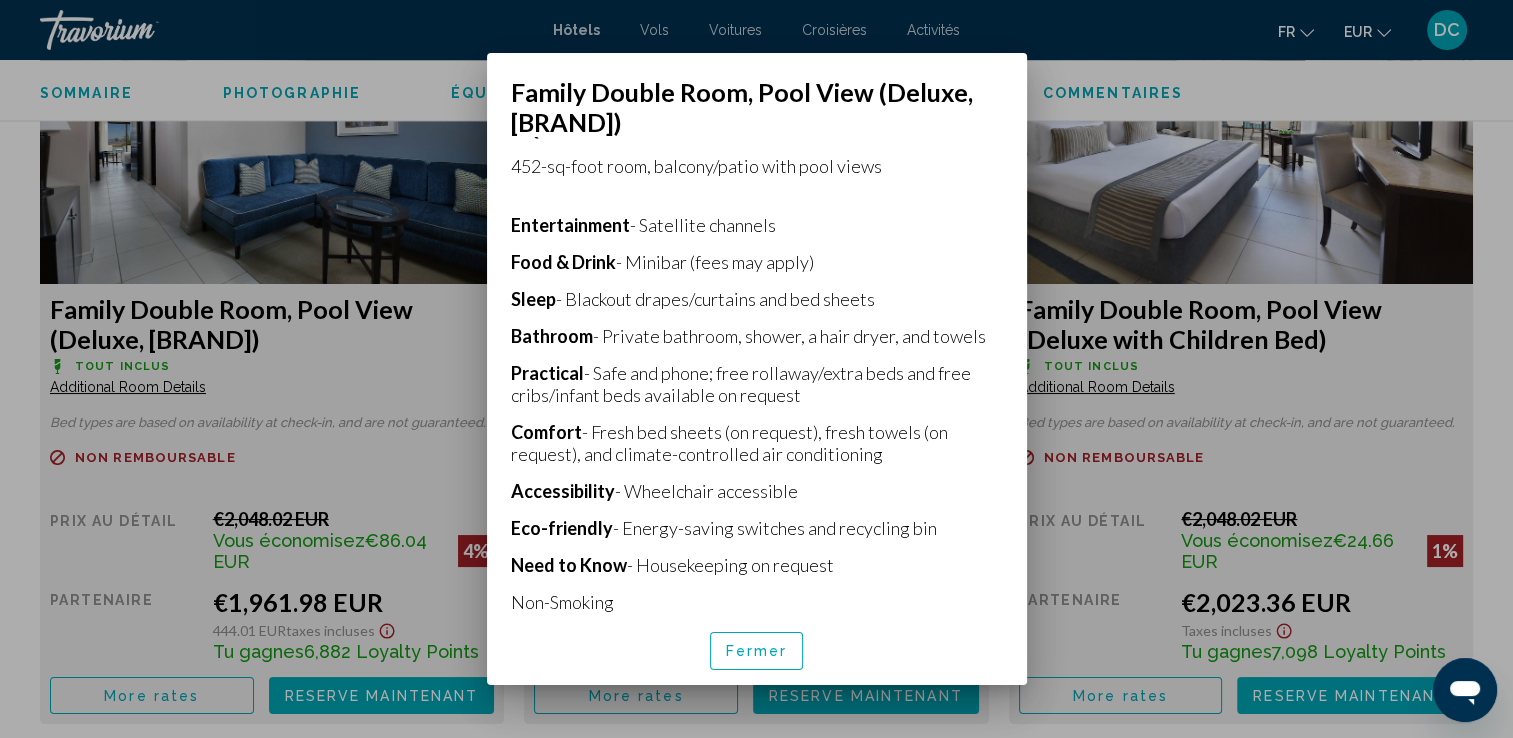 click on "Fermer" at bounding box center [757, 650] 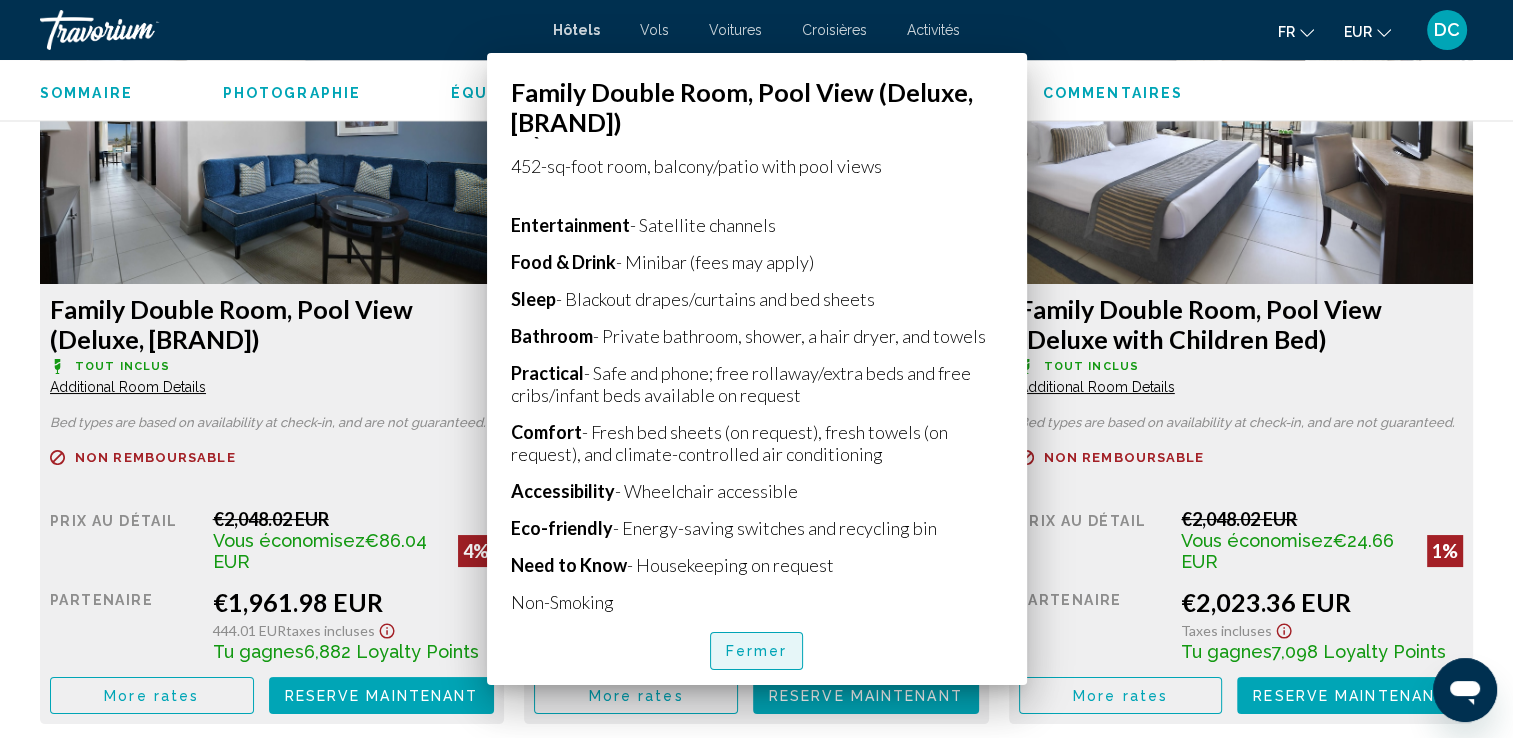 scroll, scrollTop: 2798, scrollLeft: 0, axis: vertical 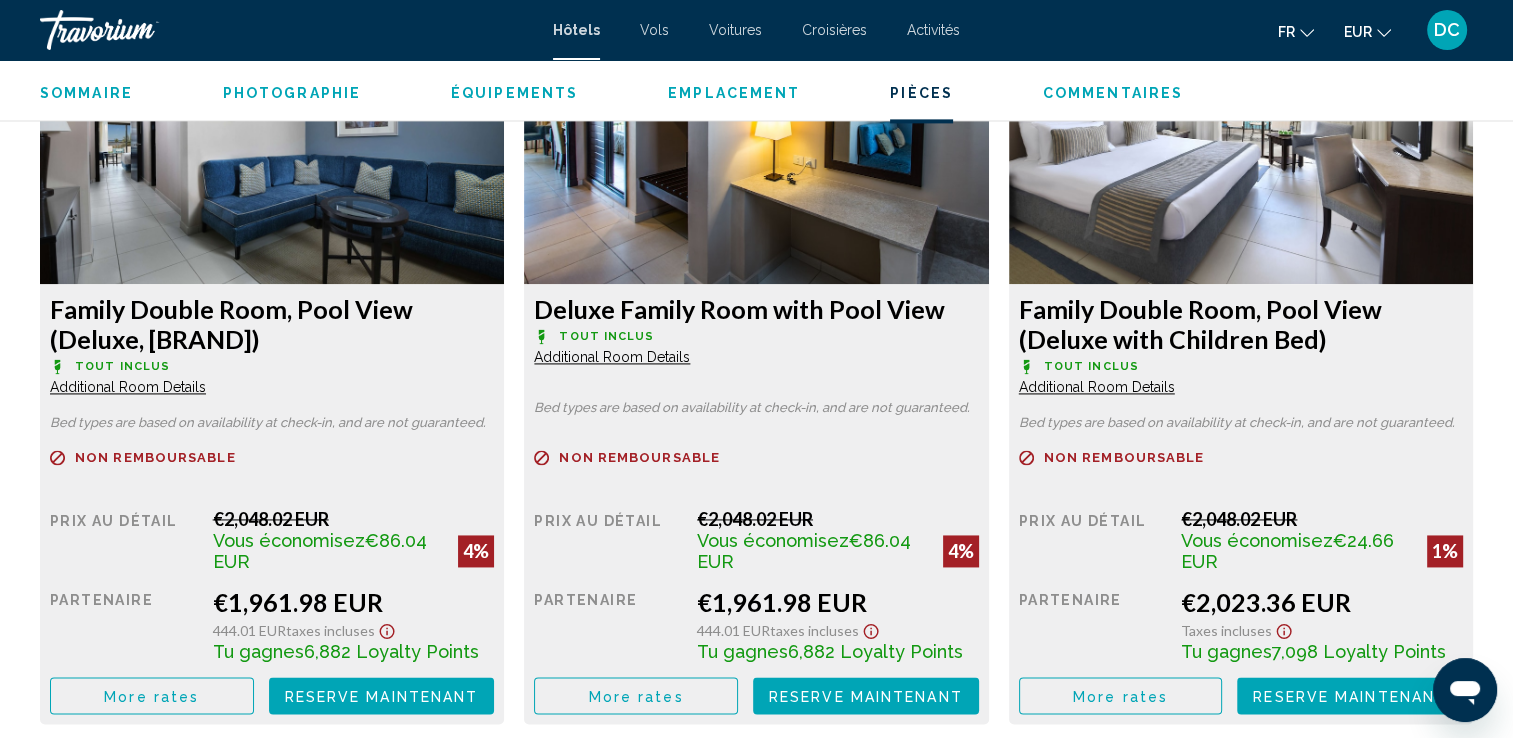 click on "Additional Room Details" at bounding box center [128, 387] 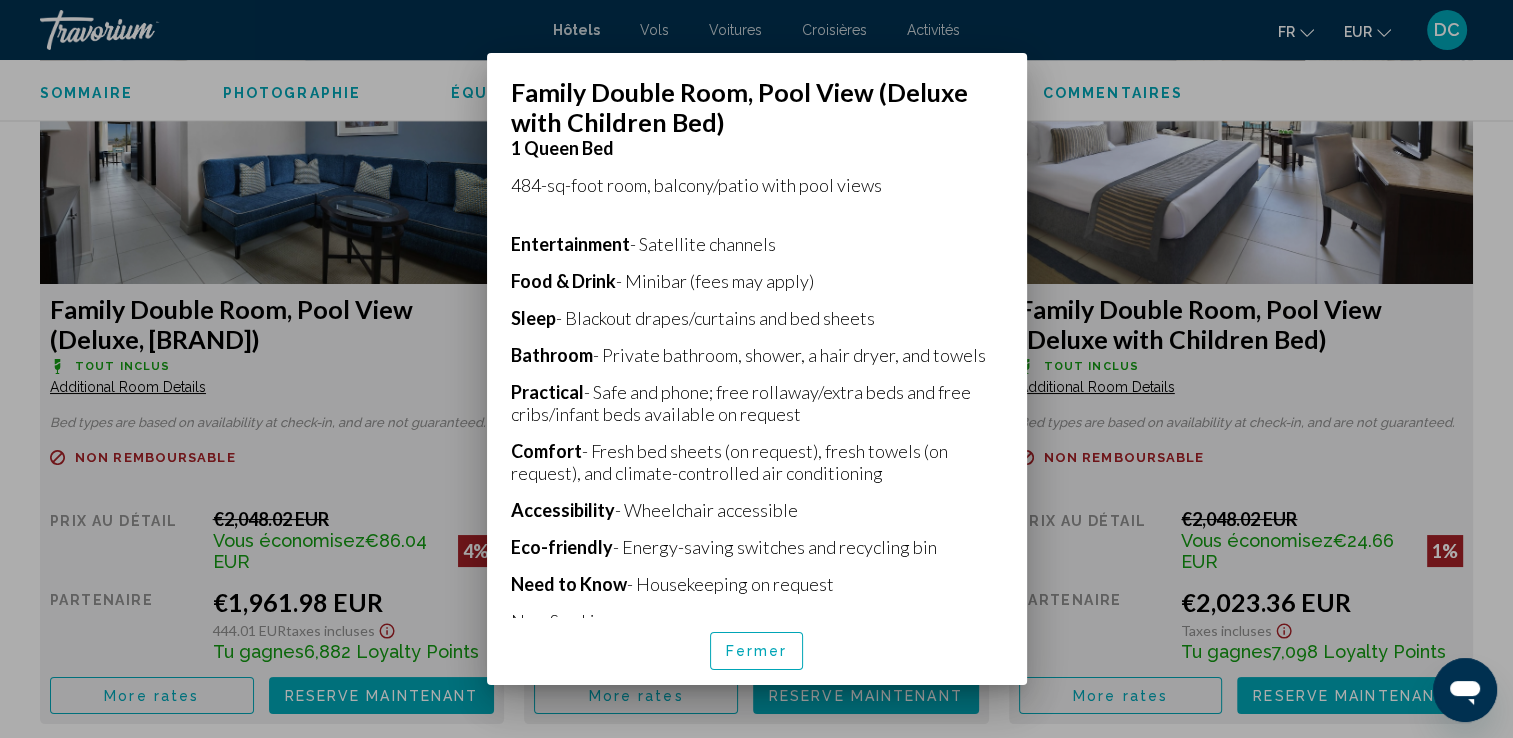 scroll, scrollTop: 392, scrollLeft: 0, axis: vertical 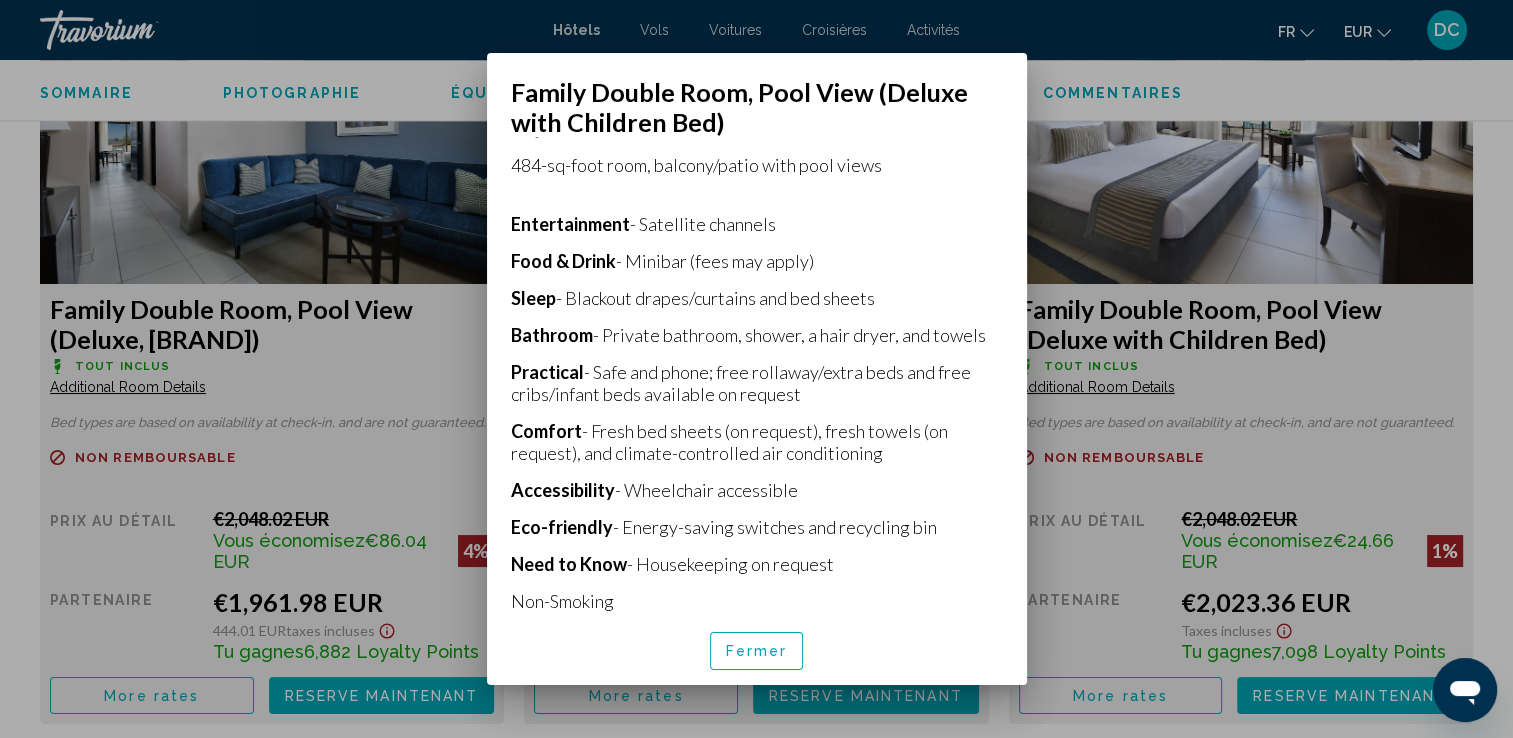 click at bounding box center (756, 369) 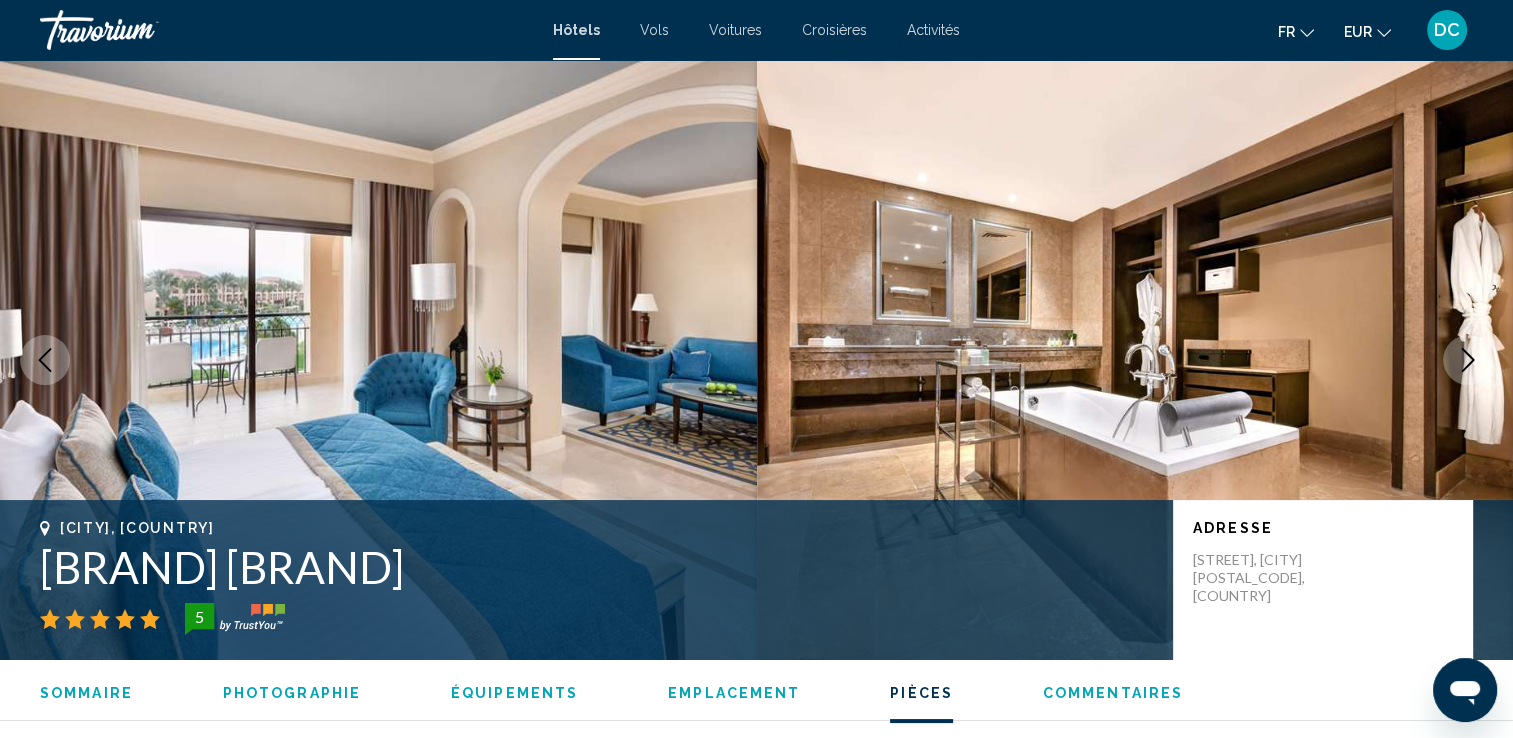 scroll, scrollTop: 2798, scrollLeft: 0, axis: vertical 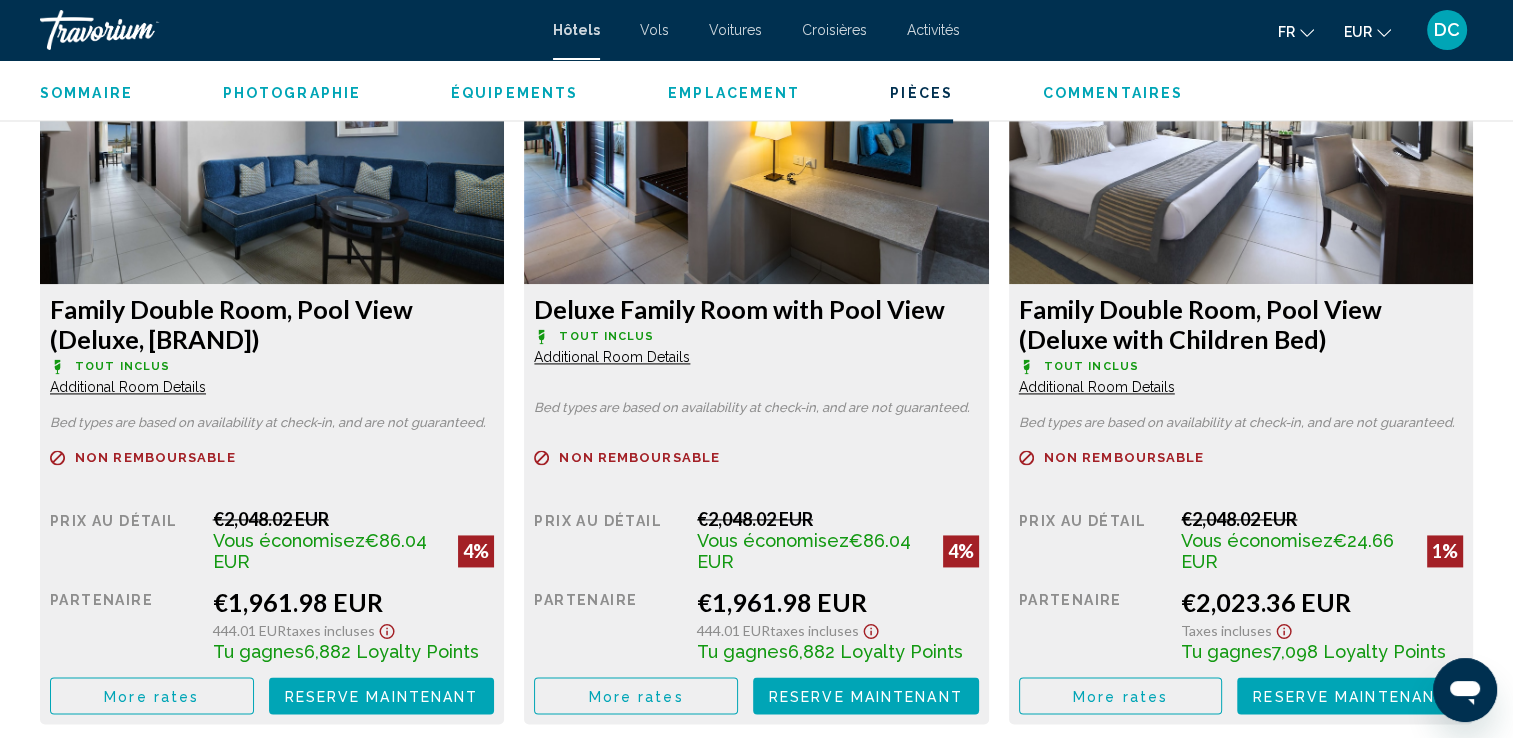 click on "Reserve maintenant" at bounding box center (382, 696) 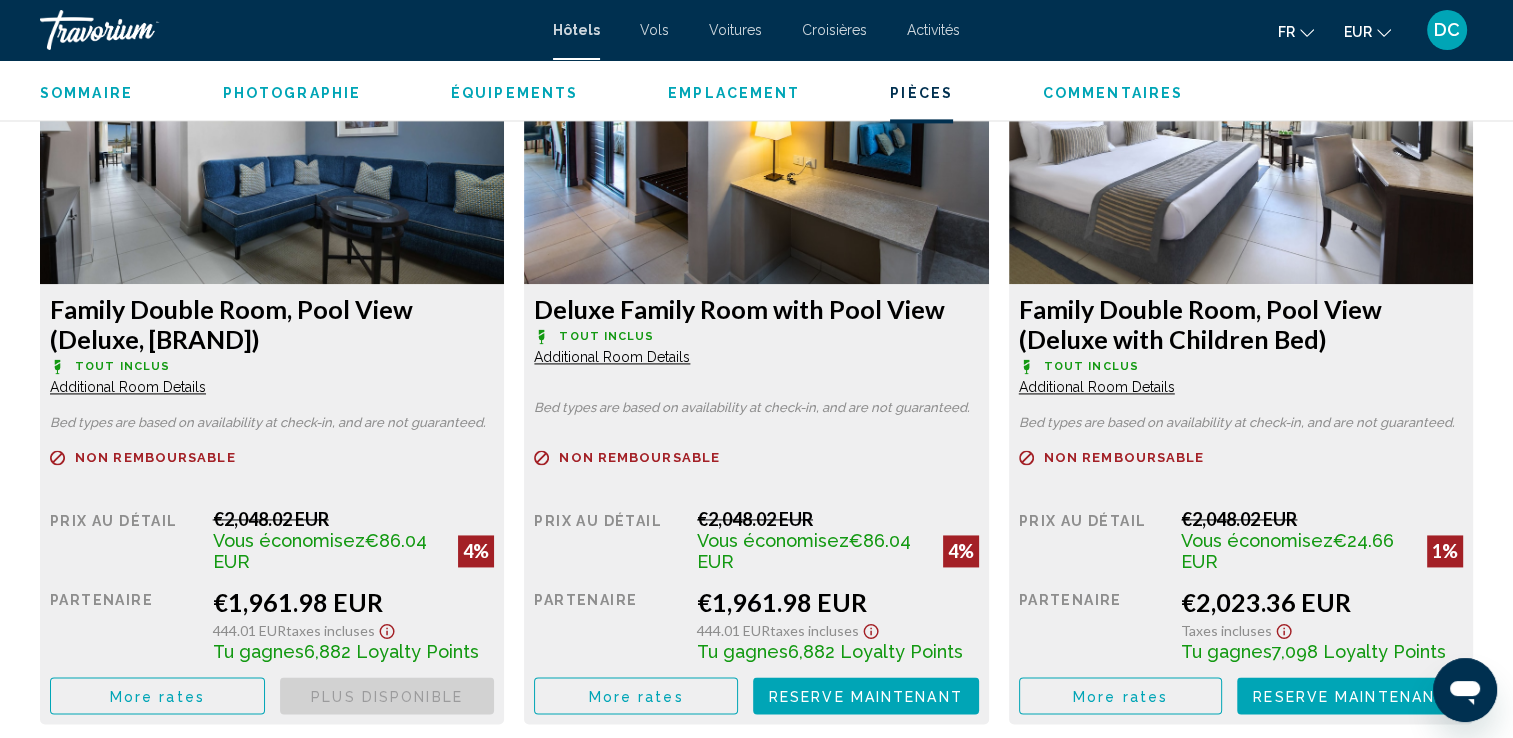 click on "More rates" at bounding box center (157, 695) 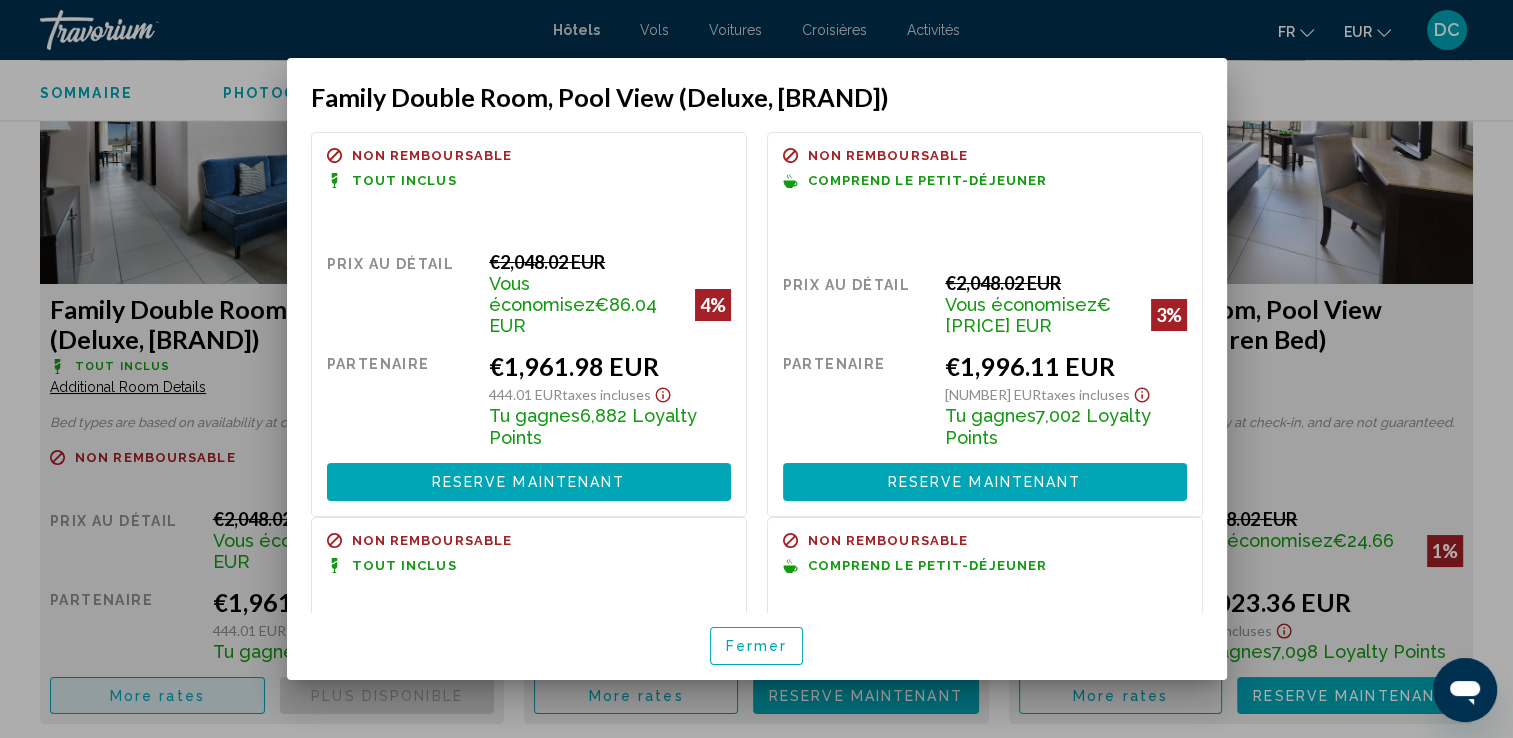 scroll, scrollTop: 0, scrollLeft: 0, axis: both 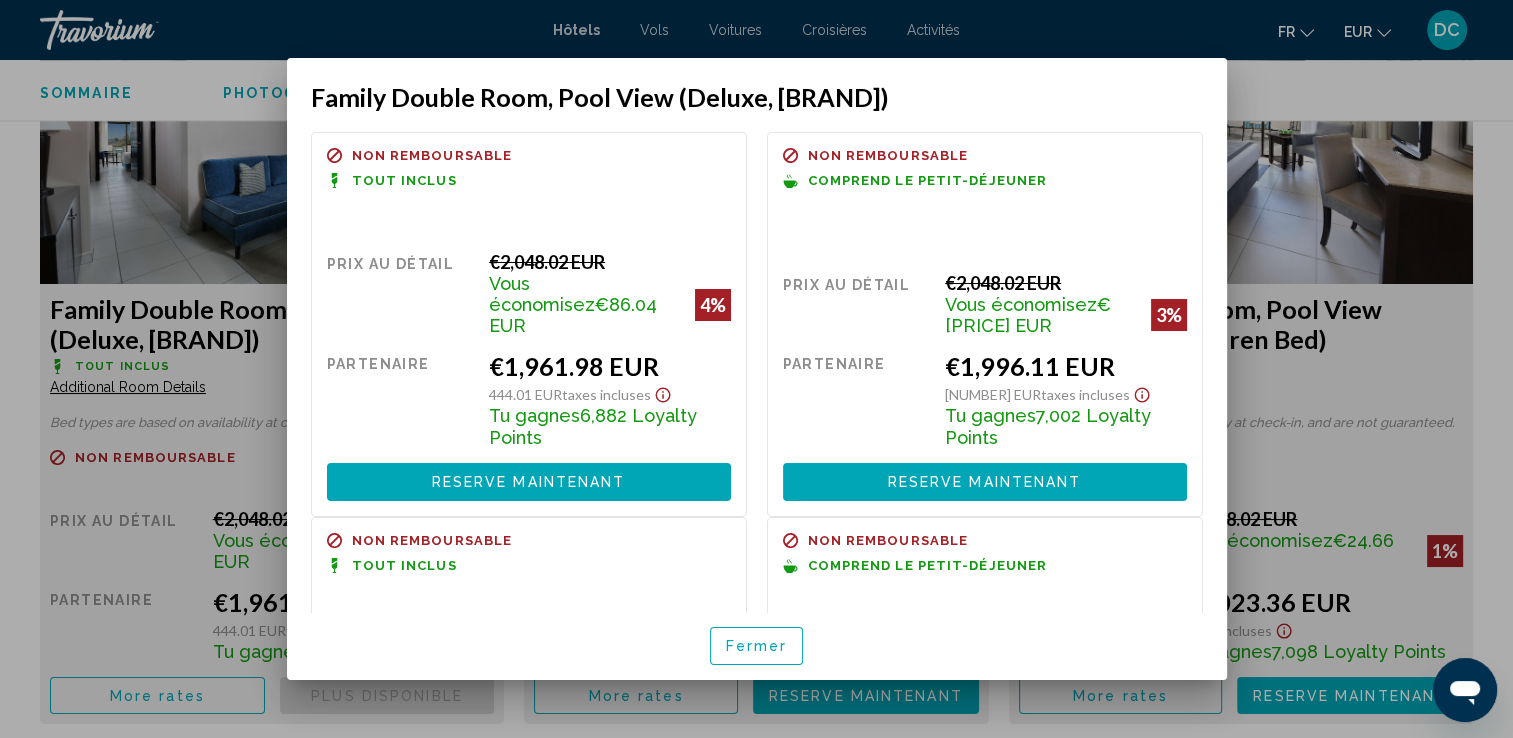 click on "Reserve maintenant" at bounding box center [529, 483] 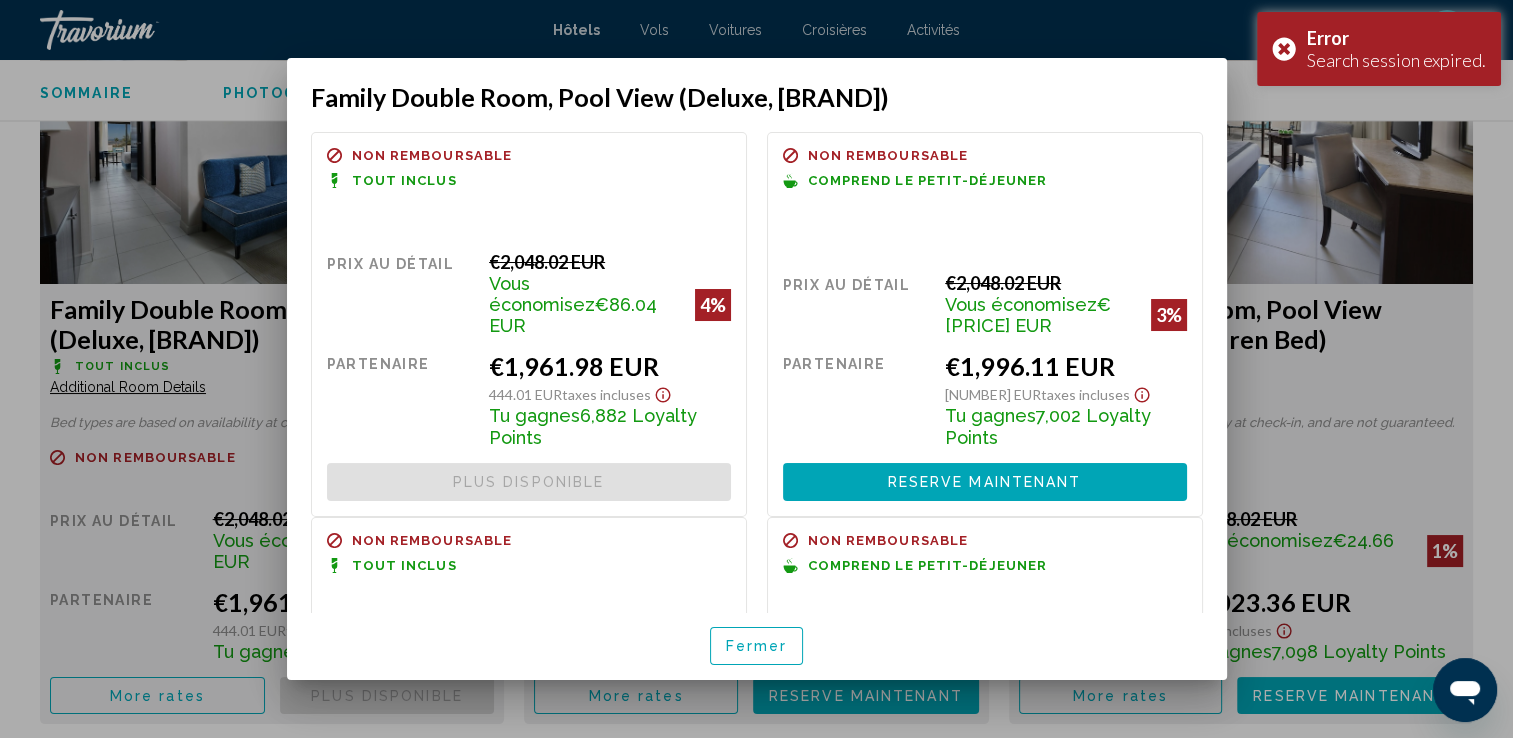 click at bounding box center [756, 369] 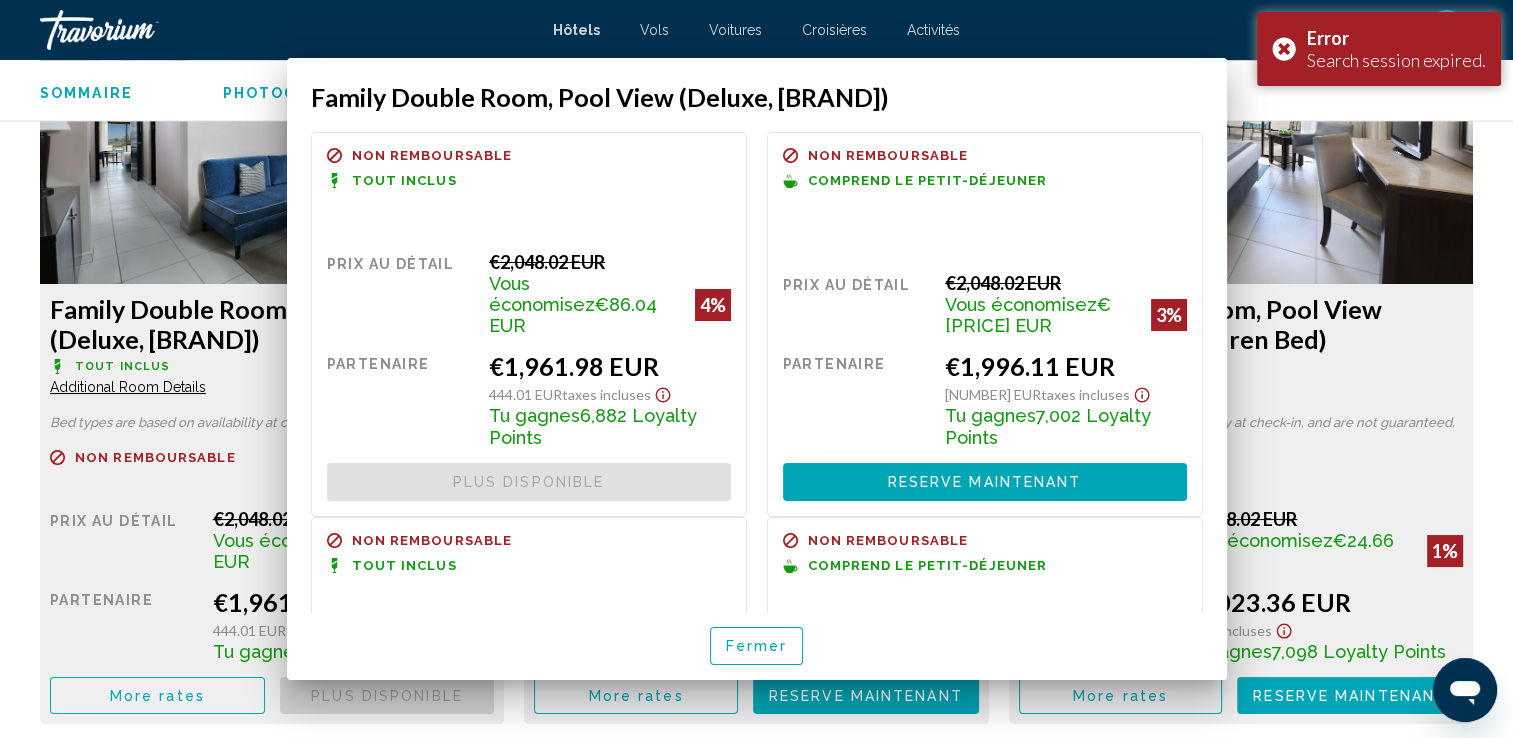 scroll, scrollTop: 2798, scrollLeft: 0, axis: vertical 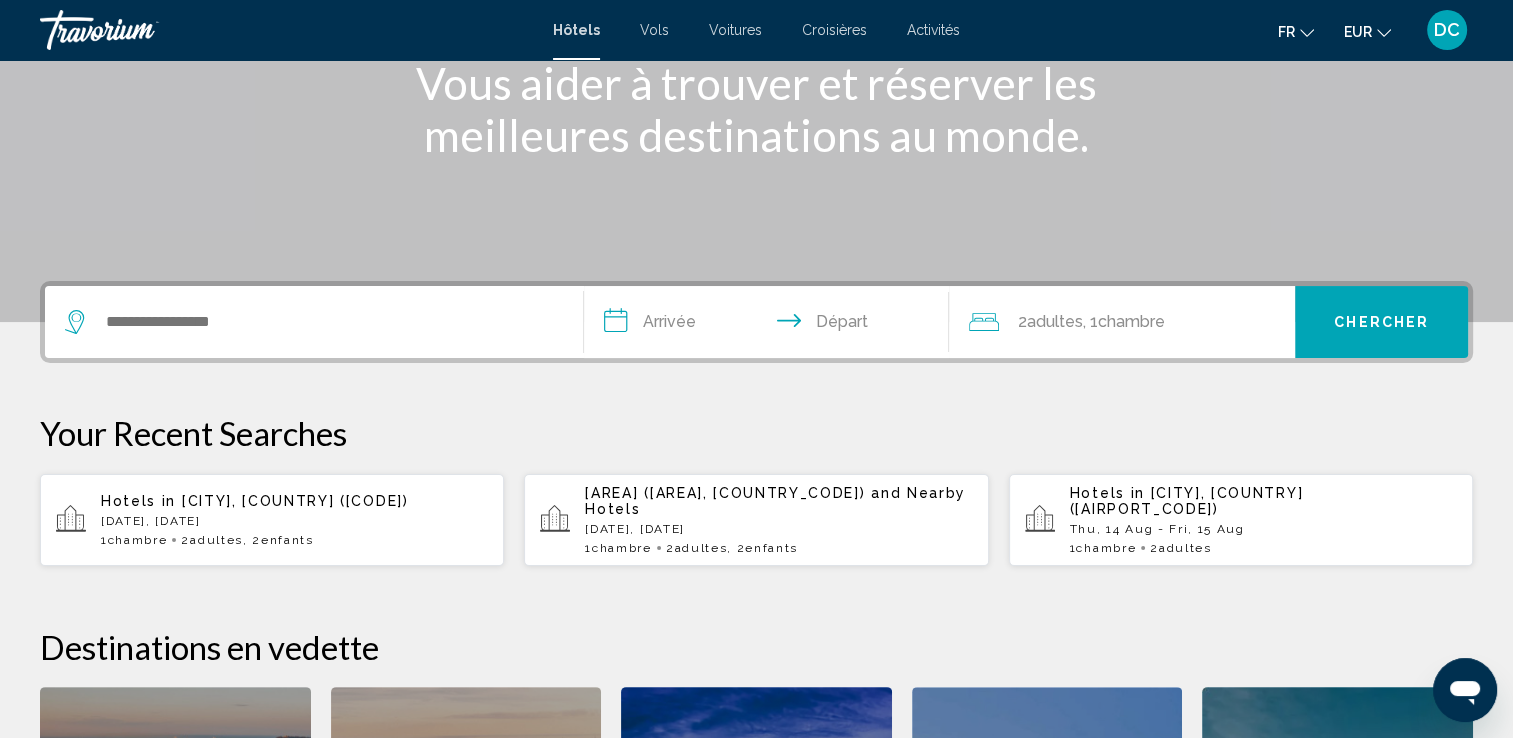 click on "Enfants" at bounding box center (287, 540) 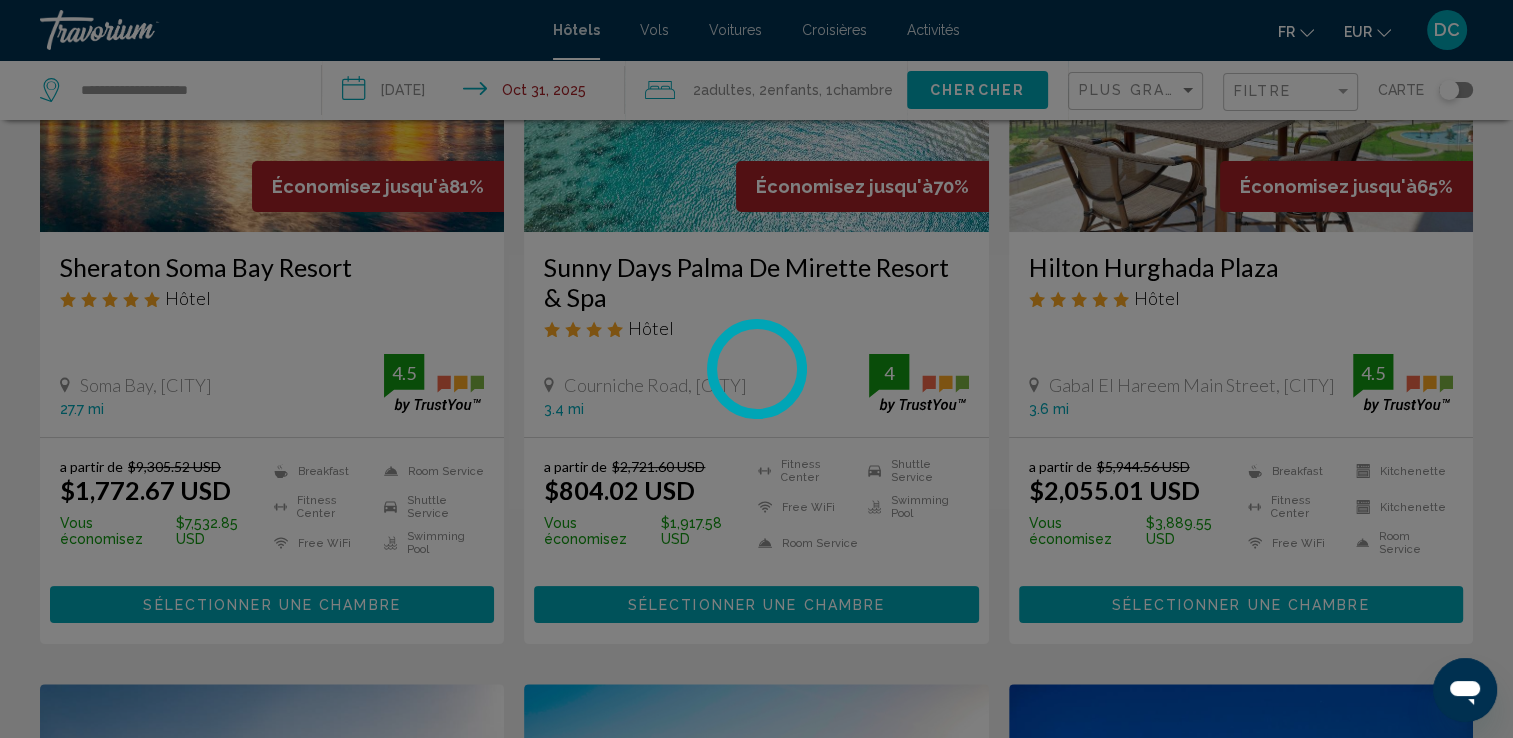 scroll, scrollTop: 0, scrollLeft: 0, axis: both 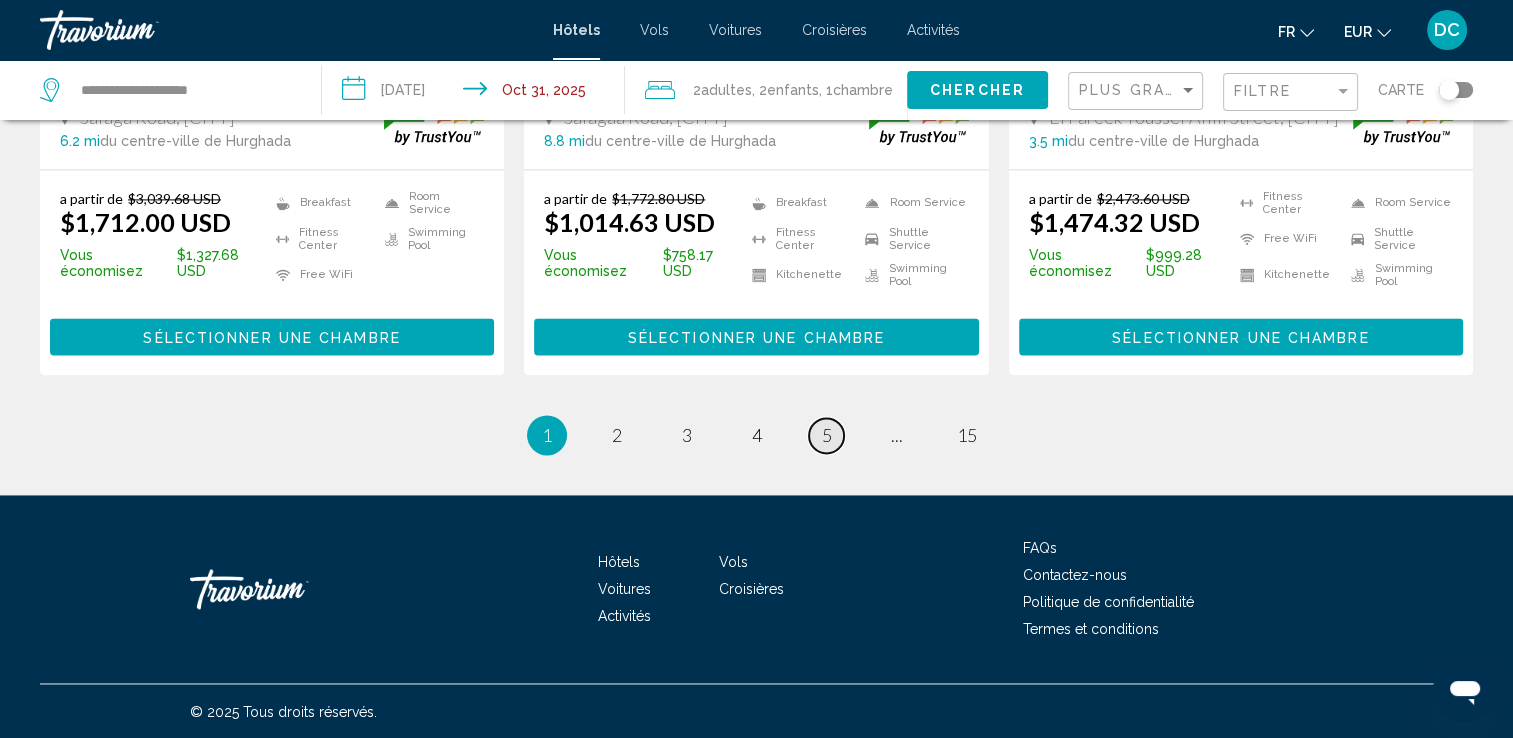 click on "page  5" at bounding box center [826, 435] 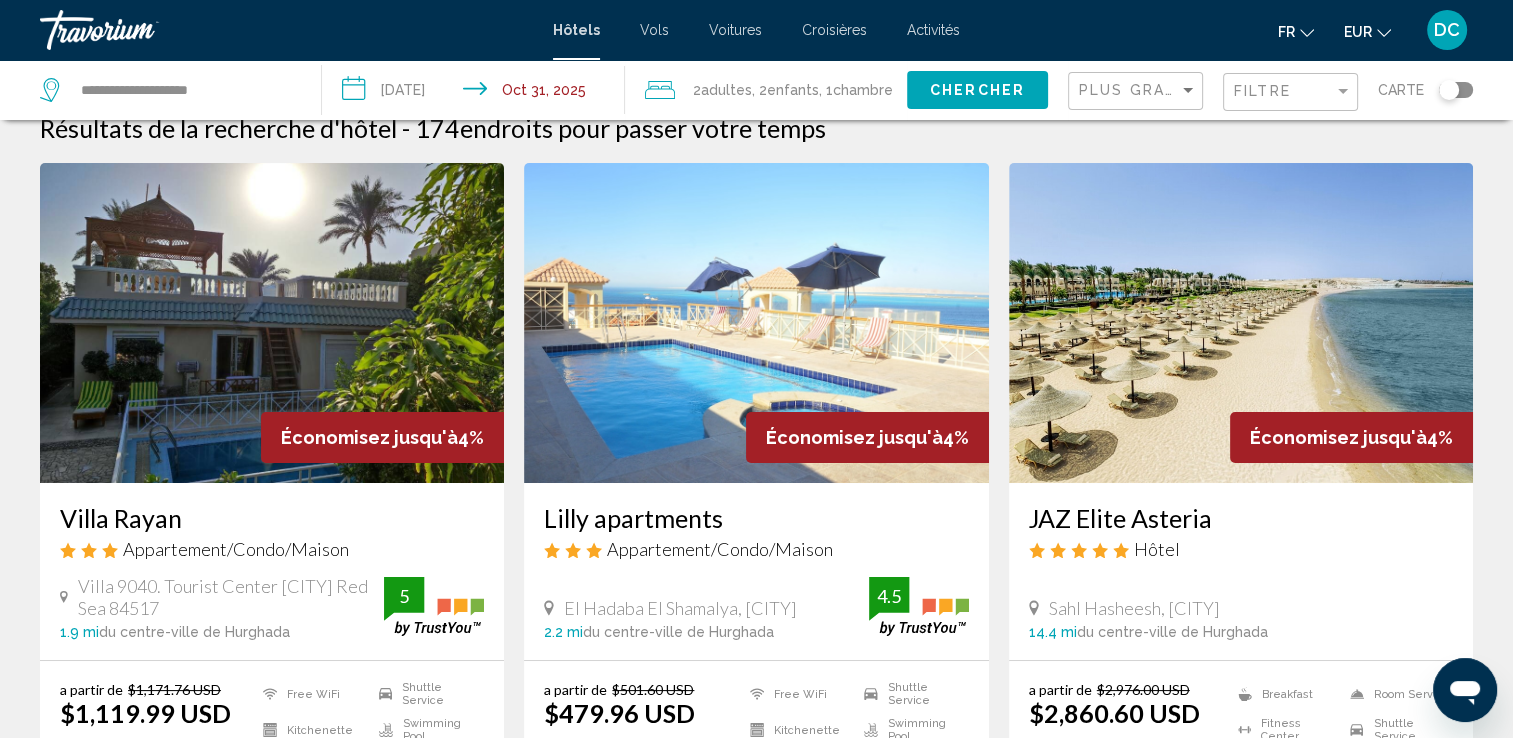 scroll, scrollTop: 0, scrollLeft: 0, axis: both 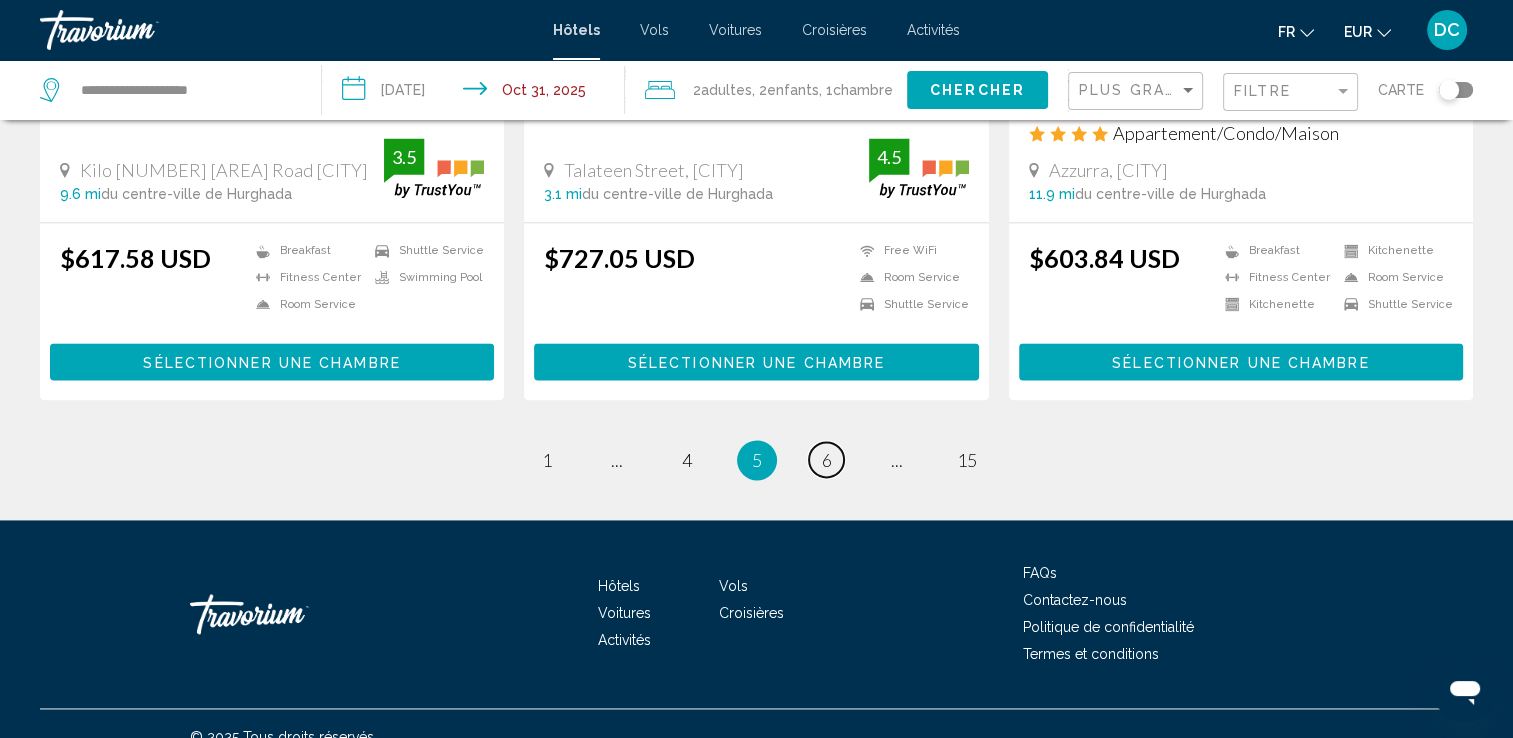 drag, startPoint x: 1527, startPoint y: 120, endPoint x: 1524, endPoint y: 667, distance: 547.00824 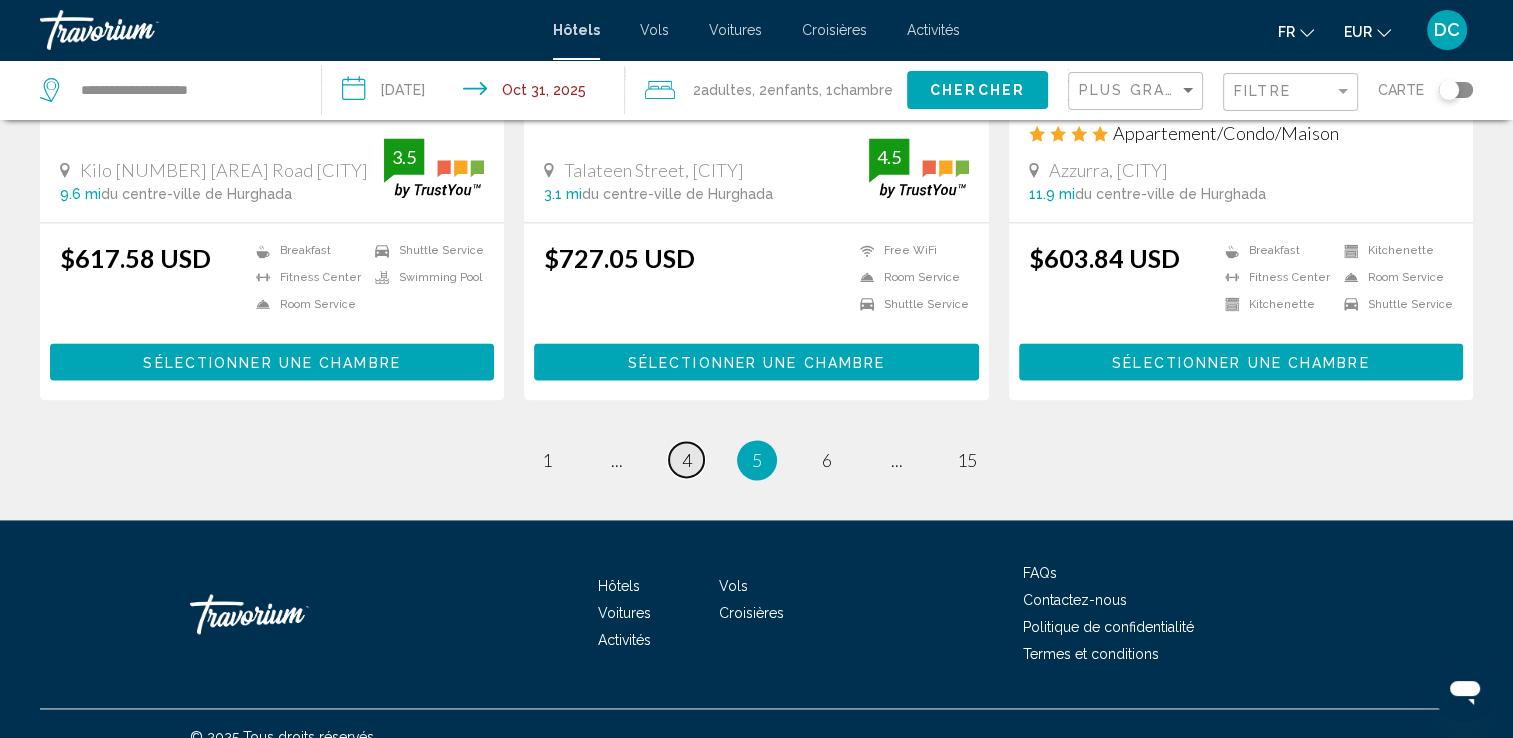 click on "page  4" at bounding box center [686, 459] 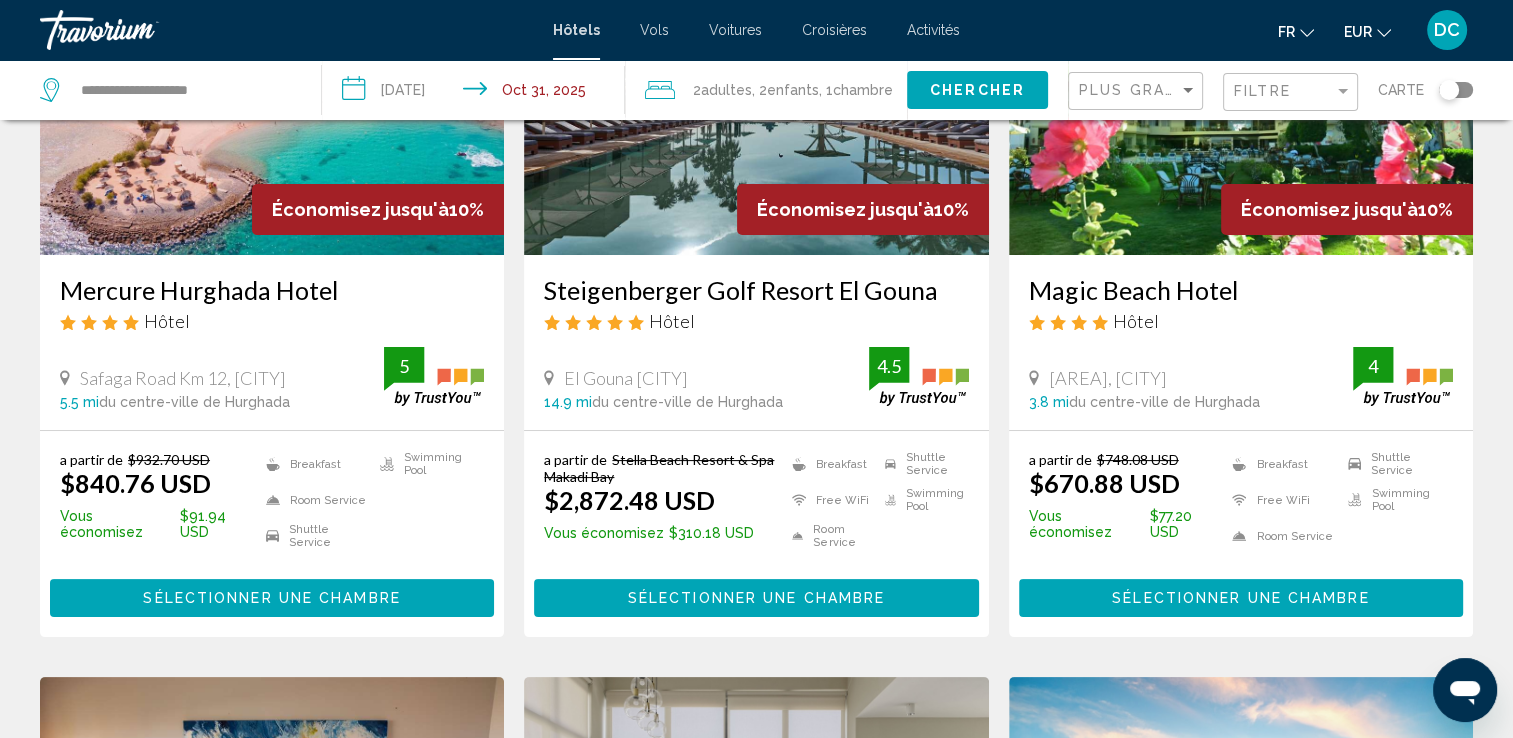 scroll, scrollTop: 0, scrollLeft: 0, axis: both 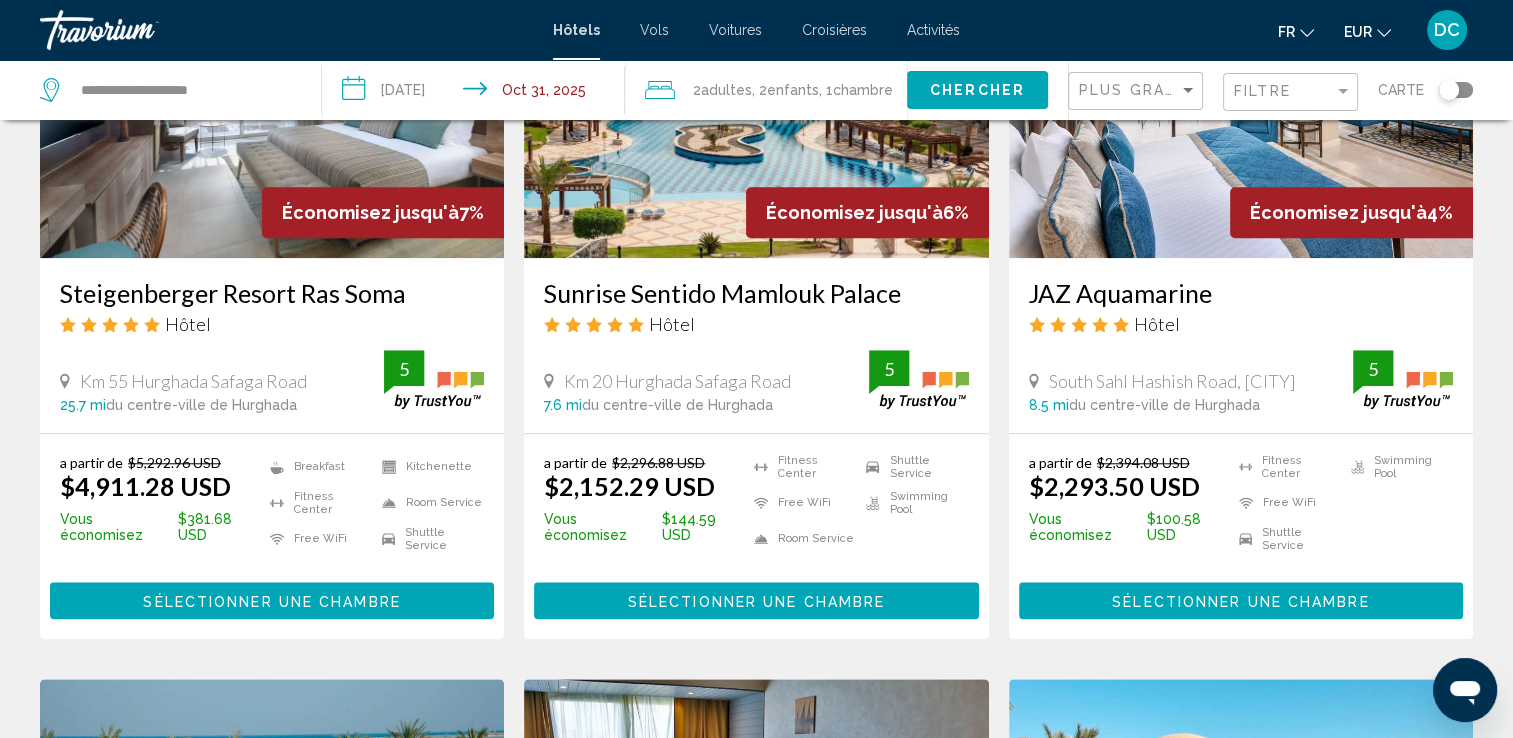 click on "Sélectionner une chambre" at bounding box center (1240, 601) 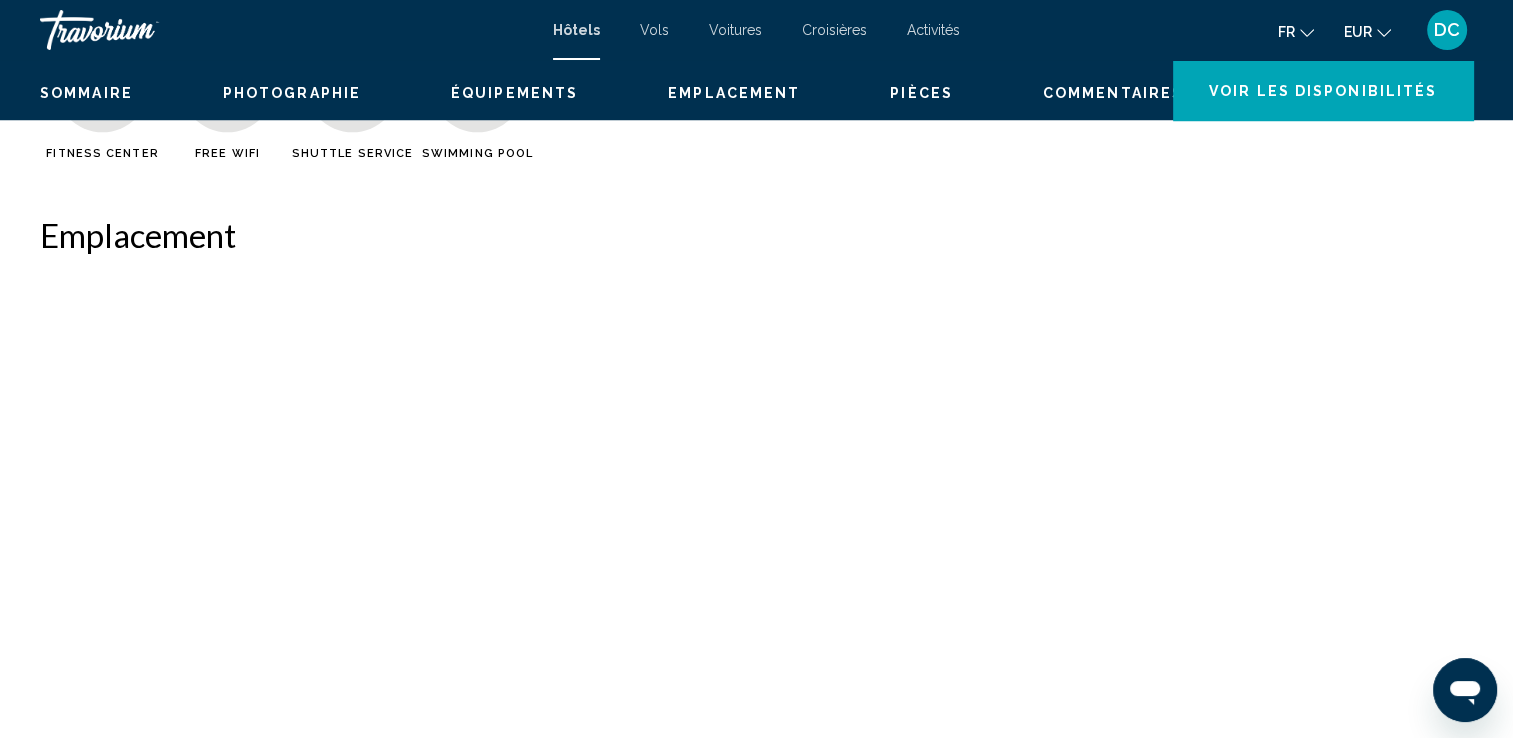 scroll, scrollTop: 0, scrollLeft: 0, axis: both 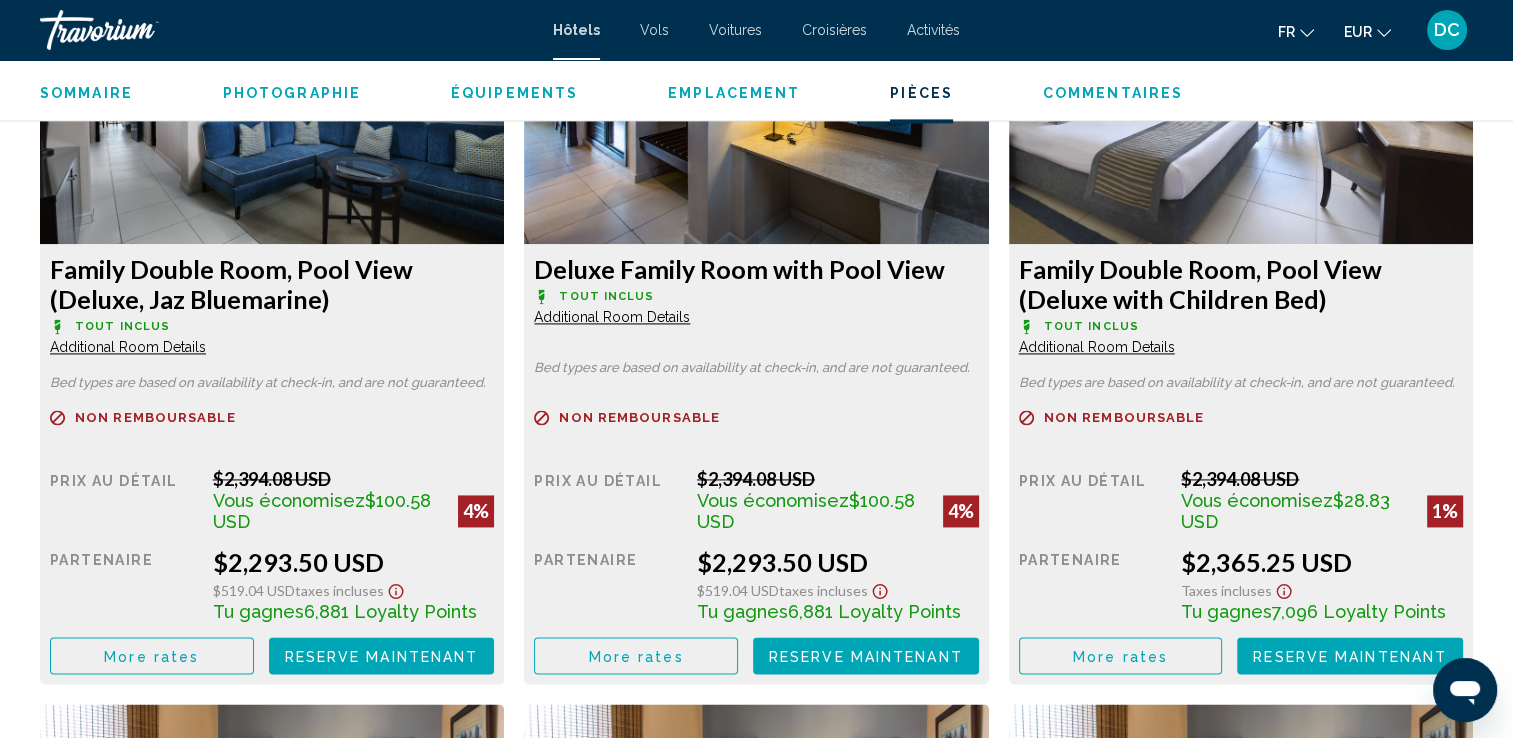 click on "Reserve maintenant" at bounding box center [382, 656] 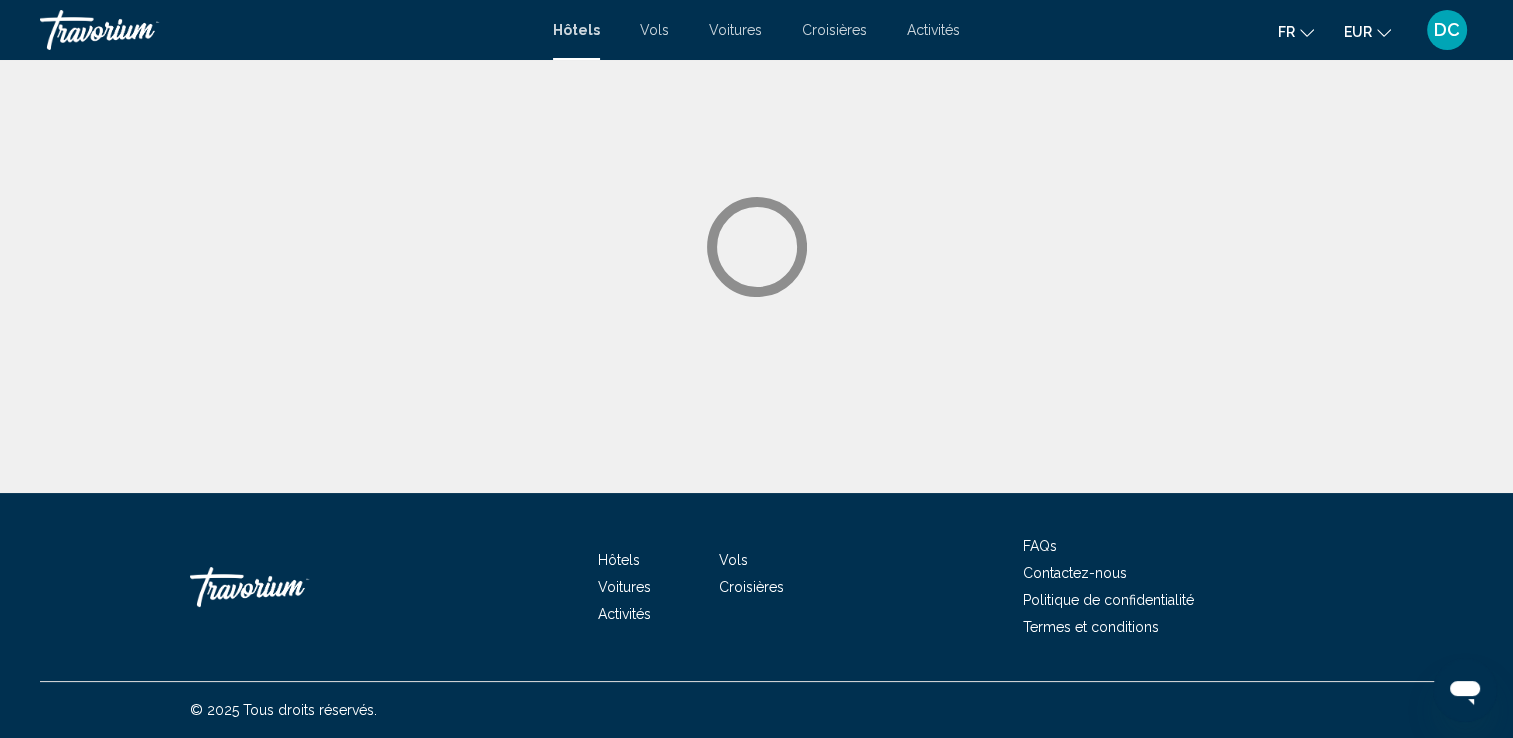 scroll, scrollTop: 0, scrollLeft: 0, axis: both 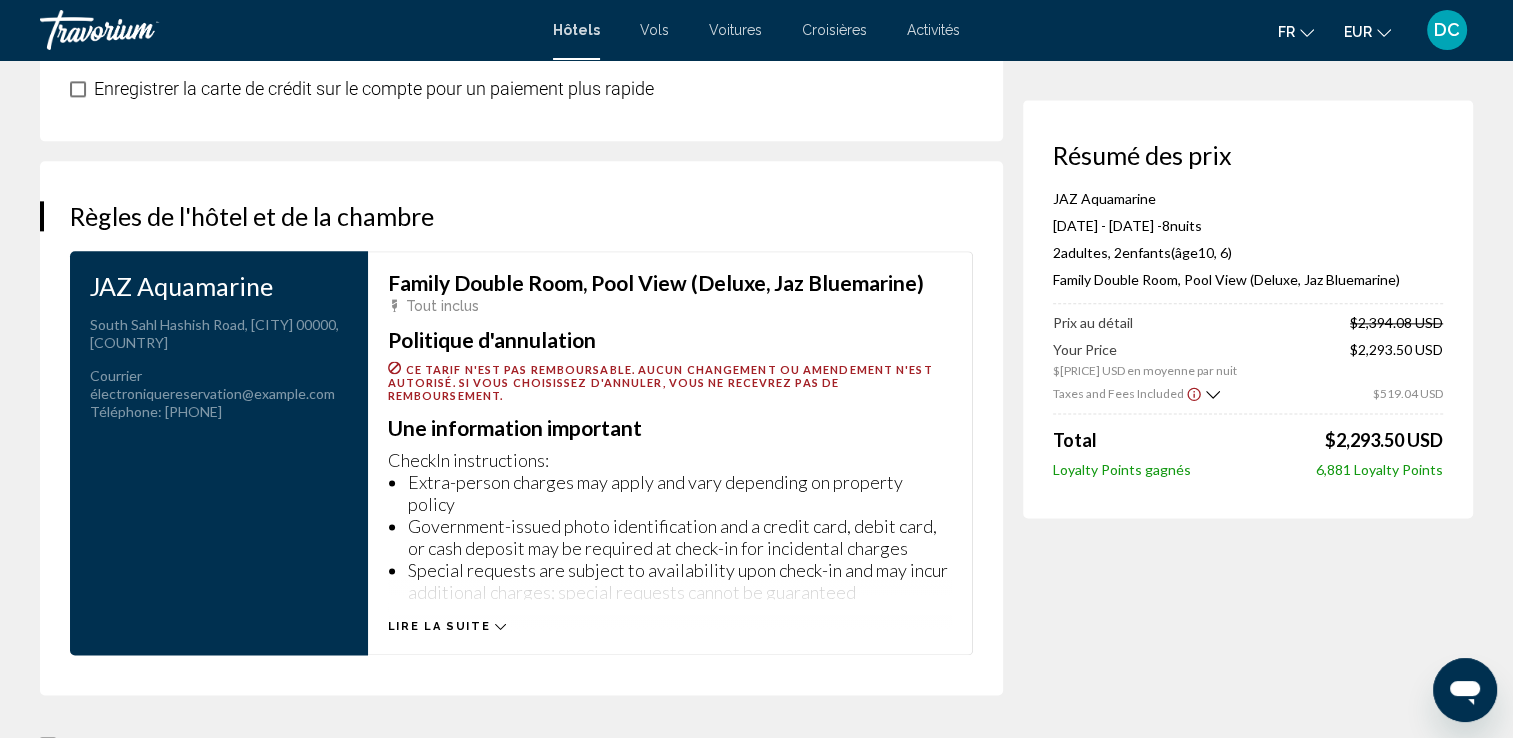click on "Lire la suite" at bounding box center (439, 626) 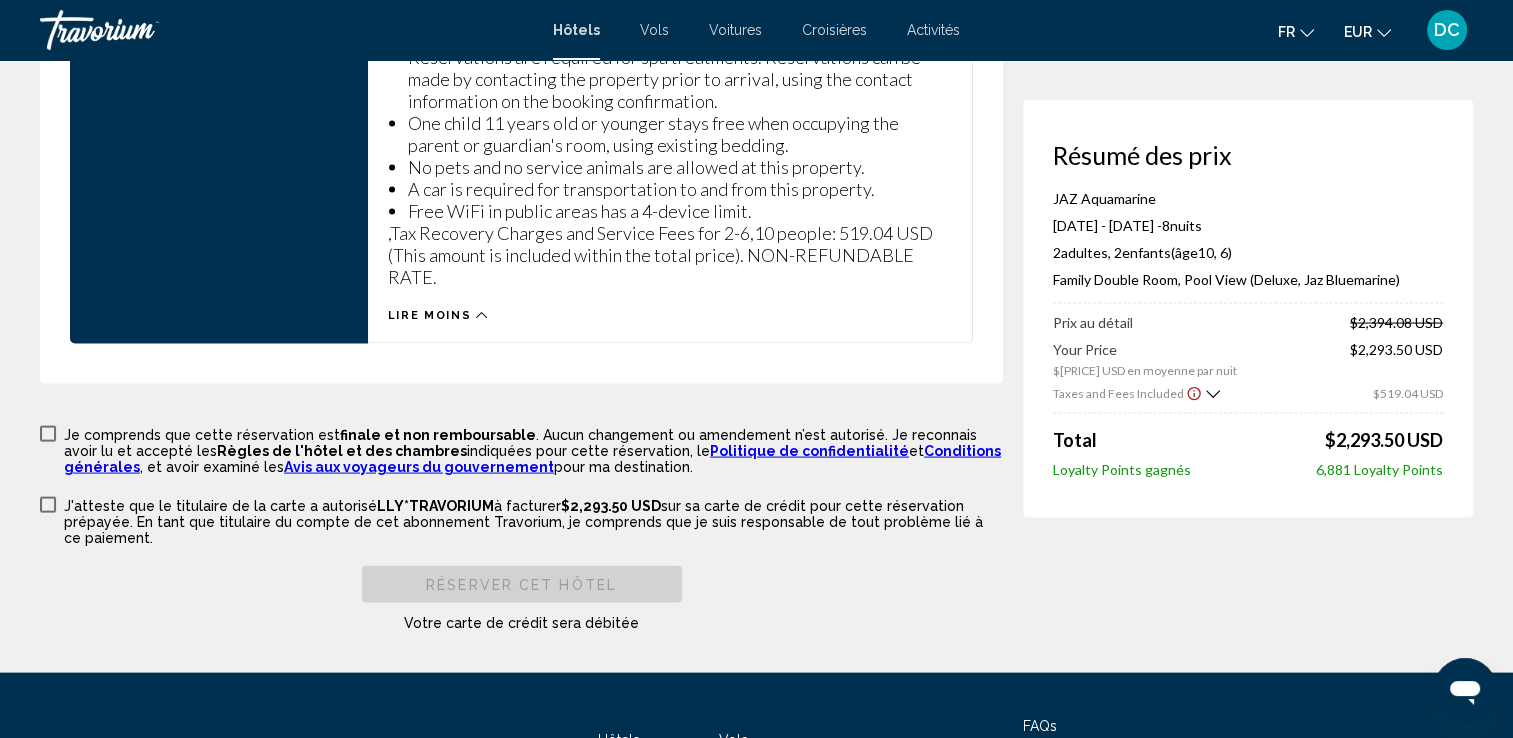 scroll, scrollTop: 3997, scrollLeft: 0, axis: vertical 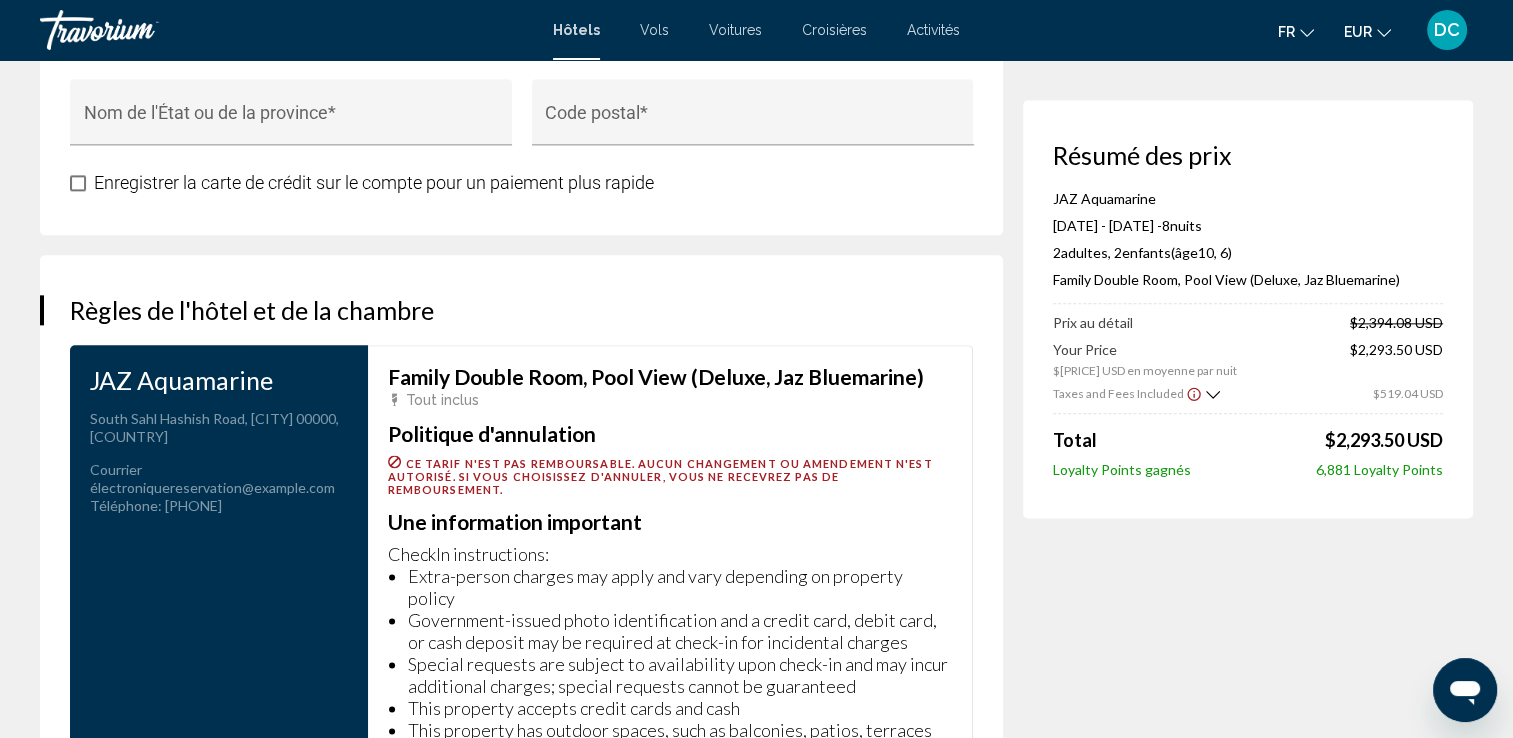 drag, startPoint x: 1501, startPoint y: 381, endPoint x: 1479, endPoint y: 268, distance: 115.12167 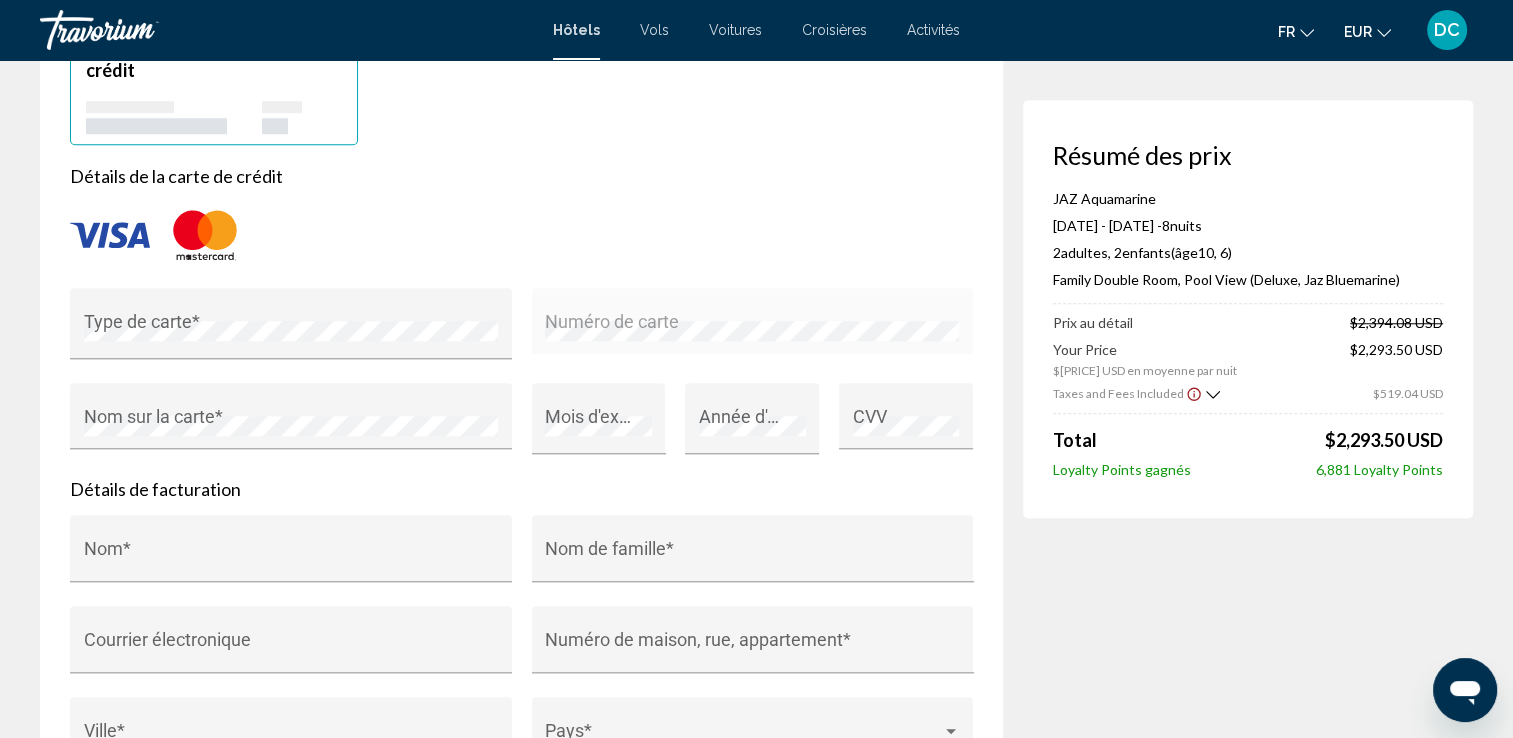 scroll, scrollTop: 1708, scrollLeft: 0, axis: vertical 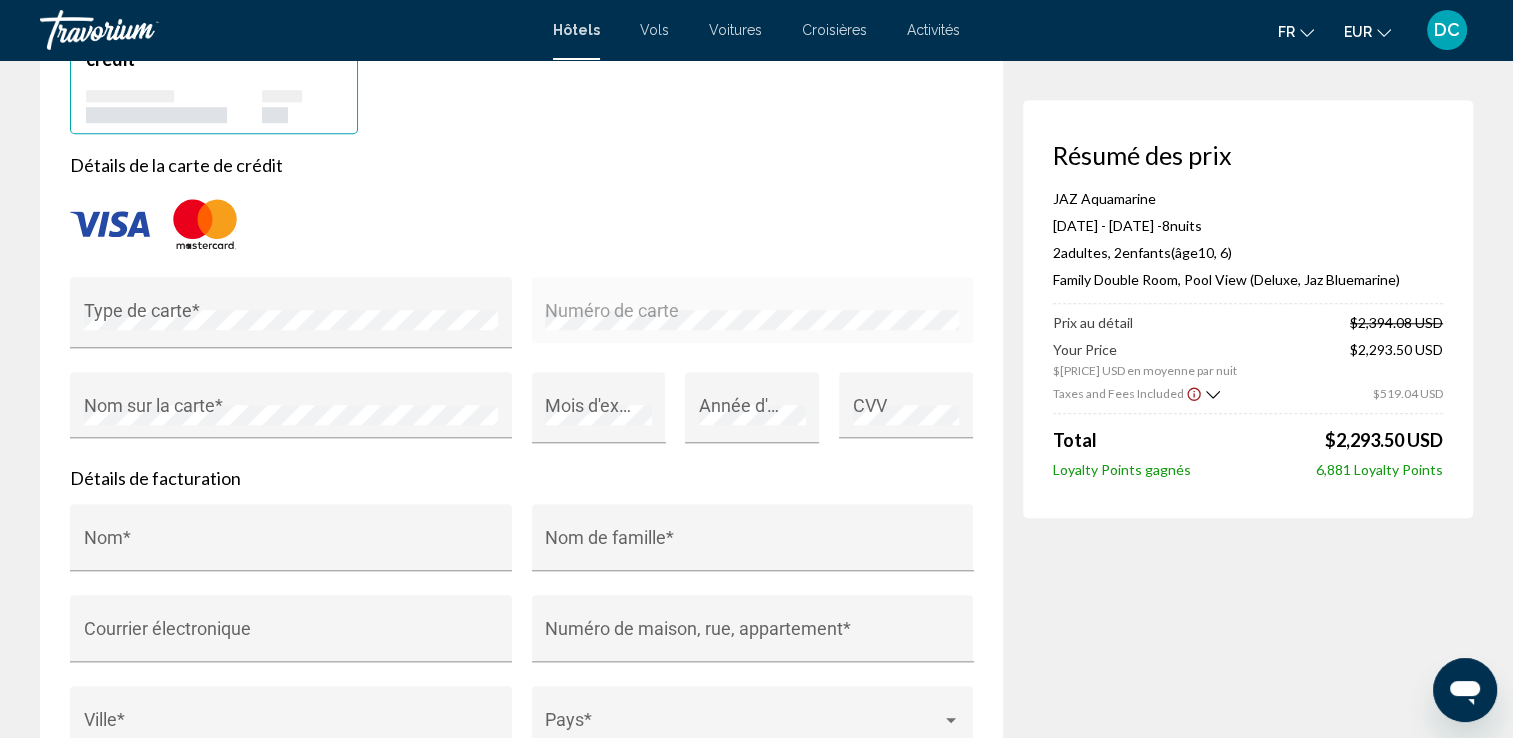 click 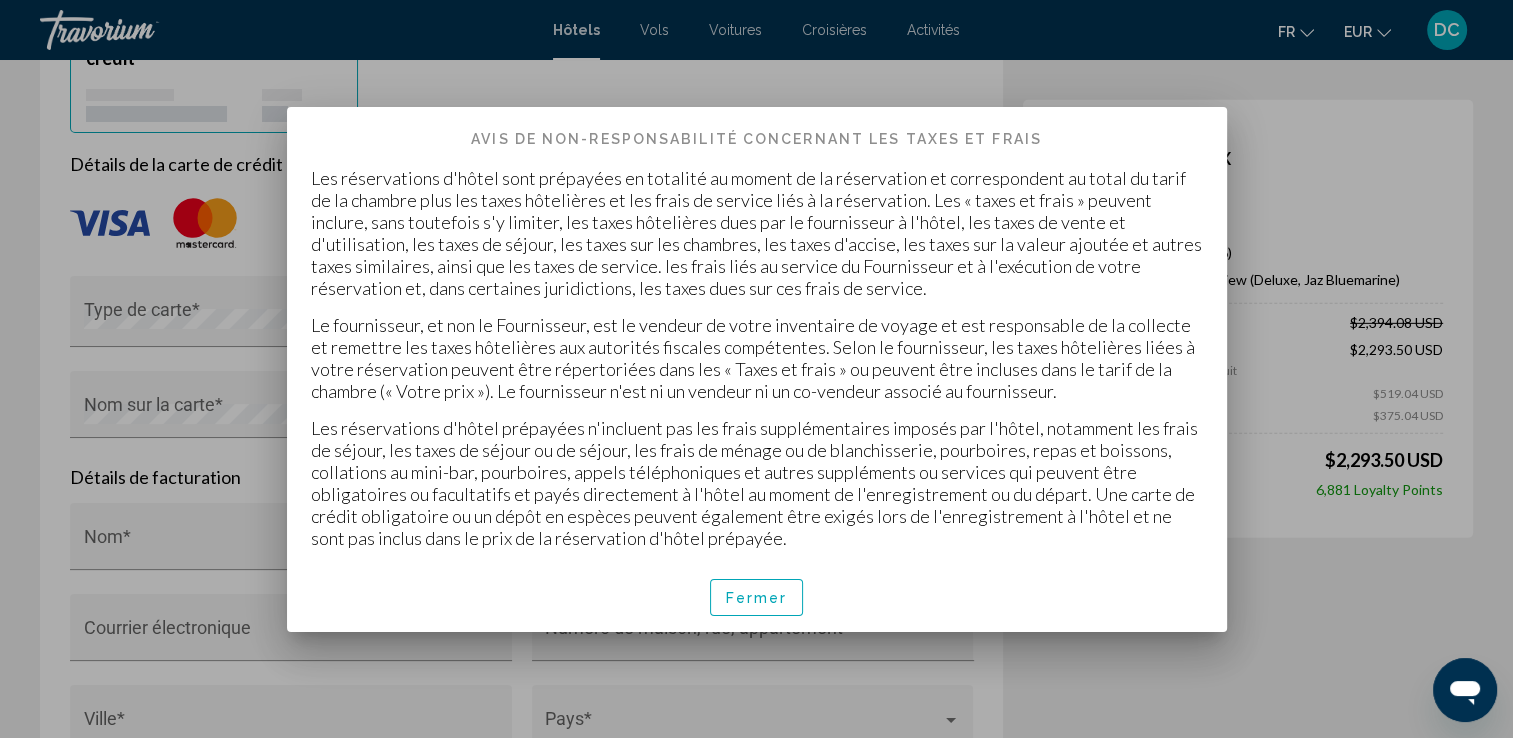 click on "Fermer" at bounding box center (757, 598) 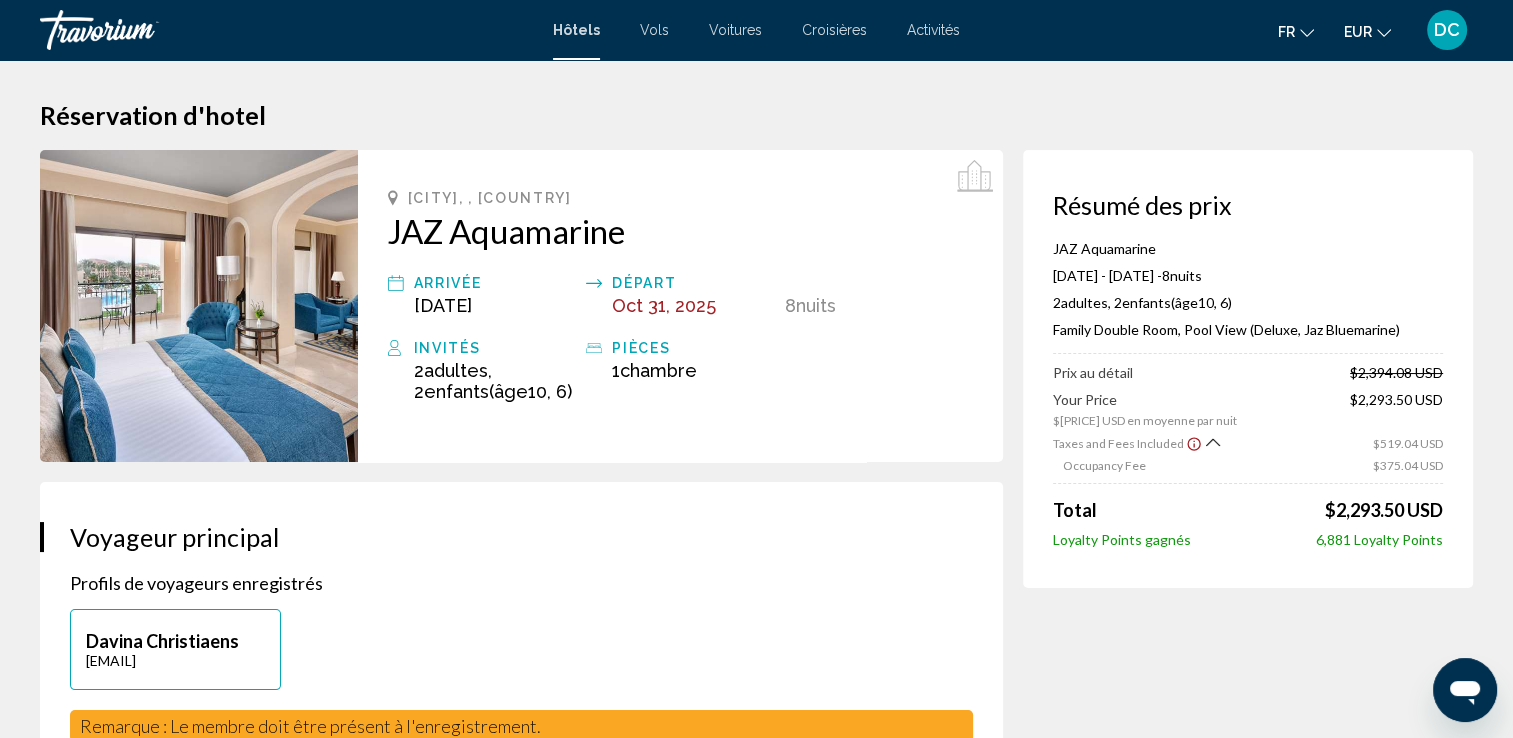 scroll, scrollTop: 1708, scrollLeft: 0, axis: vertical 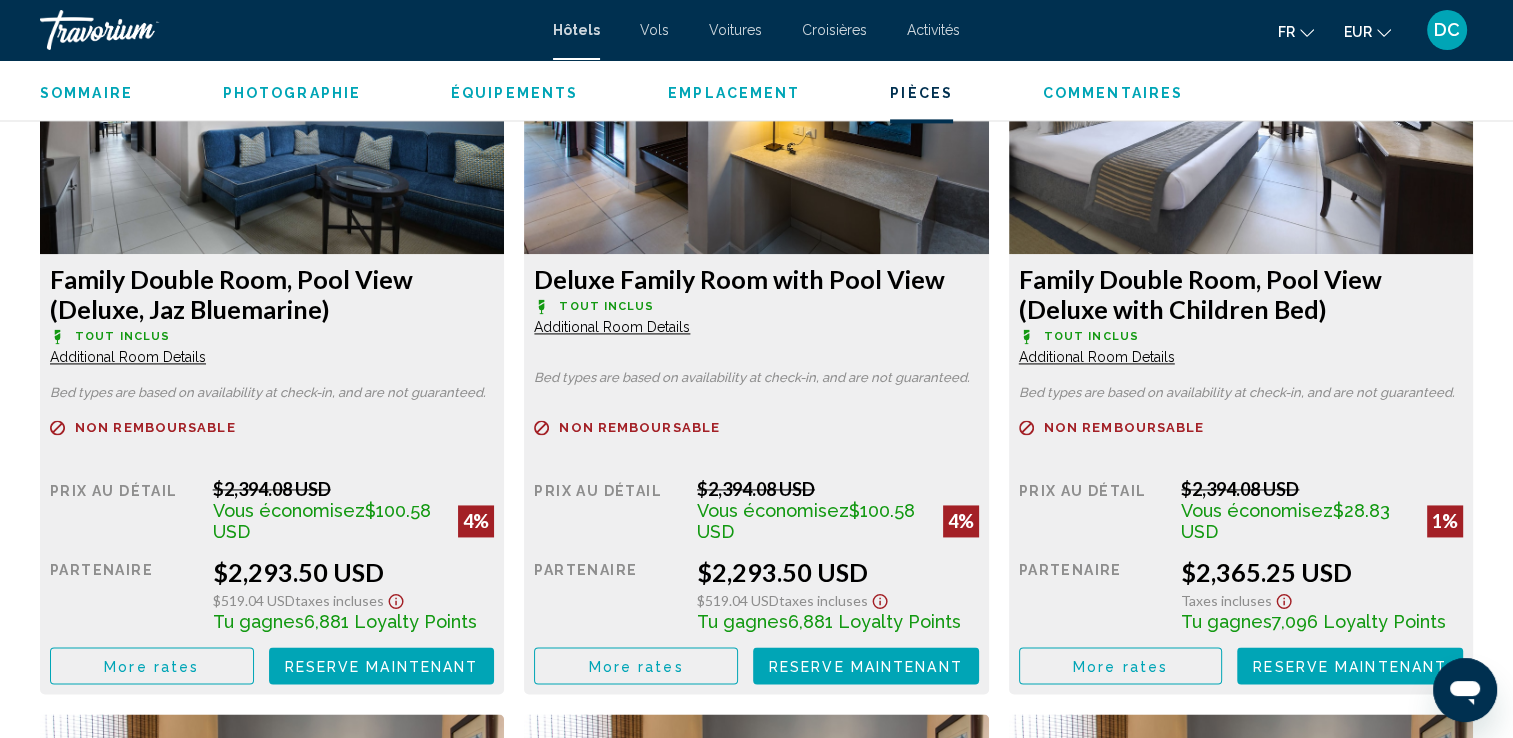 click on "Additional Room Details" at bounding box center (128, 357) 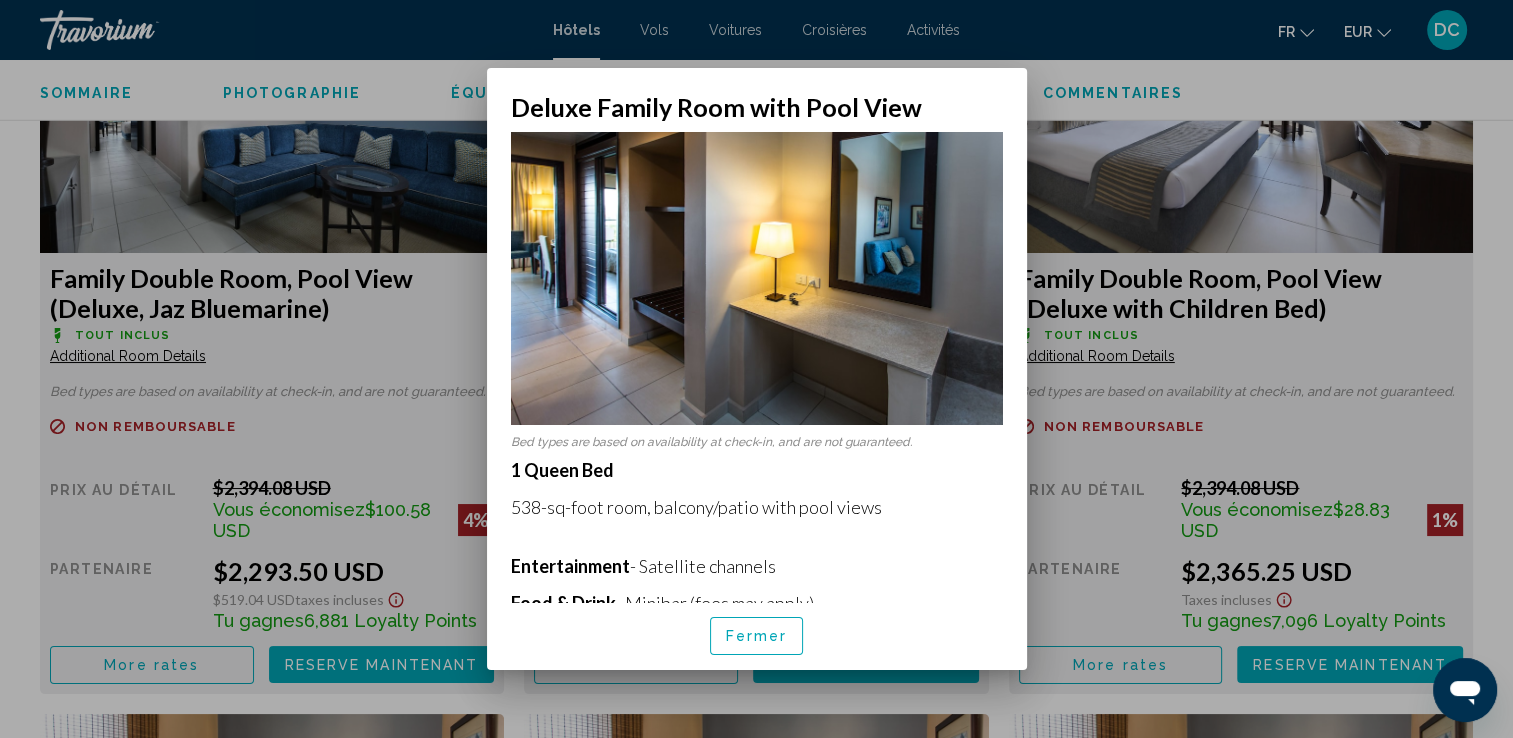scroll, scrollTop: 0, scrollLeft: 0, axis: both 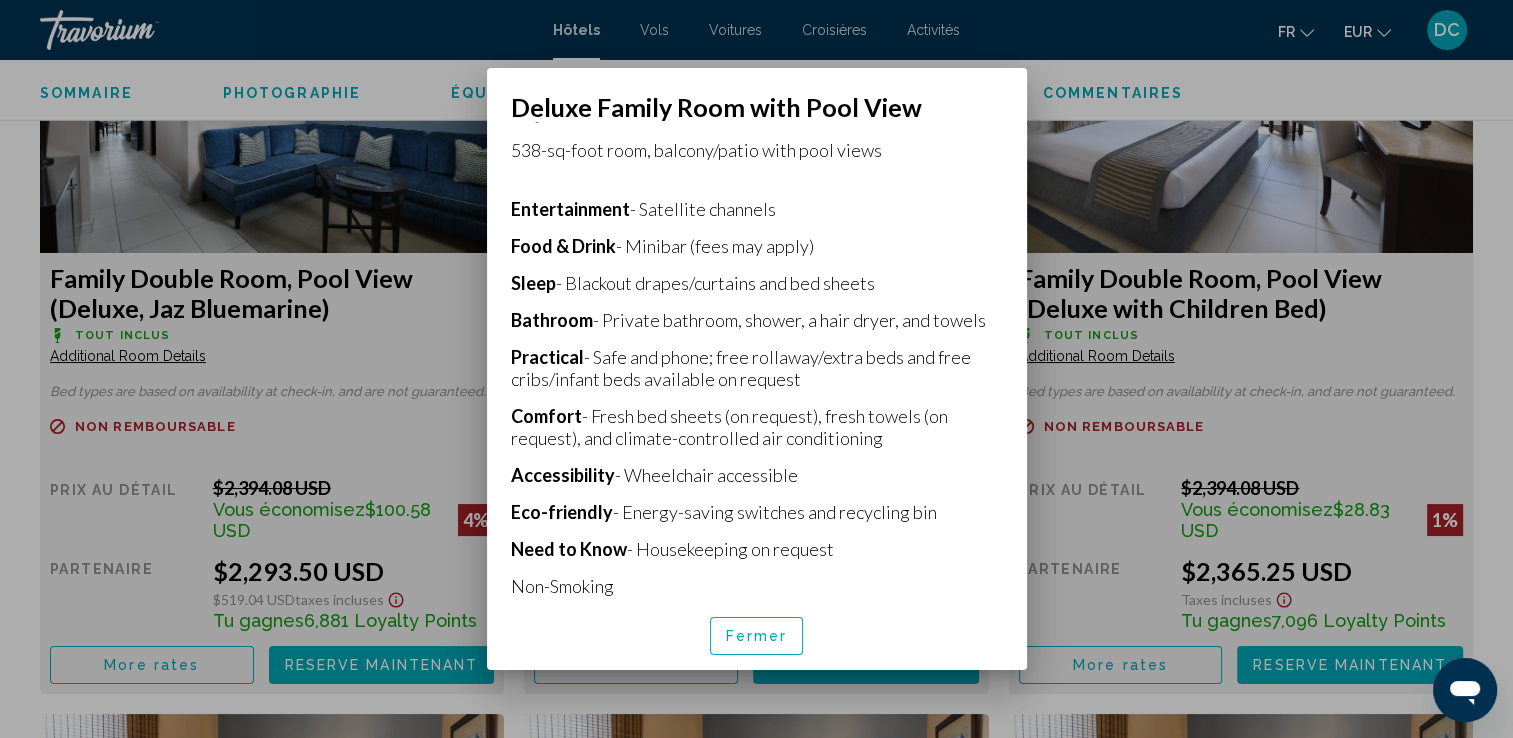 click on "Fermer" at bounding box center [757, 637] 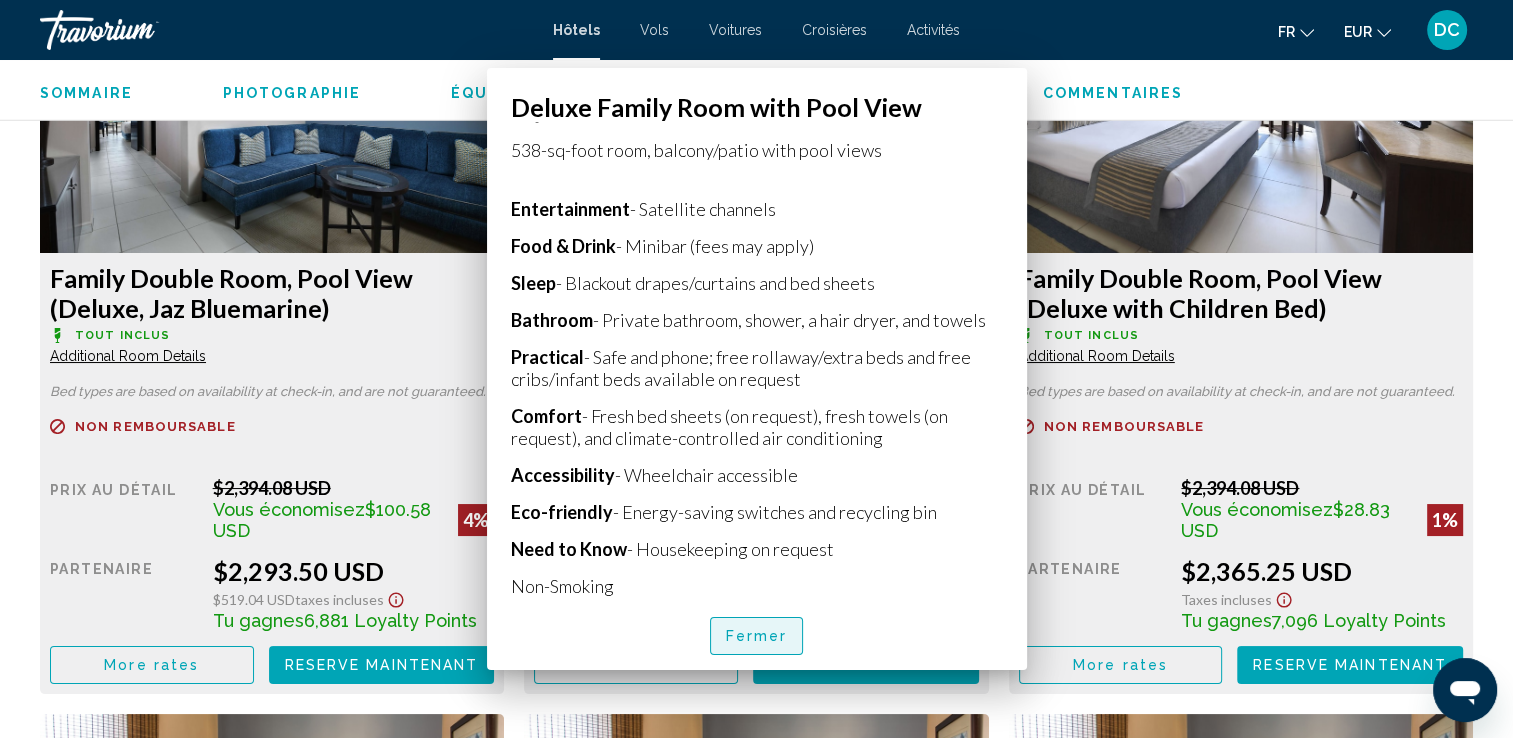 scroll, scrollTop: 2828, scrollLeft: 0, axis: vertical 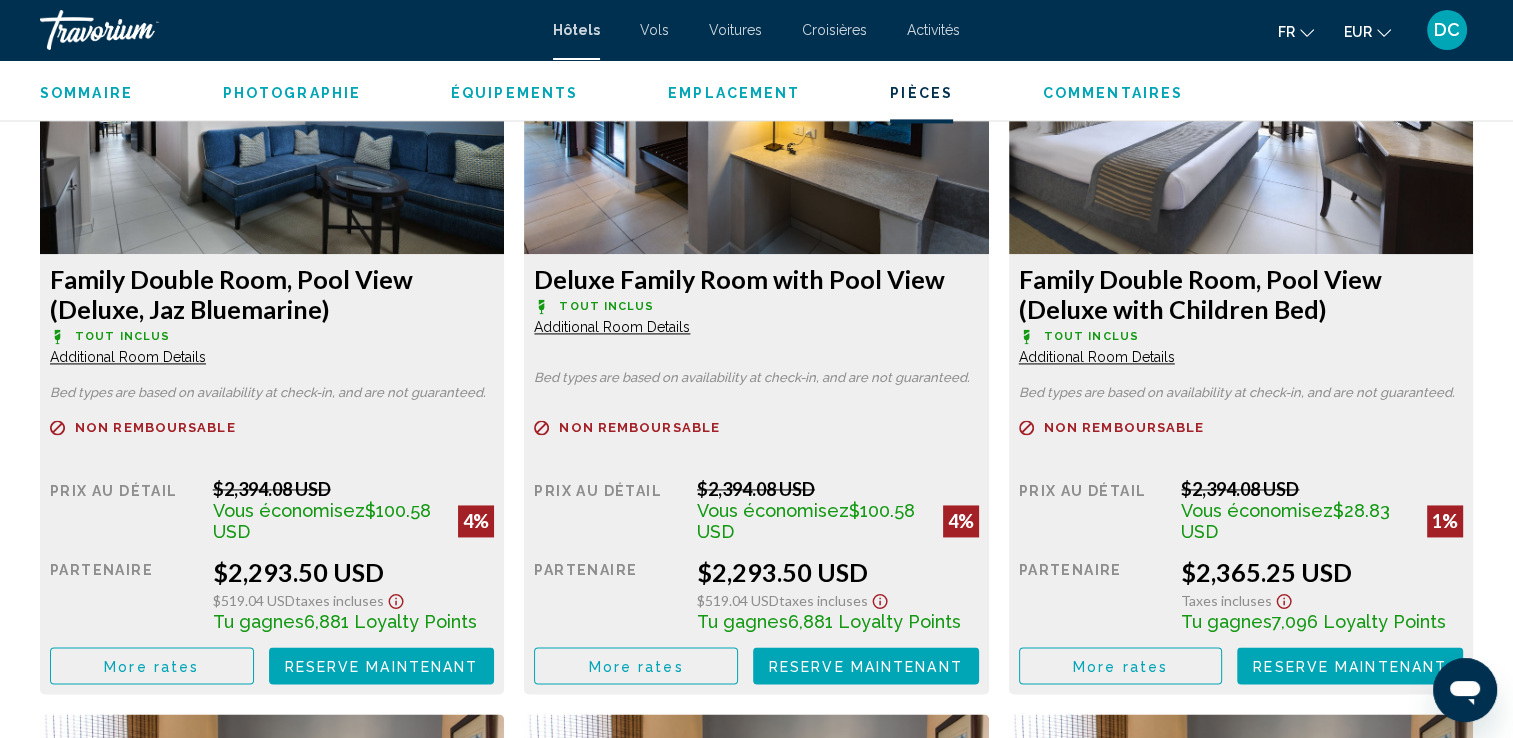 click on "Additional Room Details" at bounding box center [128, 357] 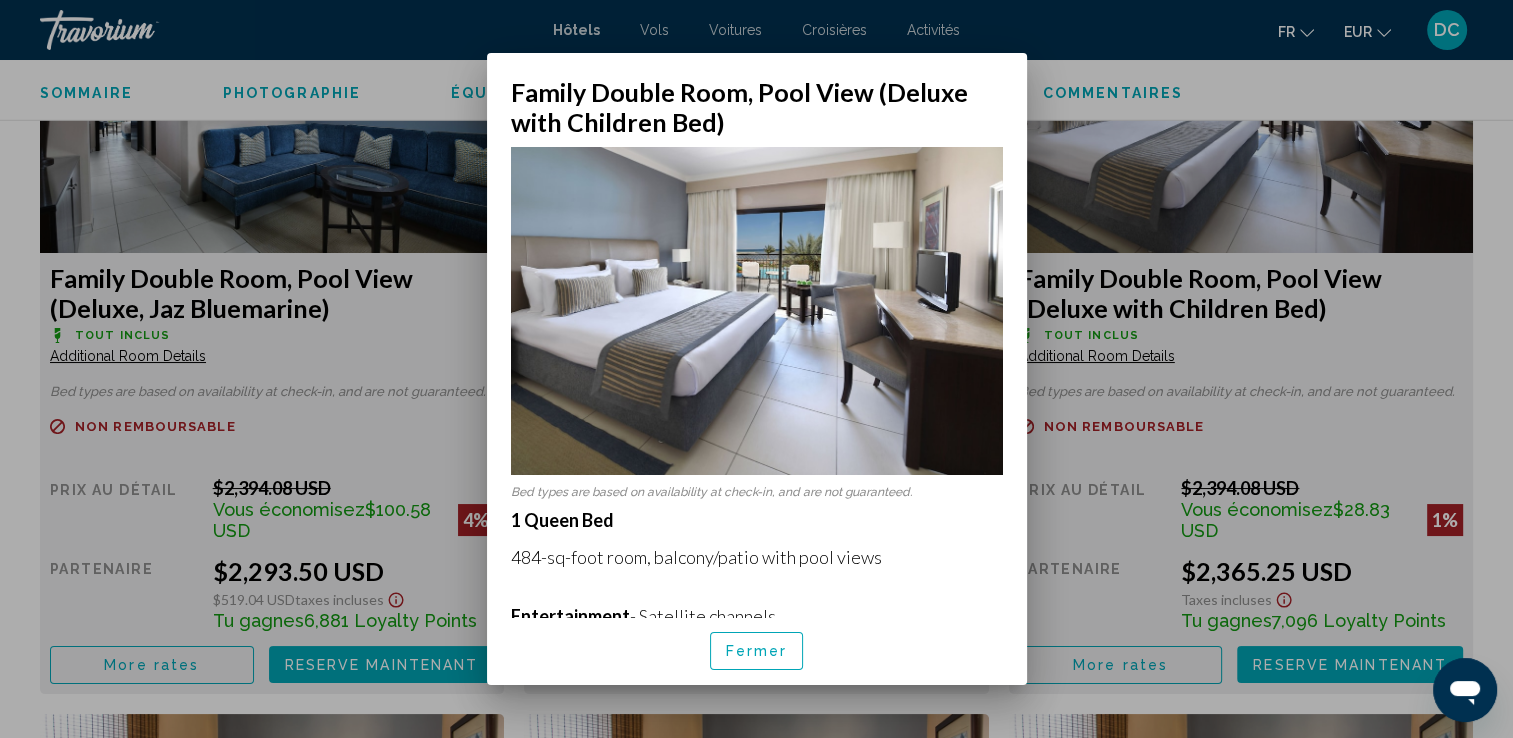 scroll, scrollTop: 0, scrollLeft: 0, axis: both 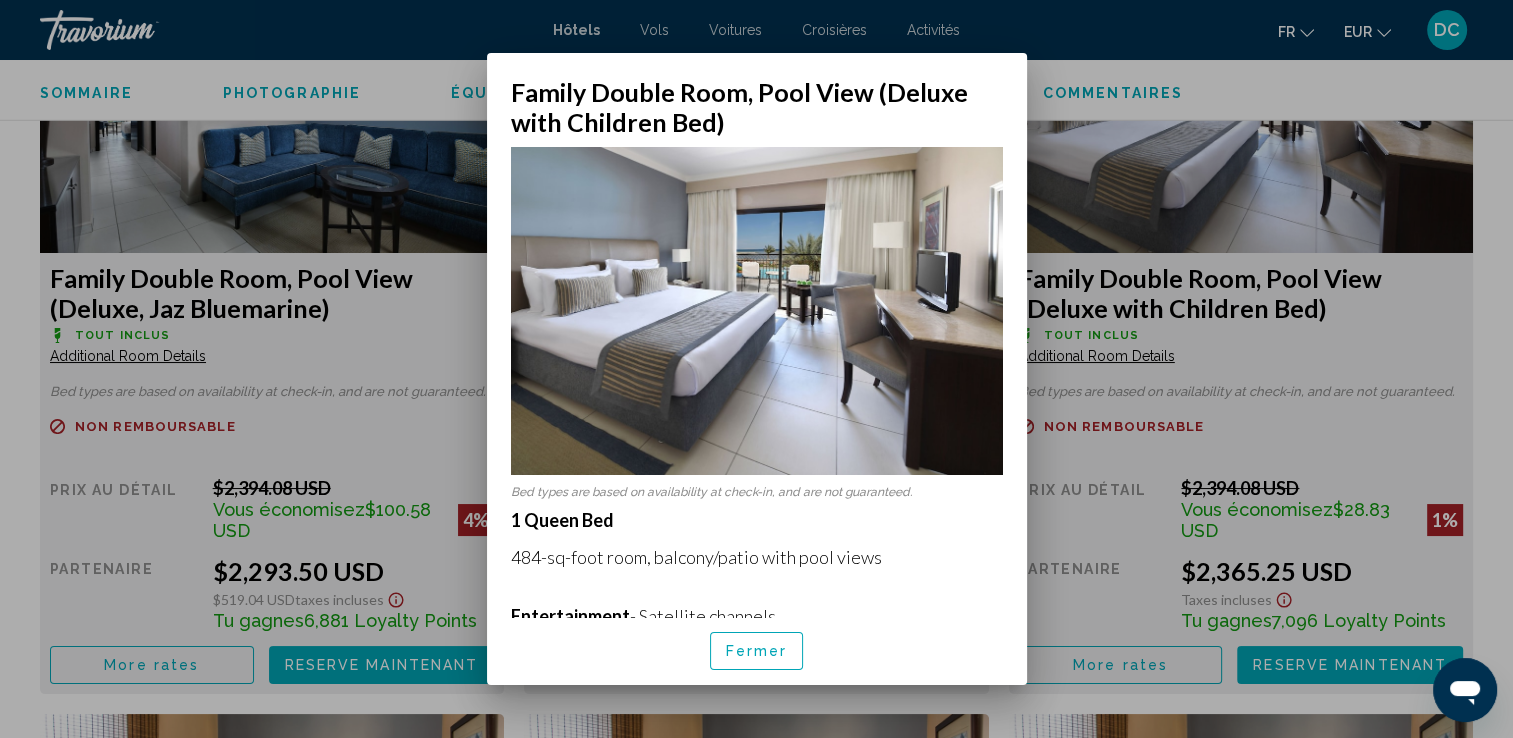 click at bounding box center (757, 311) 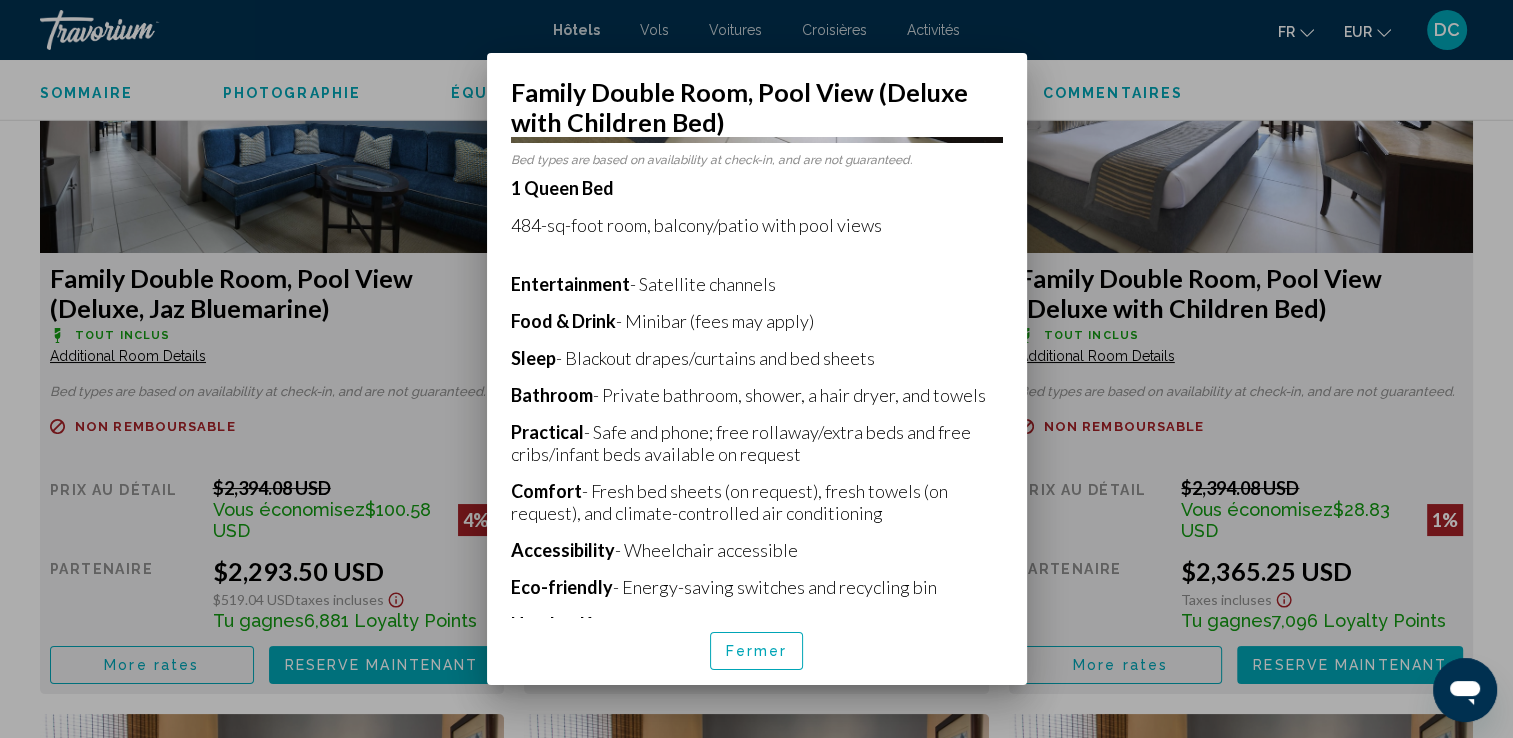 scroll, scrollTop: 392, scrollLeft: 0, axis: vertical 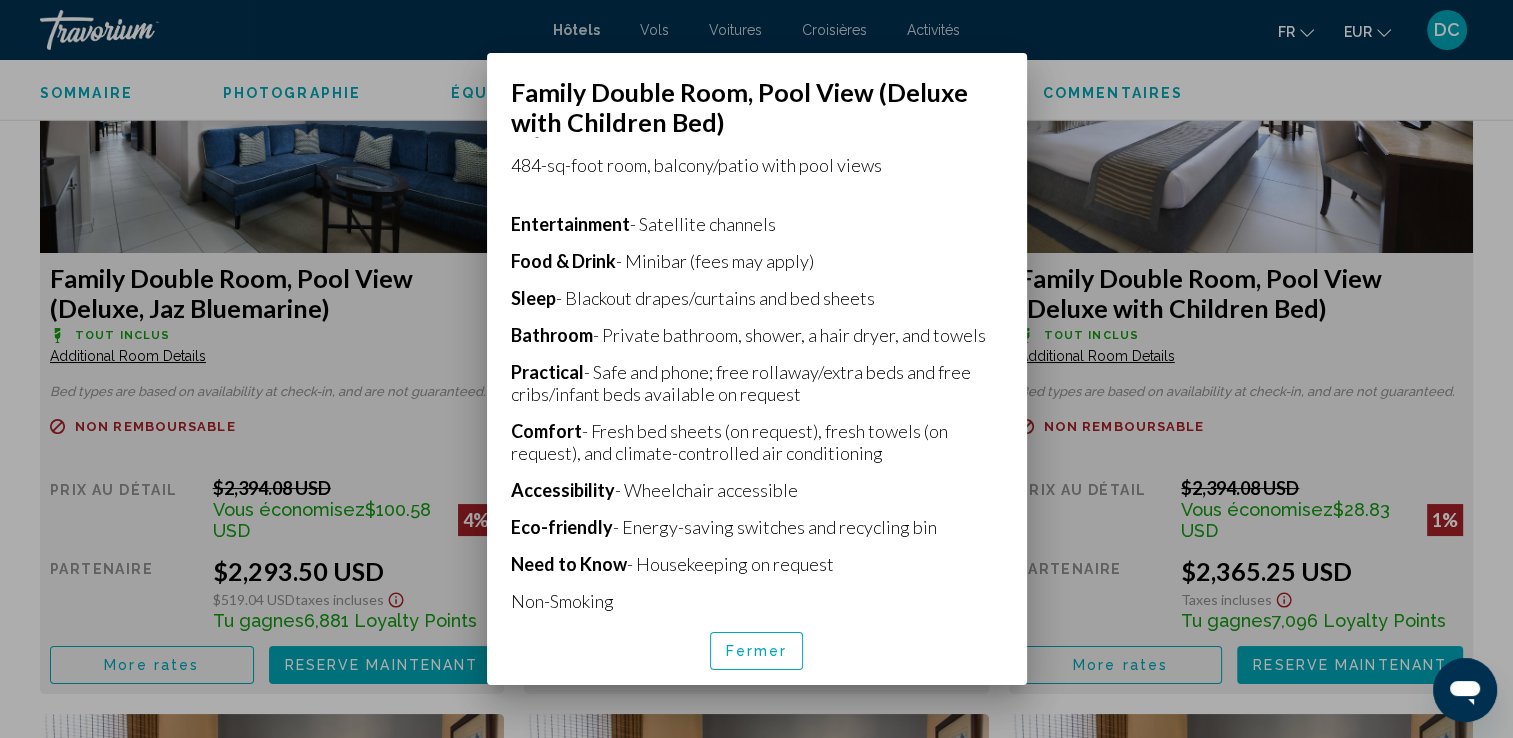 click at bounding box center [756, 369] 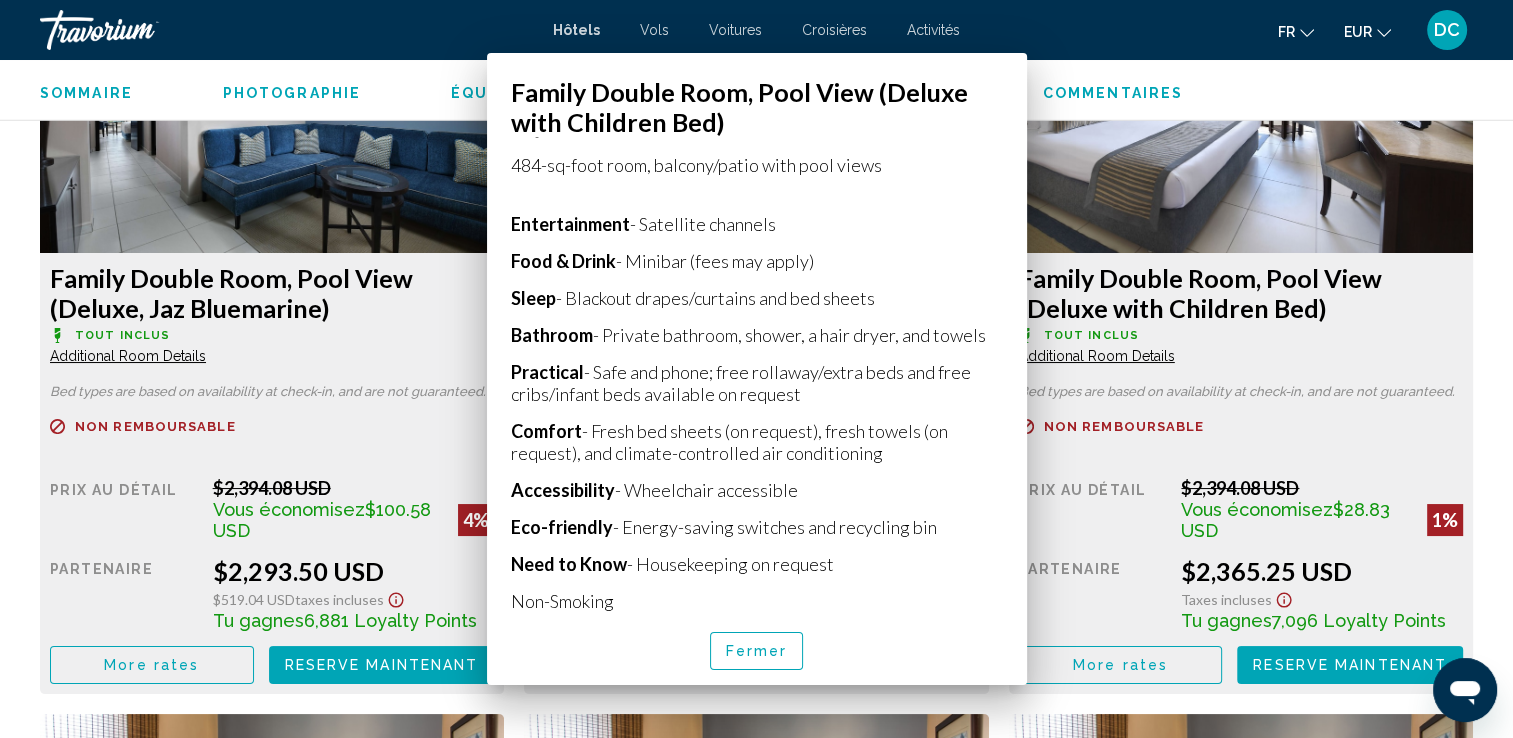 scroll, scrollTop: 2828, scrollLeft: 0, axis: vertical 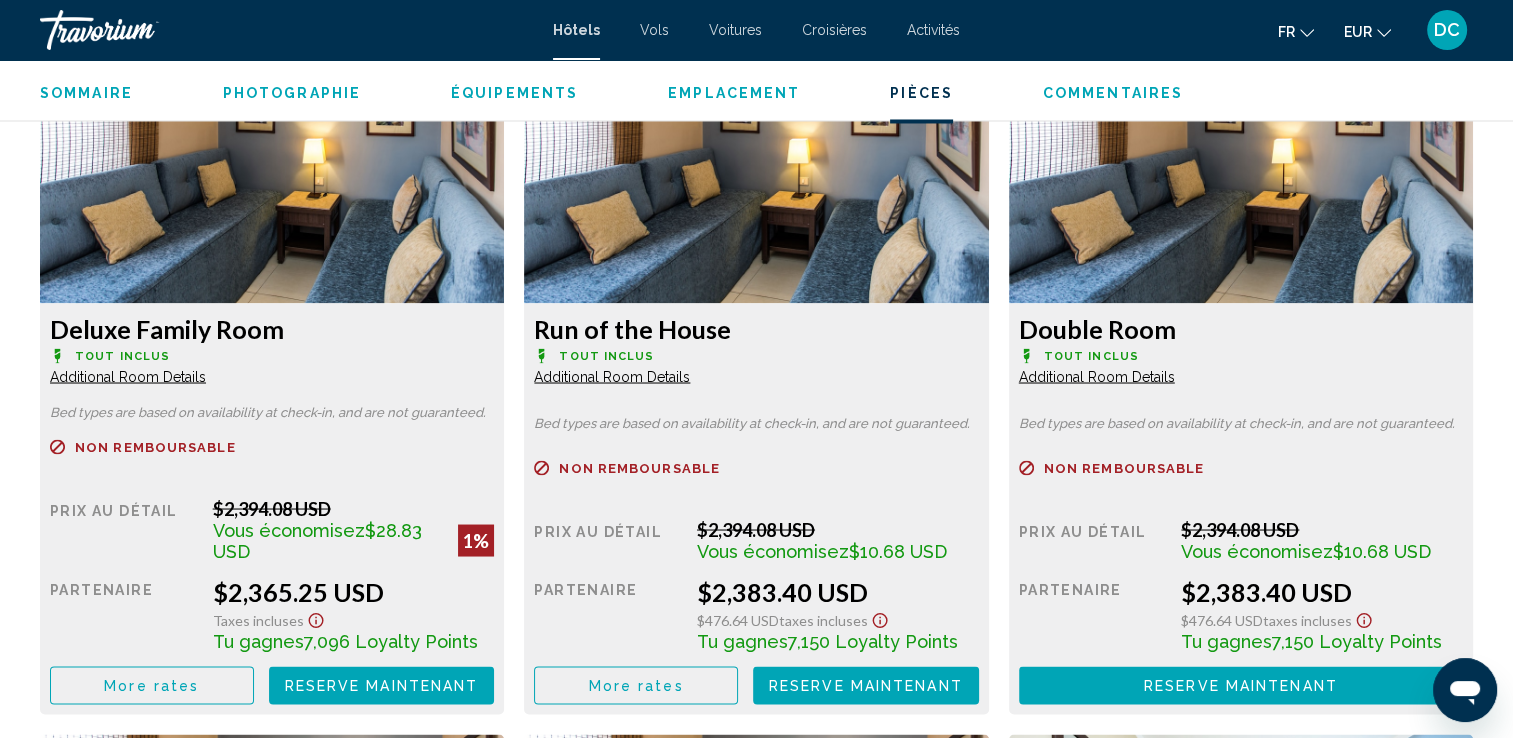 click on "Additional Room Details" at bounding box center (128, -304) 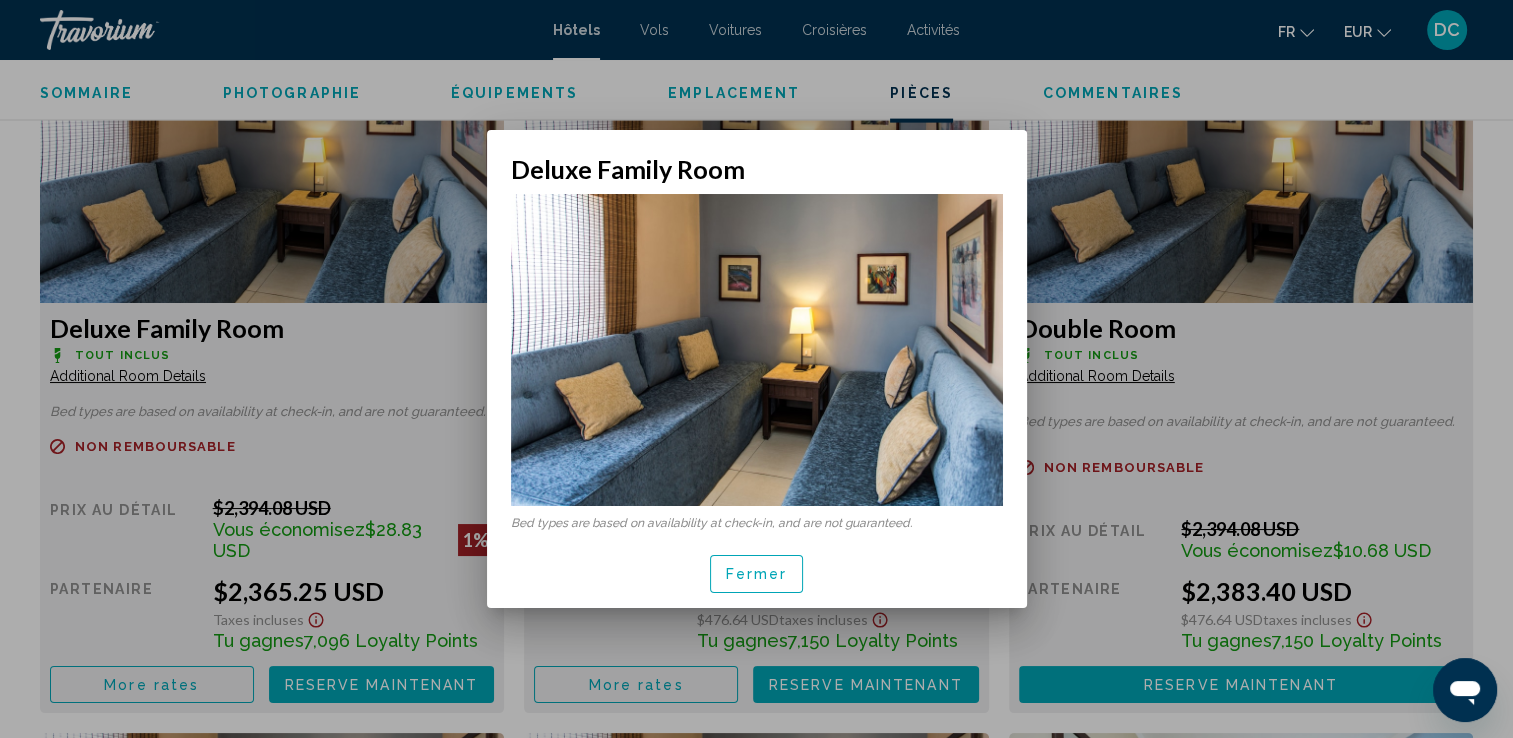 click at bounding box center (756, 369) 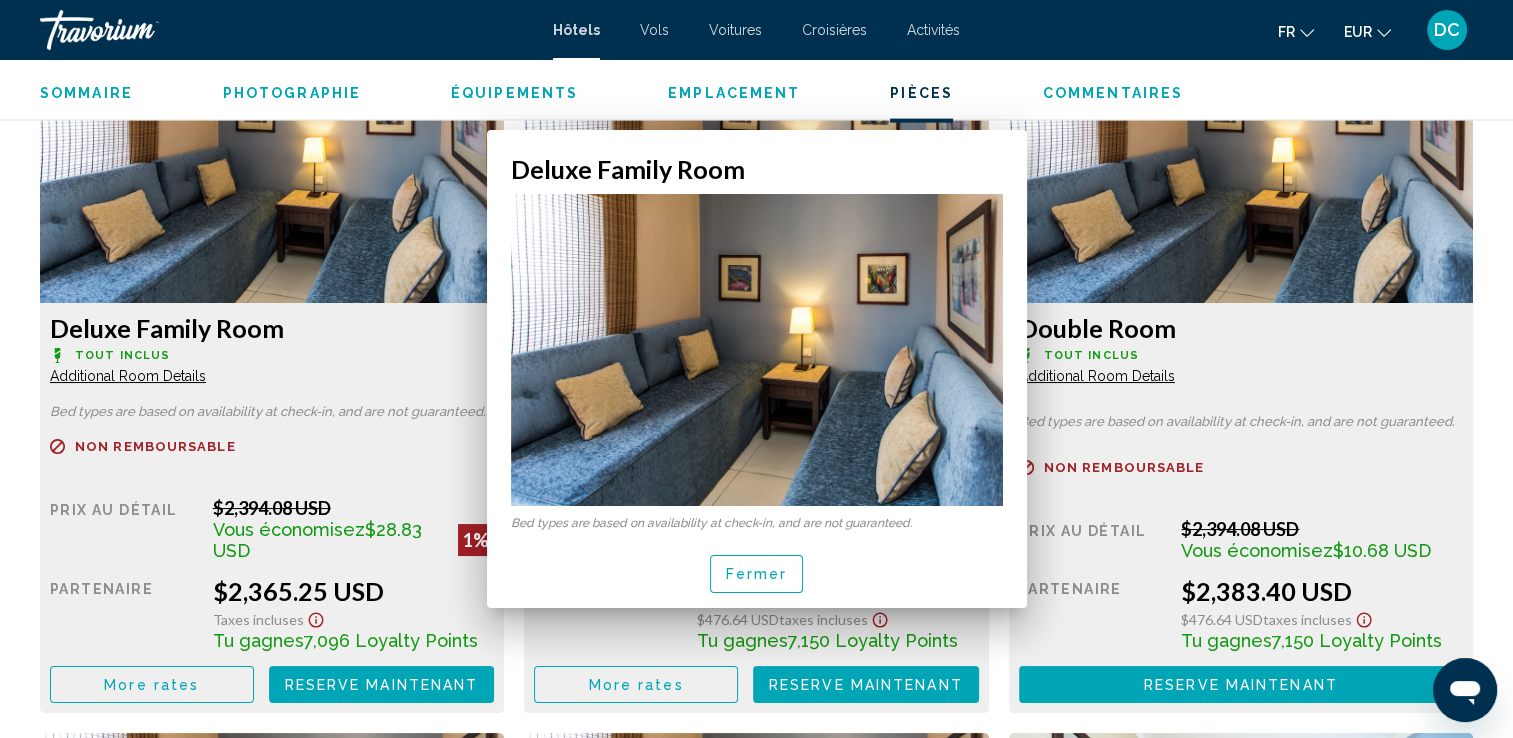 scroll, scrollTop: 3489, scrollLeft: 0, axis: vertical 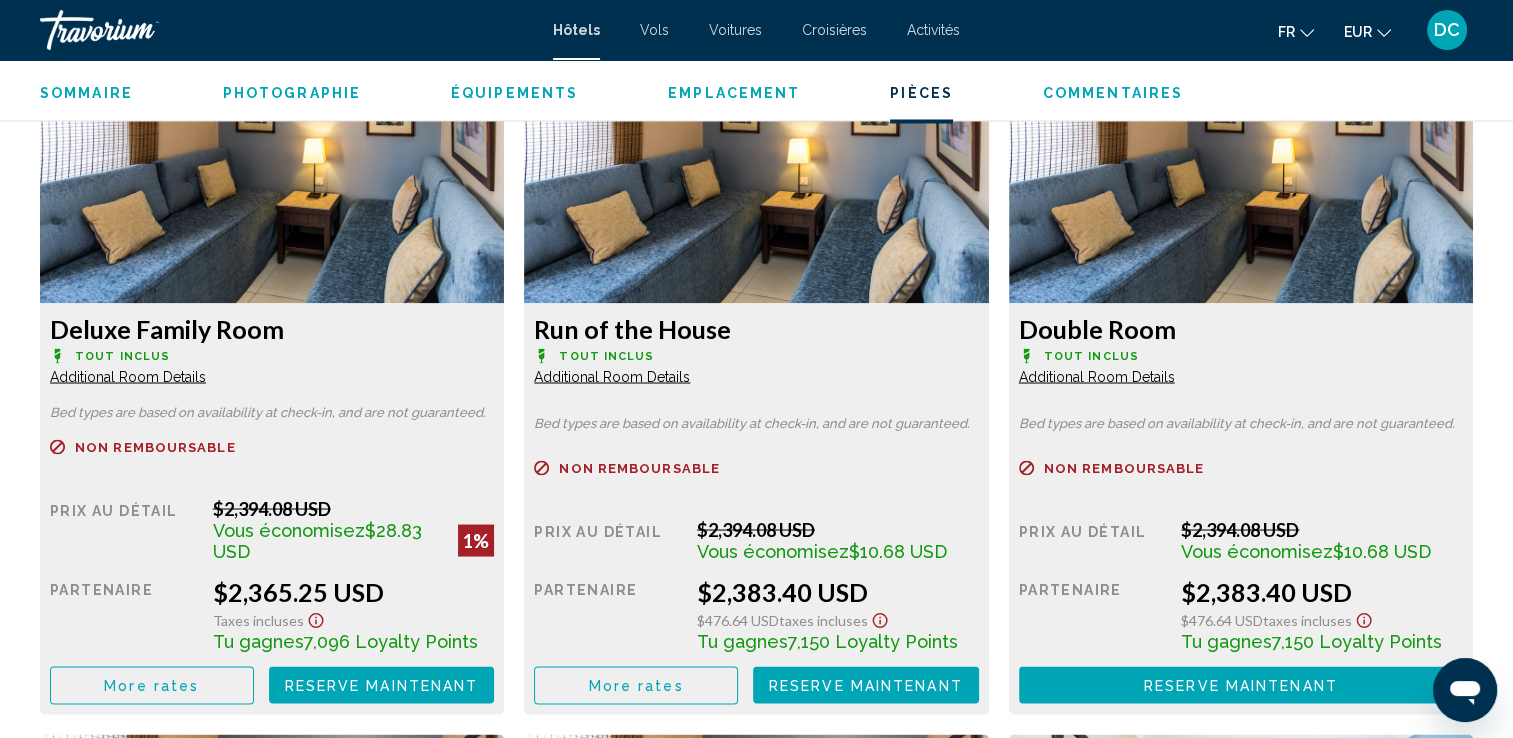 click on "Additional Room Details" at bounding box center [128, -304] 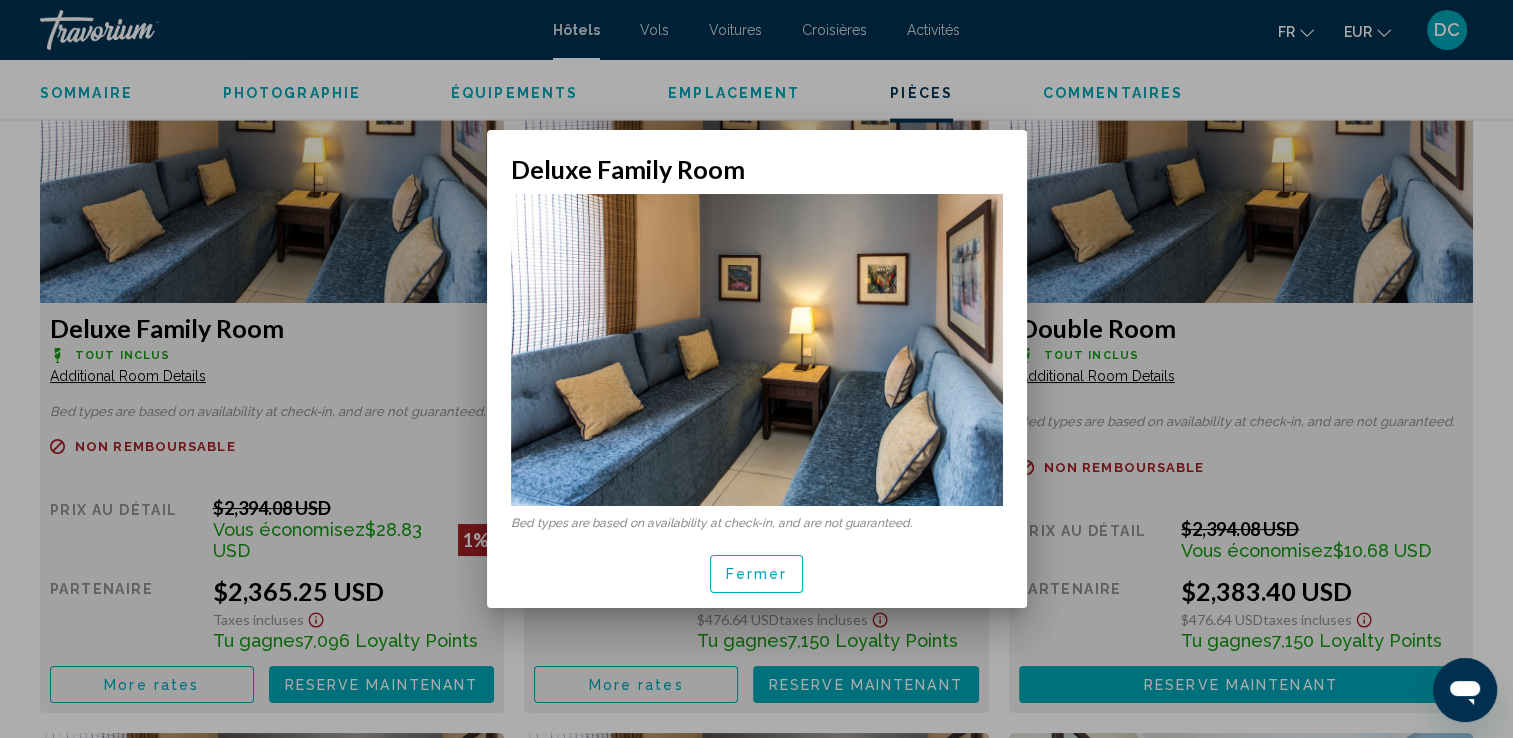 scroll, scrollTop: 0, scrollLeft: 0, axis: both 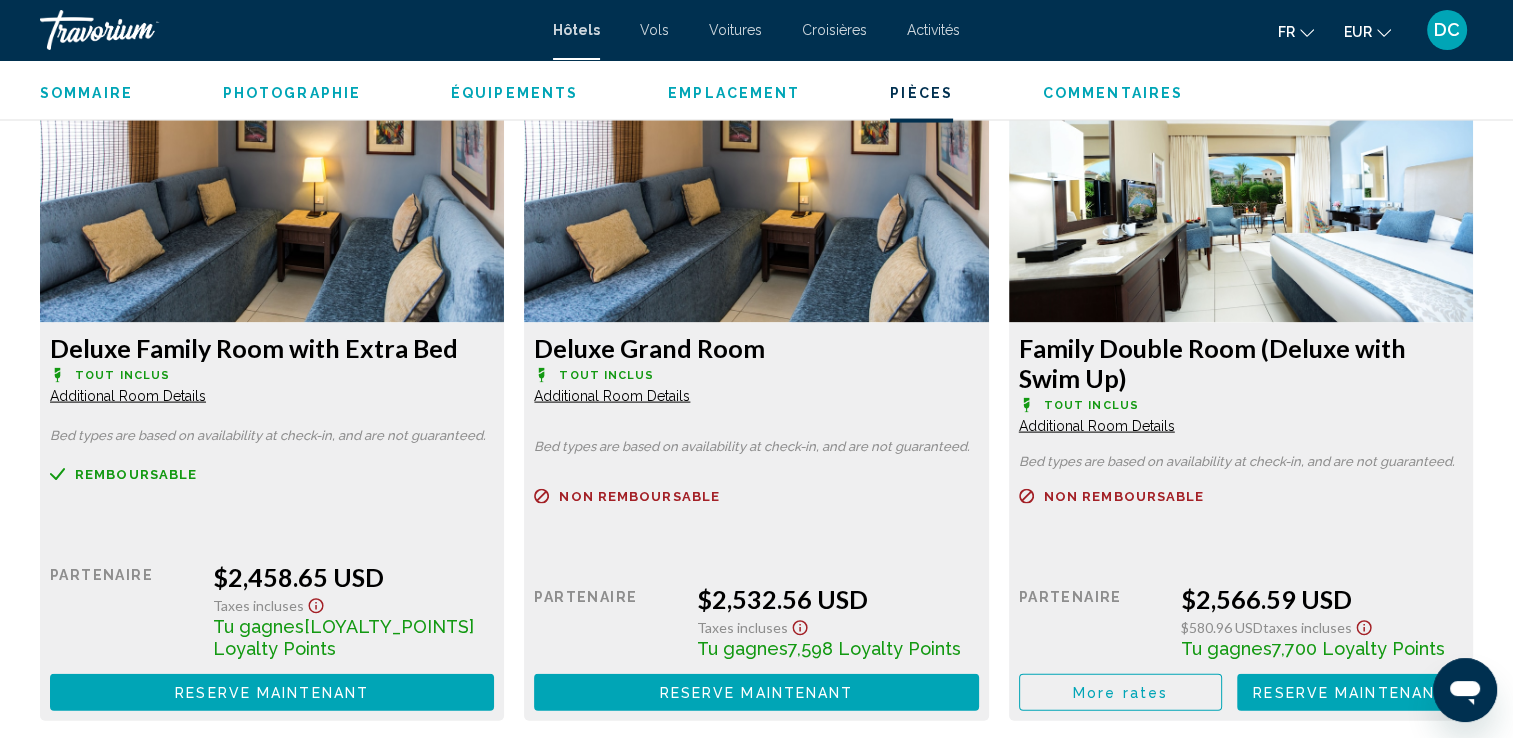 click on "Additional Room Details" at bounding box center (128, -965) 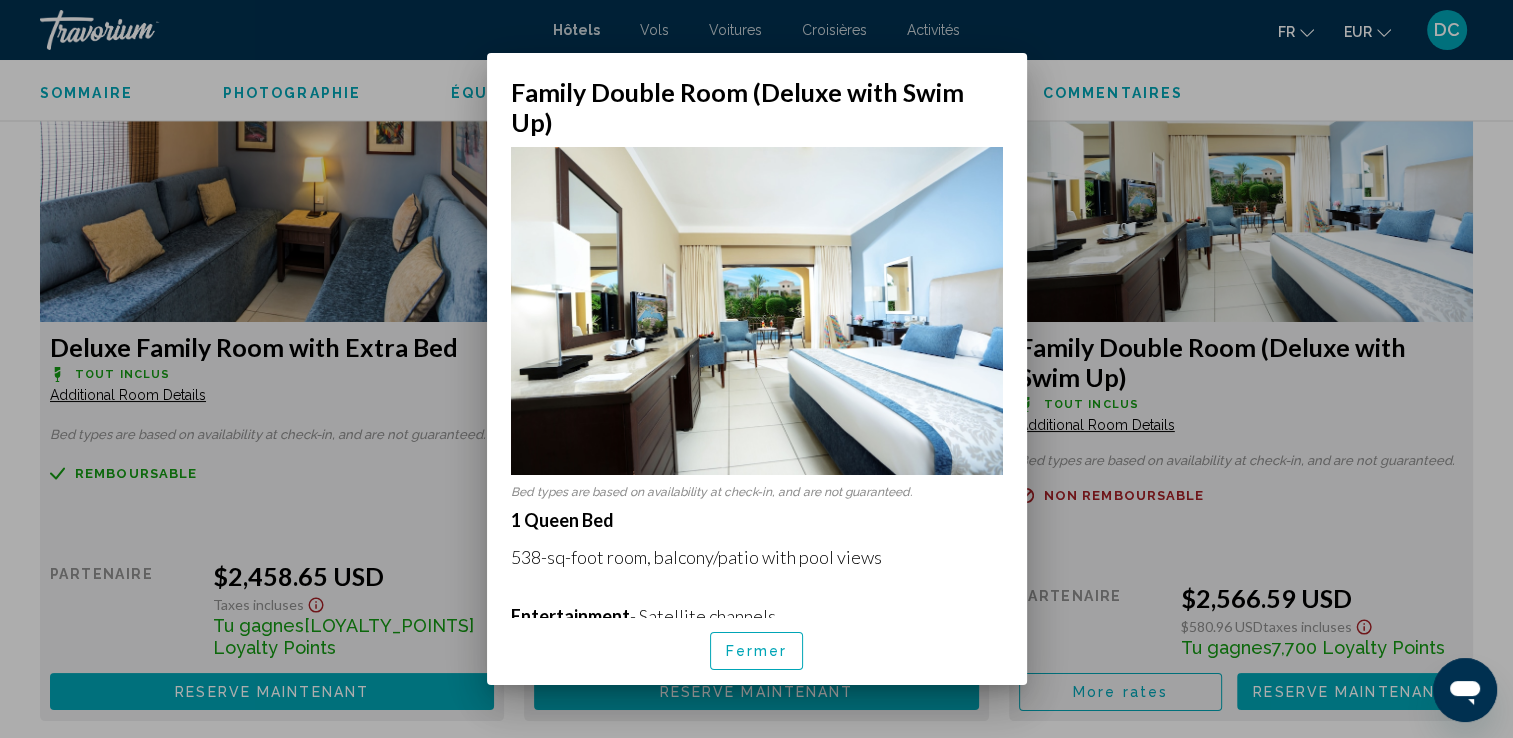 scroll, scrollTop: 0, scrollLeft: 0, axis: both 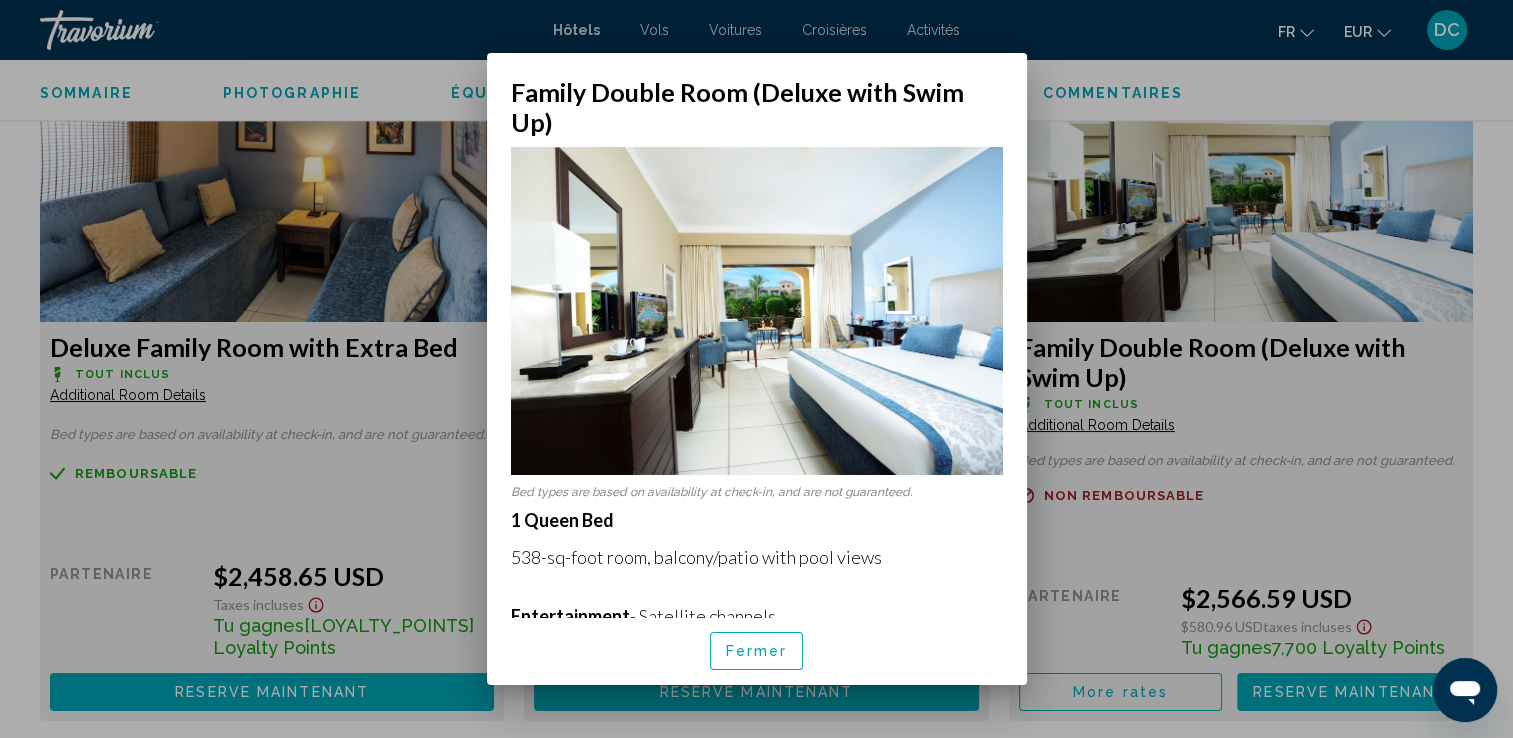 click at bounding box center [756, 369] 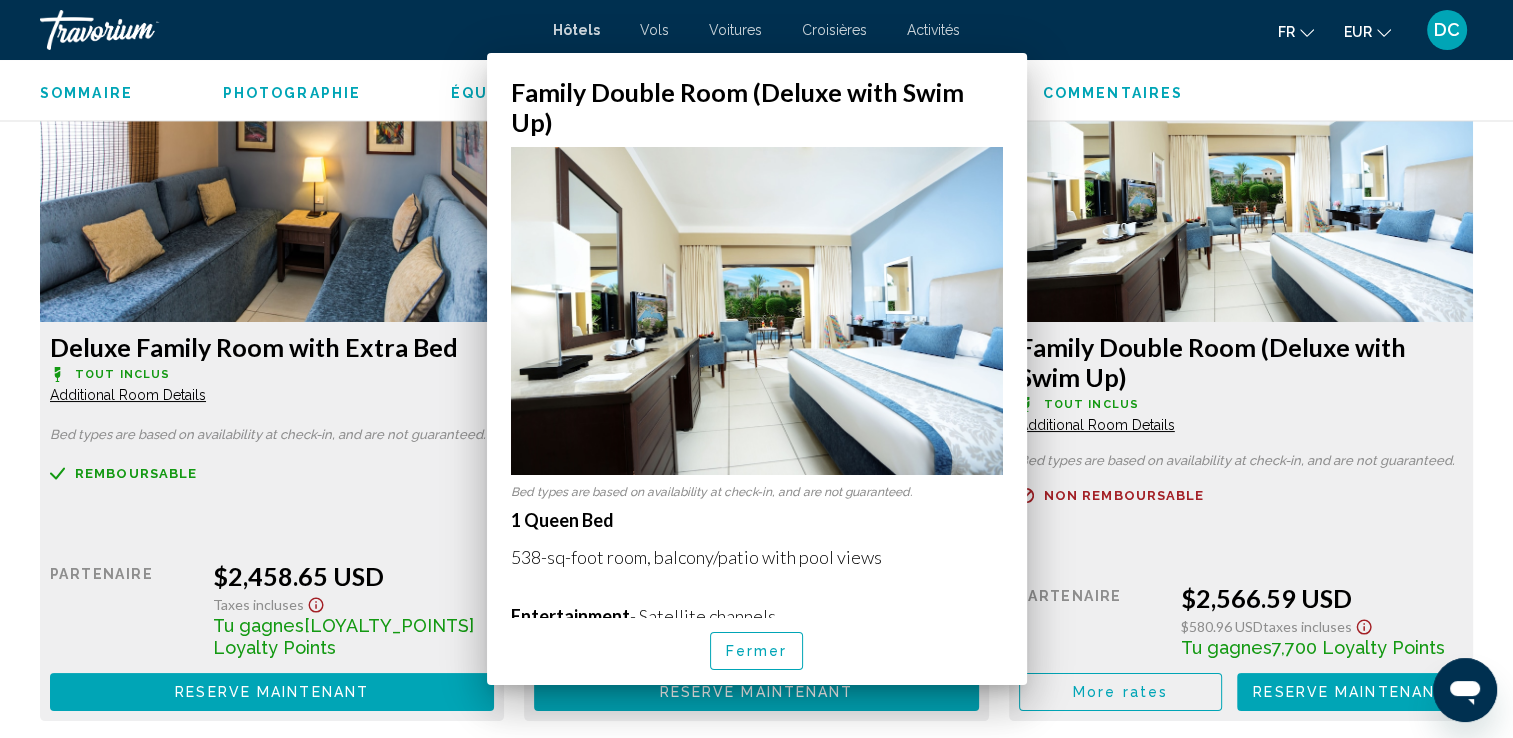 scroll, scrollTop: 4150, scrollLeft: 0, axis: vertical 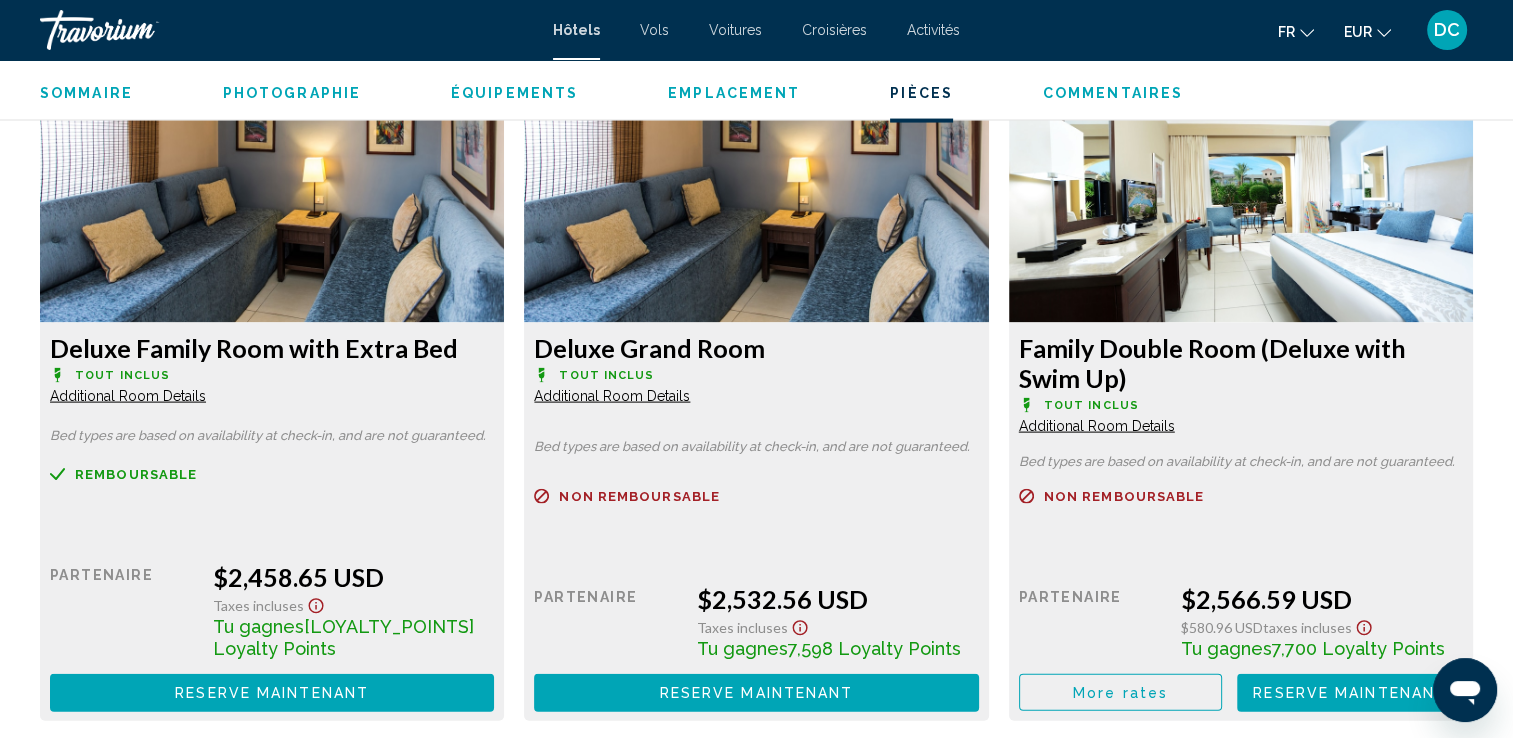 click on "EUR" 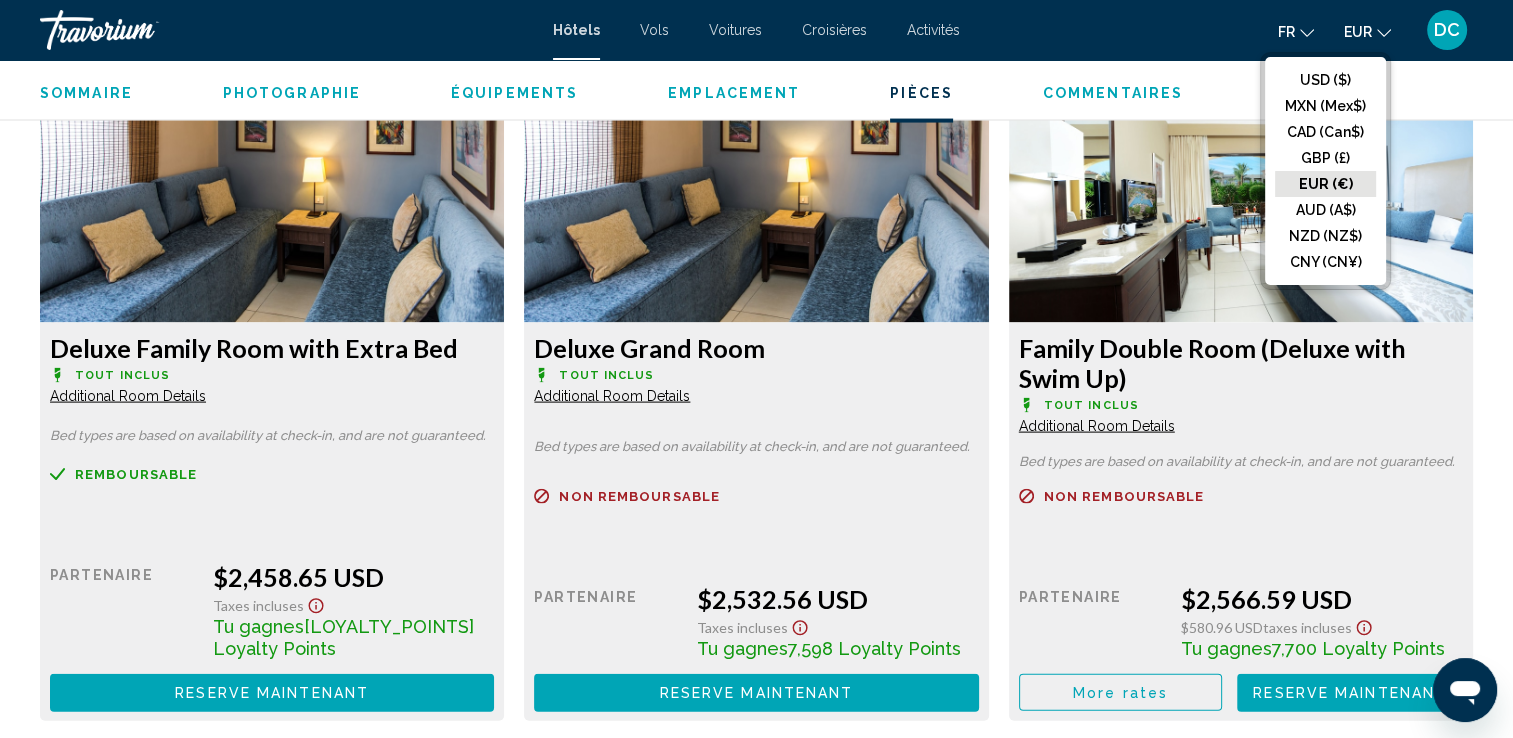 click on "EUR (€)" 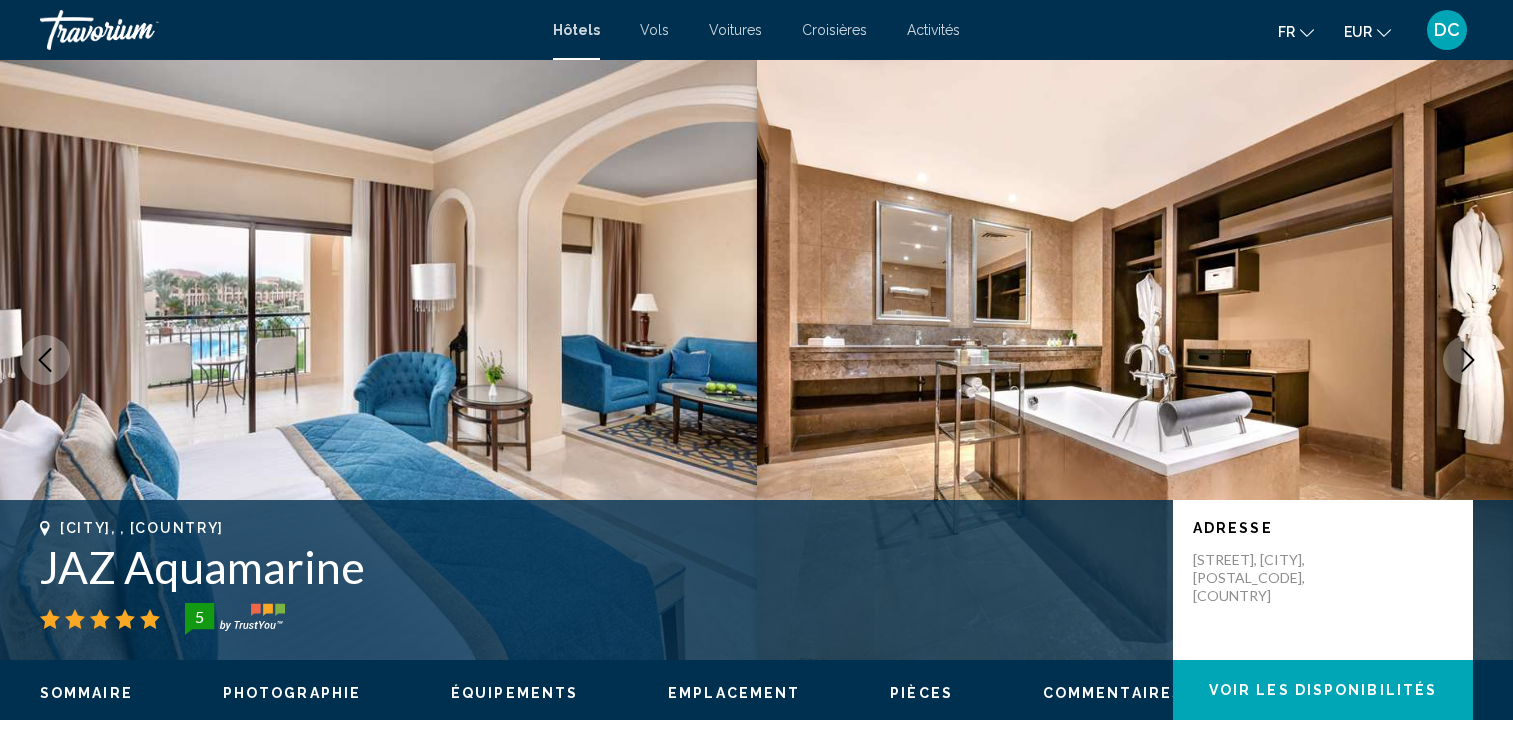 scroll, scrollTop: 0, scrollLeft: 0, axis: both 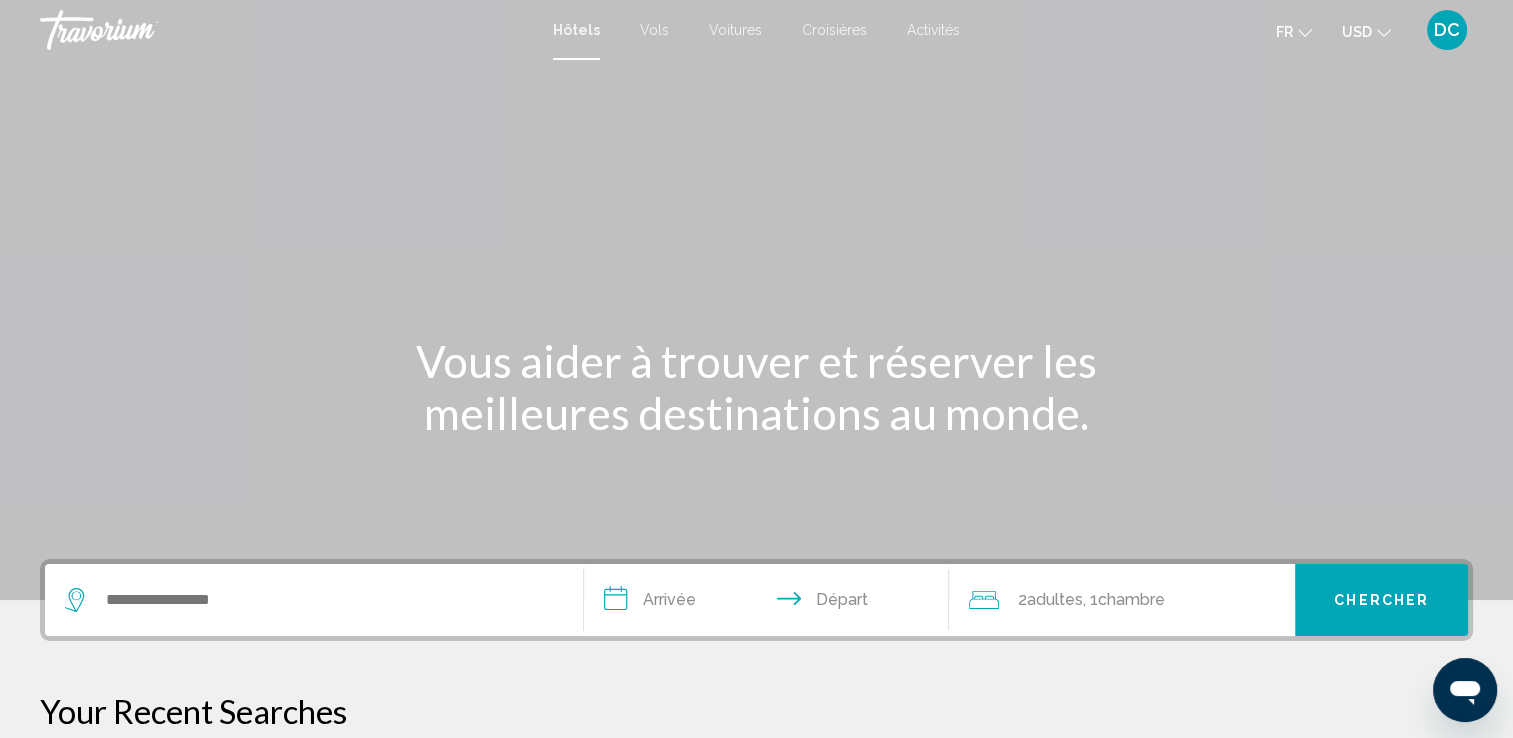 click 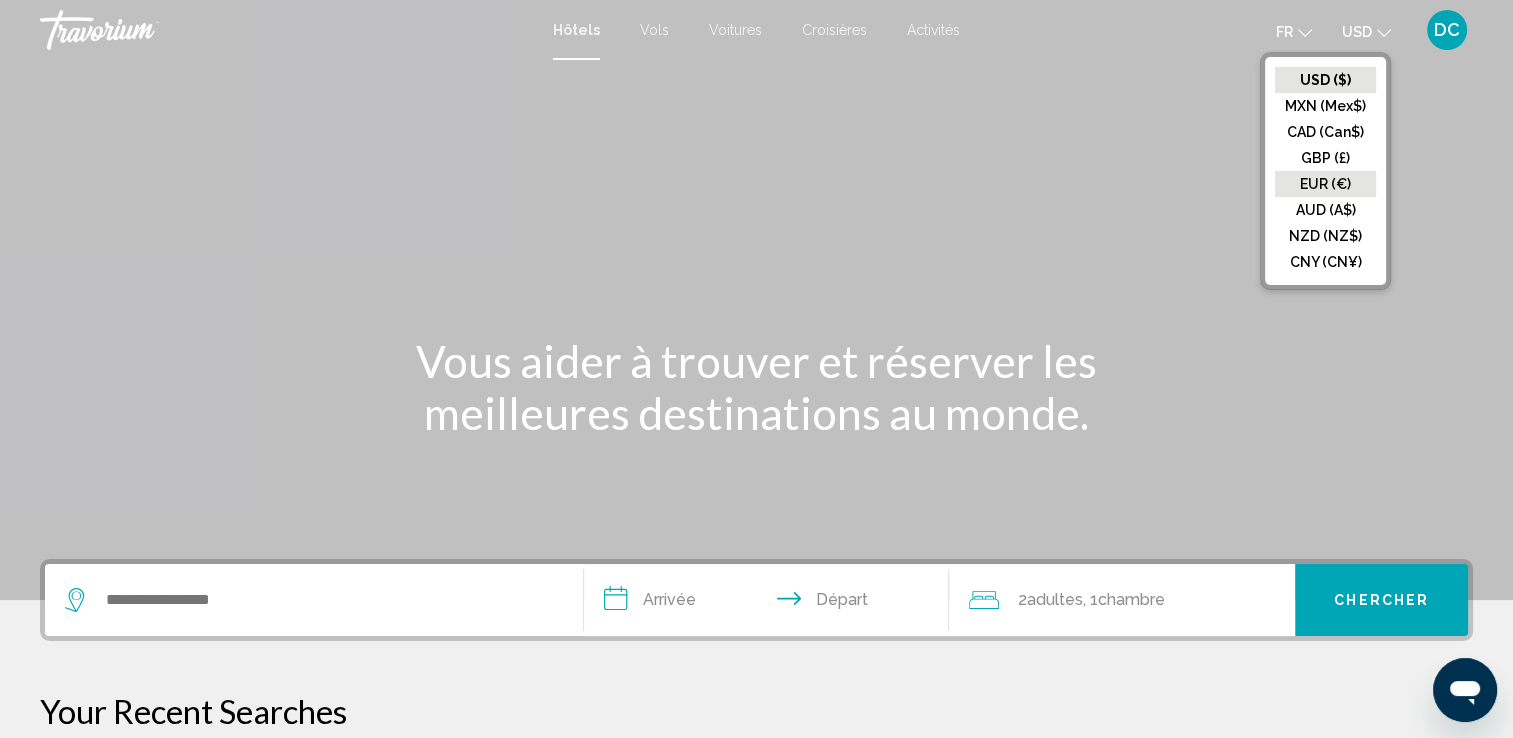 click on "EUR (€)" 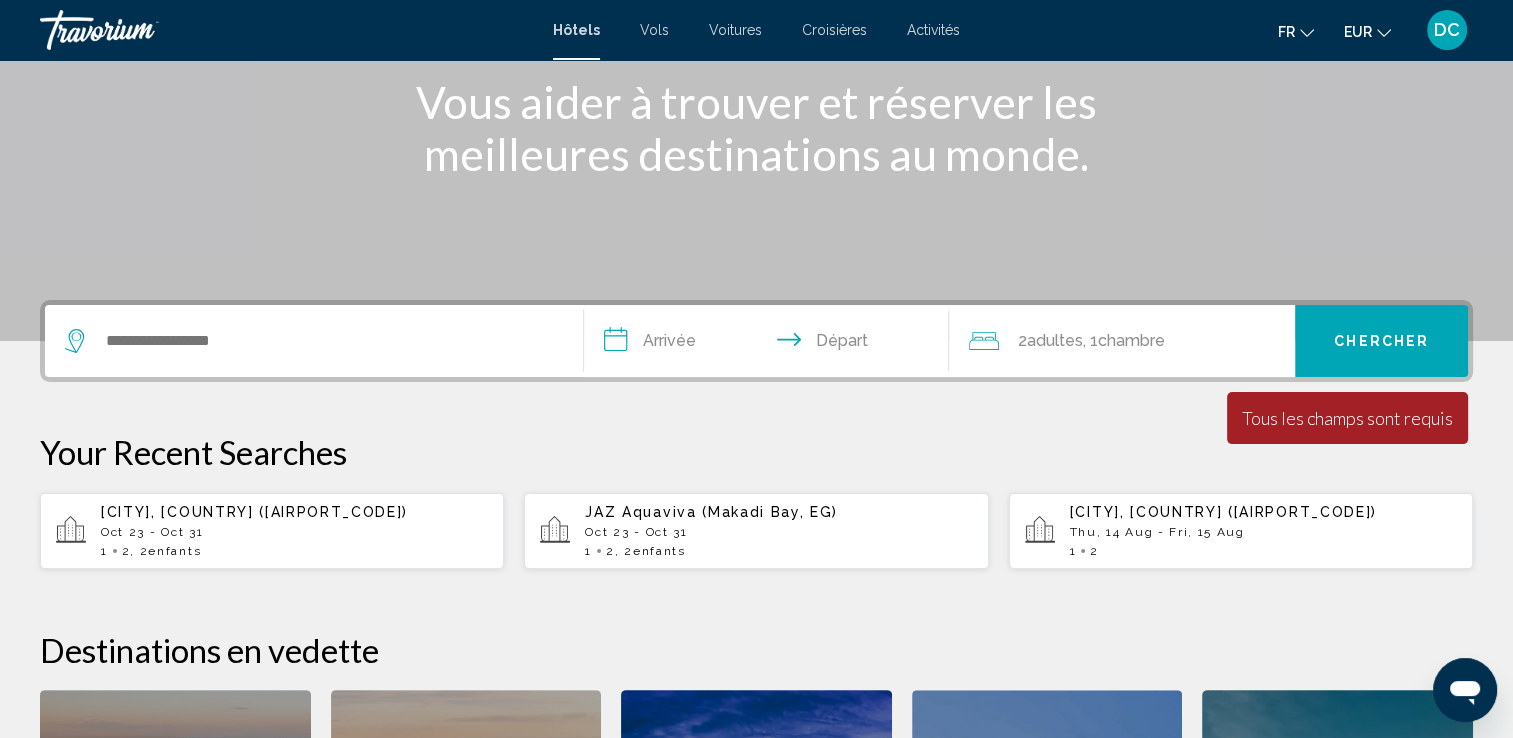 scroll, scrollTop: 346, scrollLeft: 0, axis: vertical 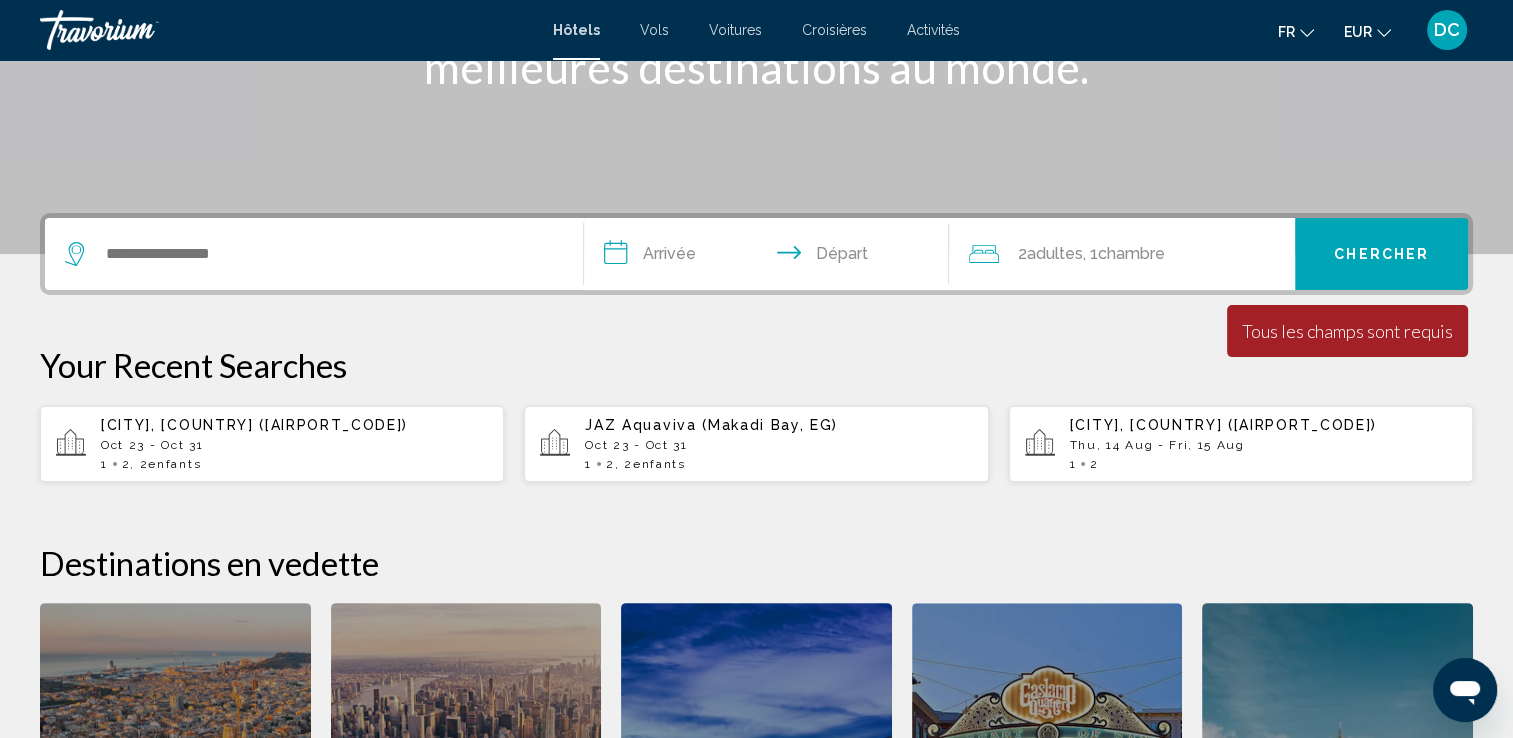 click on "[CITY], [COUNTRY] ([AIRPORT_CODE]) Thu, 23 Oct - Fri, 31 Oct 1 2 , 2 Enfant Enfants" at bounding box center [294, 444] 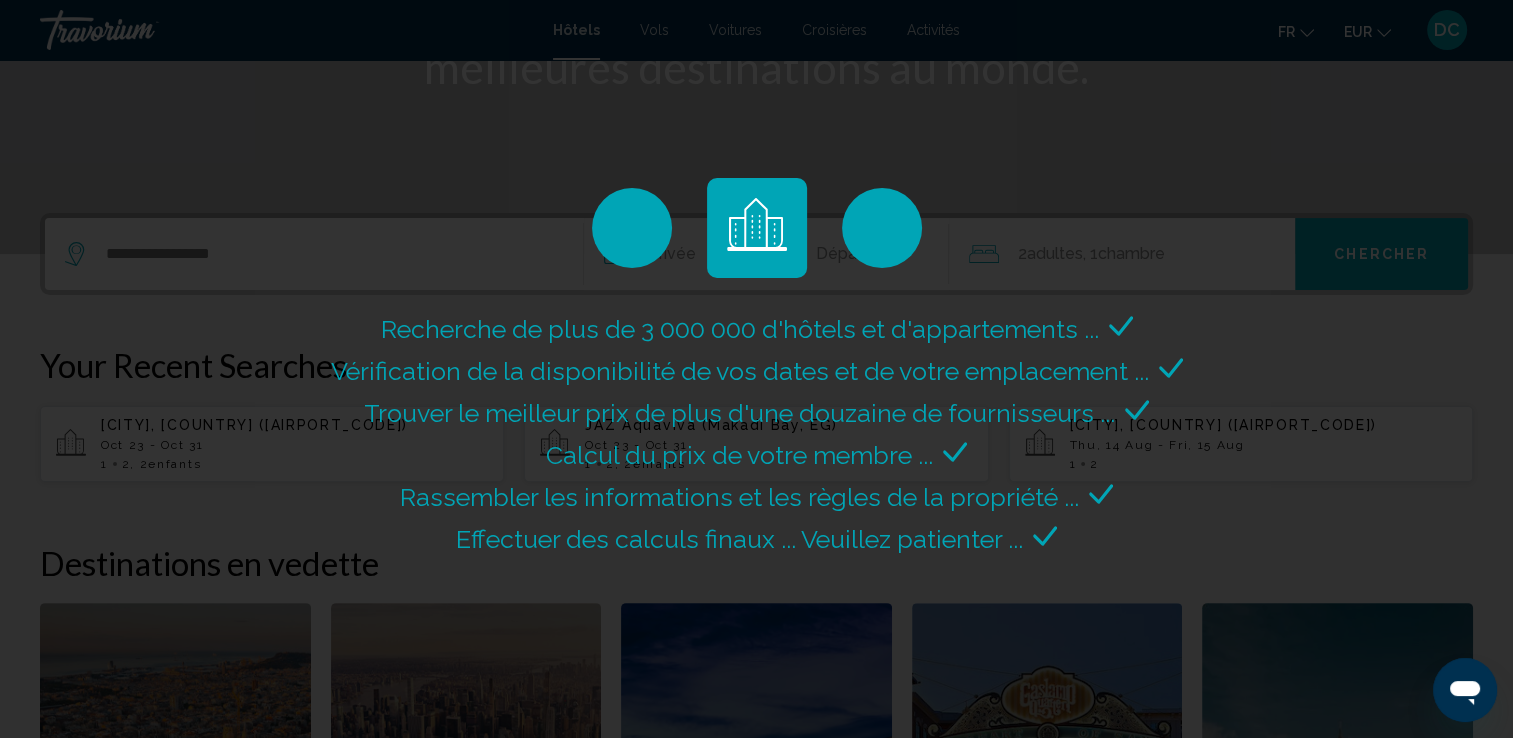 scroll, scrollTop: 0, scrollLeft: 0, axis: both 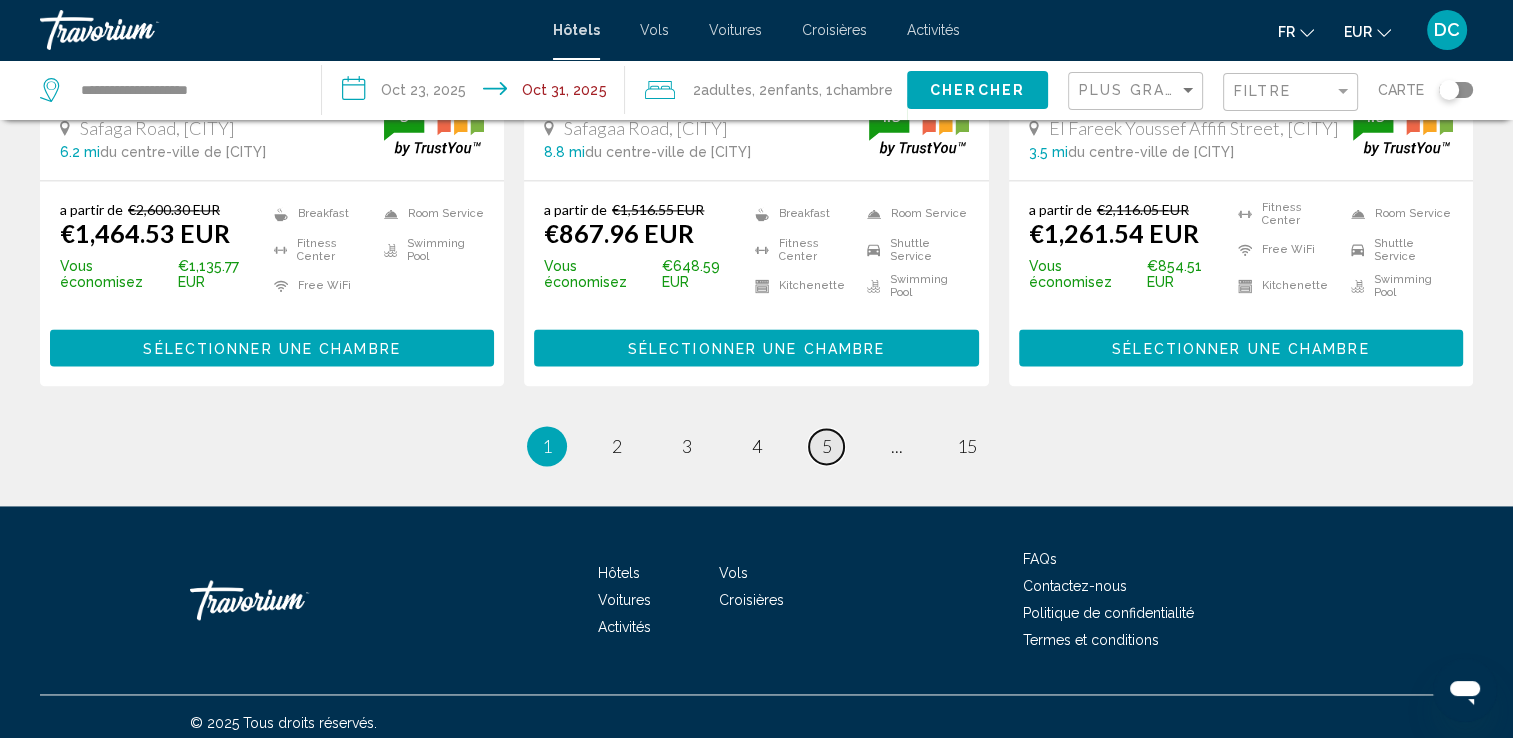 click on "page  5" at bounding box center (826, 446) 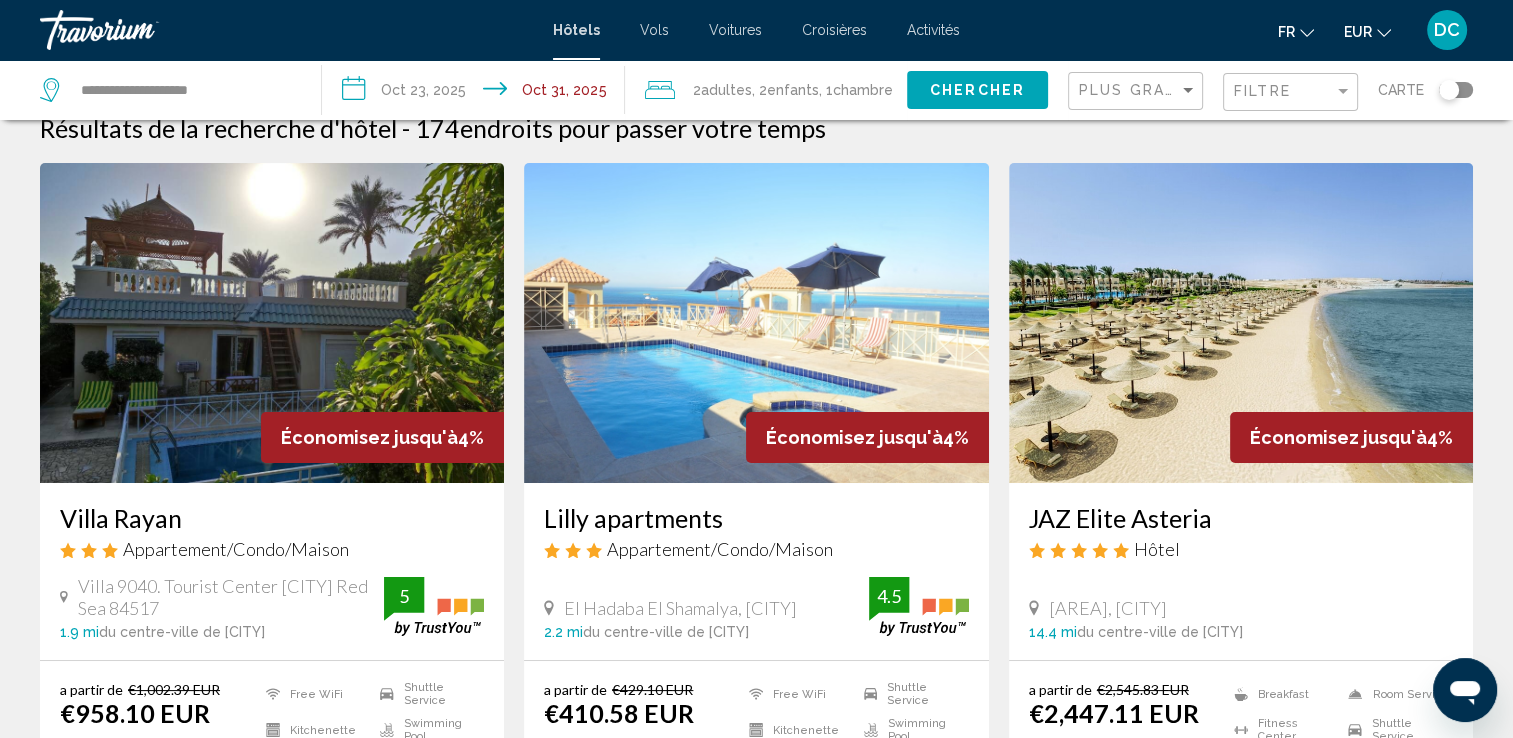 scroll, scrollTop: 0, scrollLeft: 0, axis: both 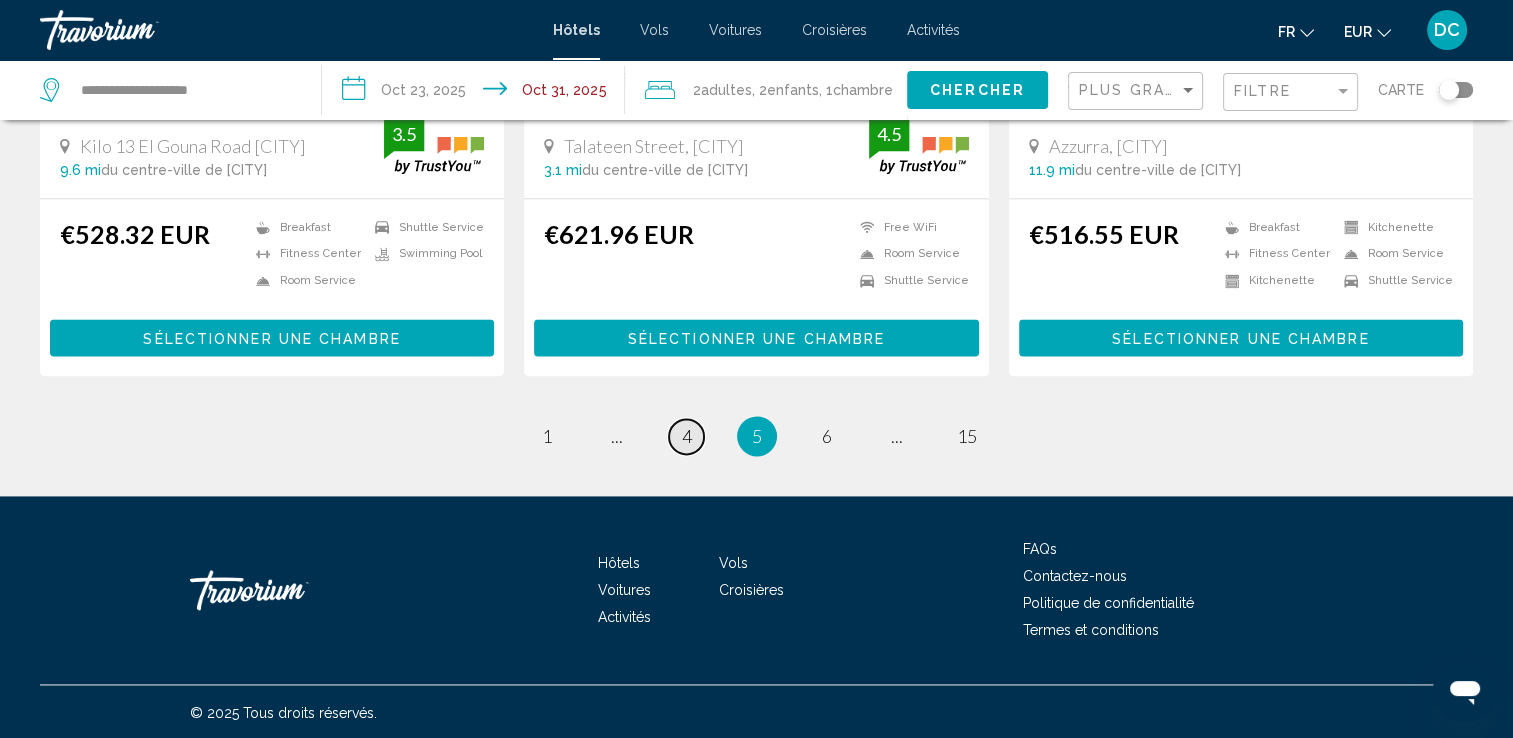 click on "4" at bounding box center (687, 436) 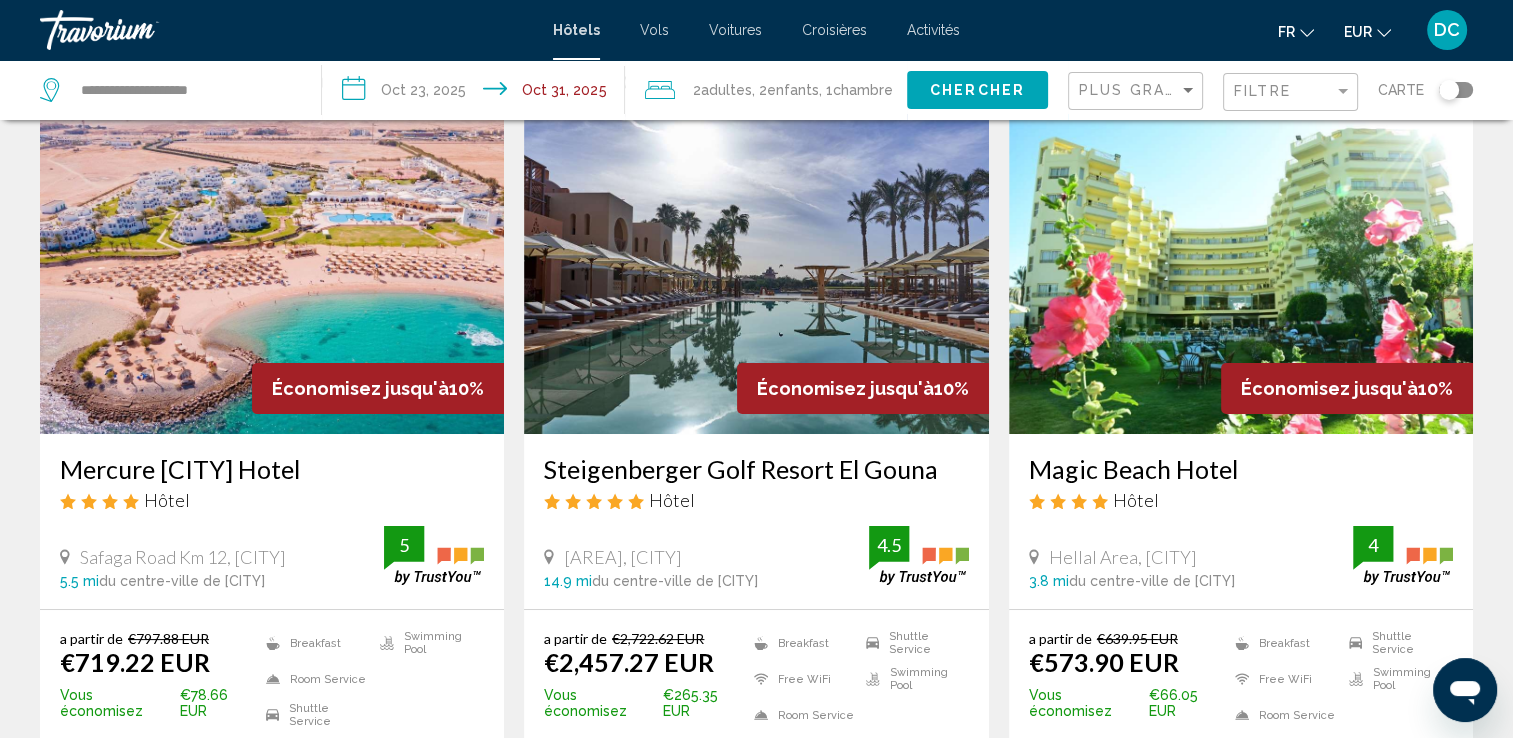 scroll, scrollTop: 0, scrollLeft: 0, axis: both 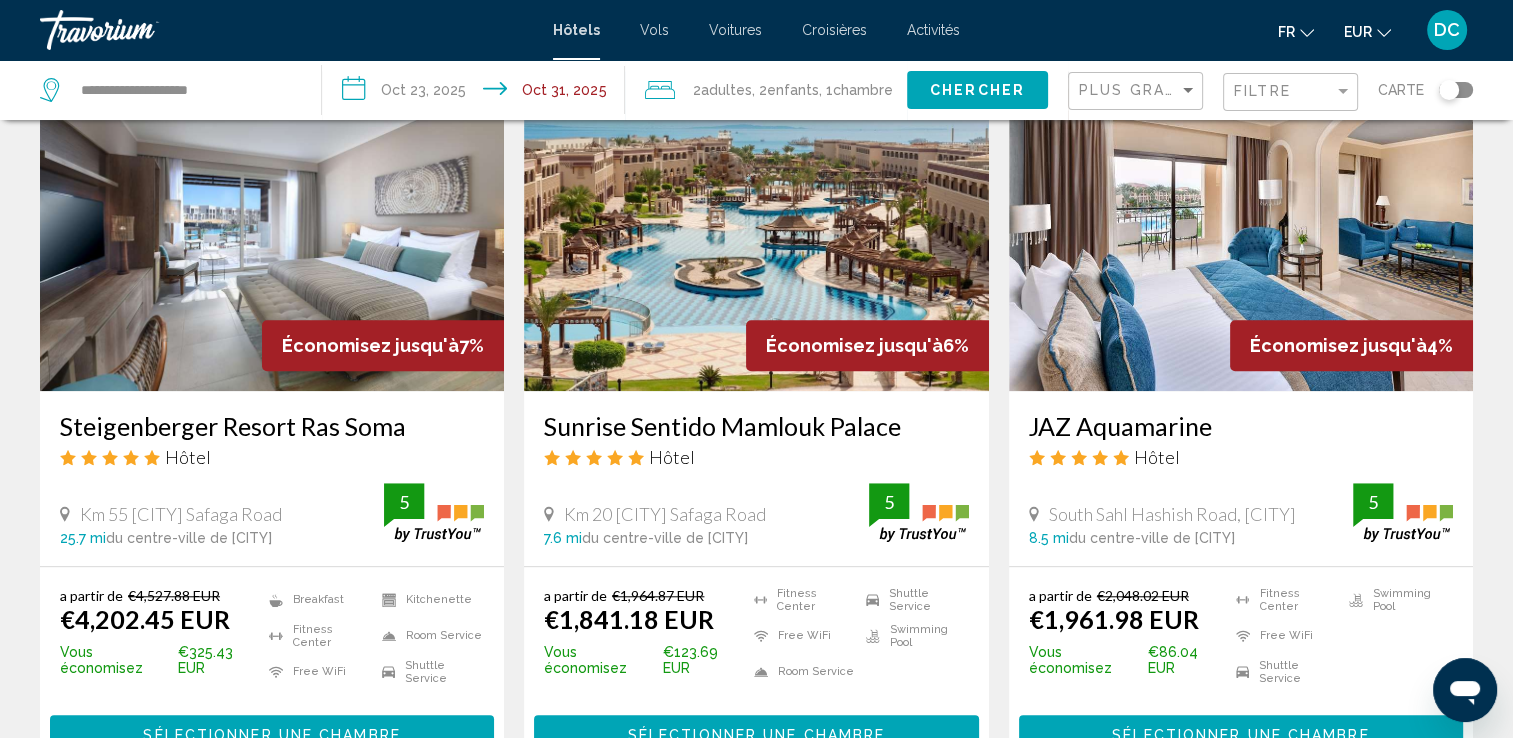 click on "Sélectionner une chambre" at bounding box center [1241, 733] 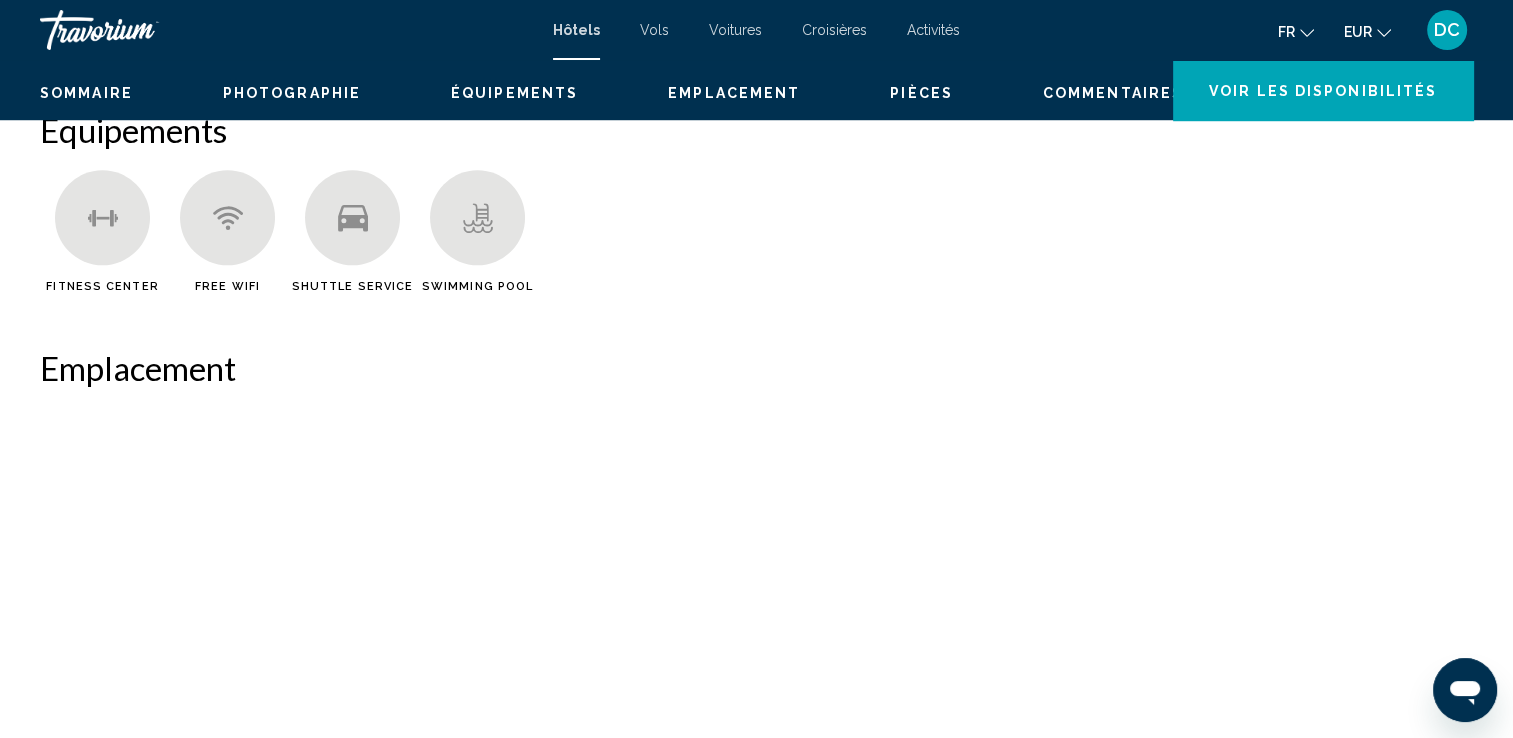 scroll, scrollTop: 0, scrollLeft: 0, axis: both 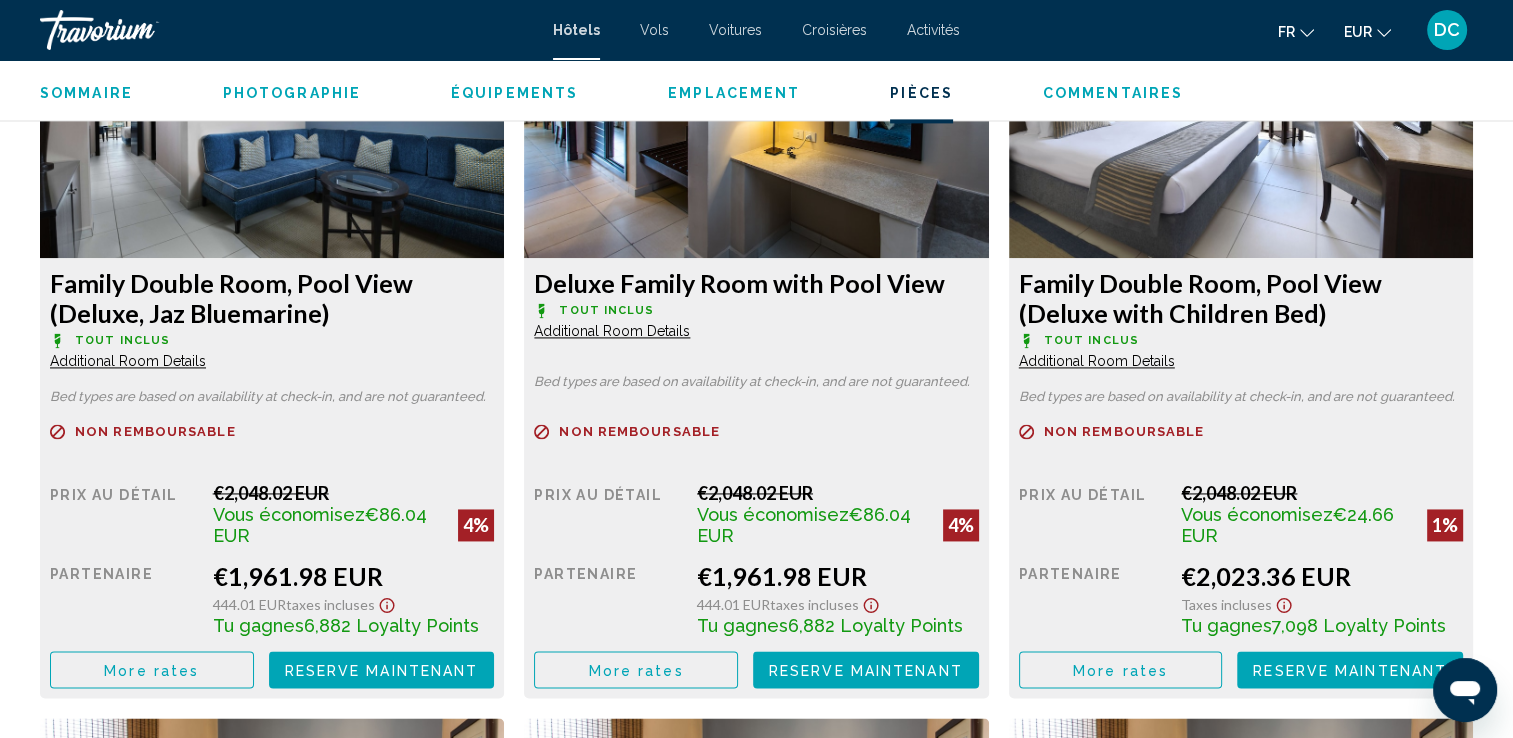 drag, startPoint x: 1336, startPoint y: 317, endPoint x: 1020, endPoint y: 268, distance: 319.7765 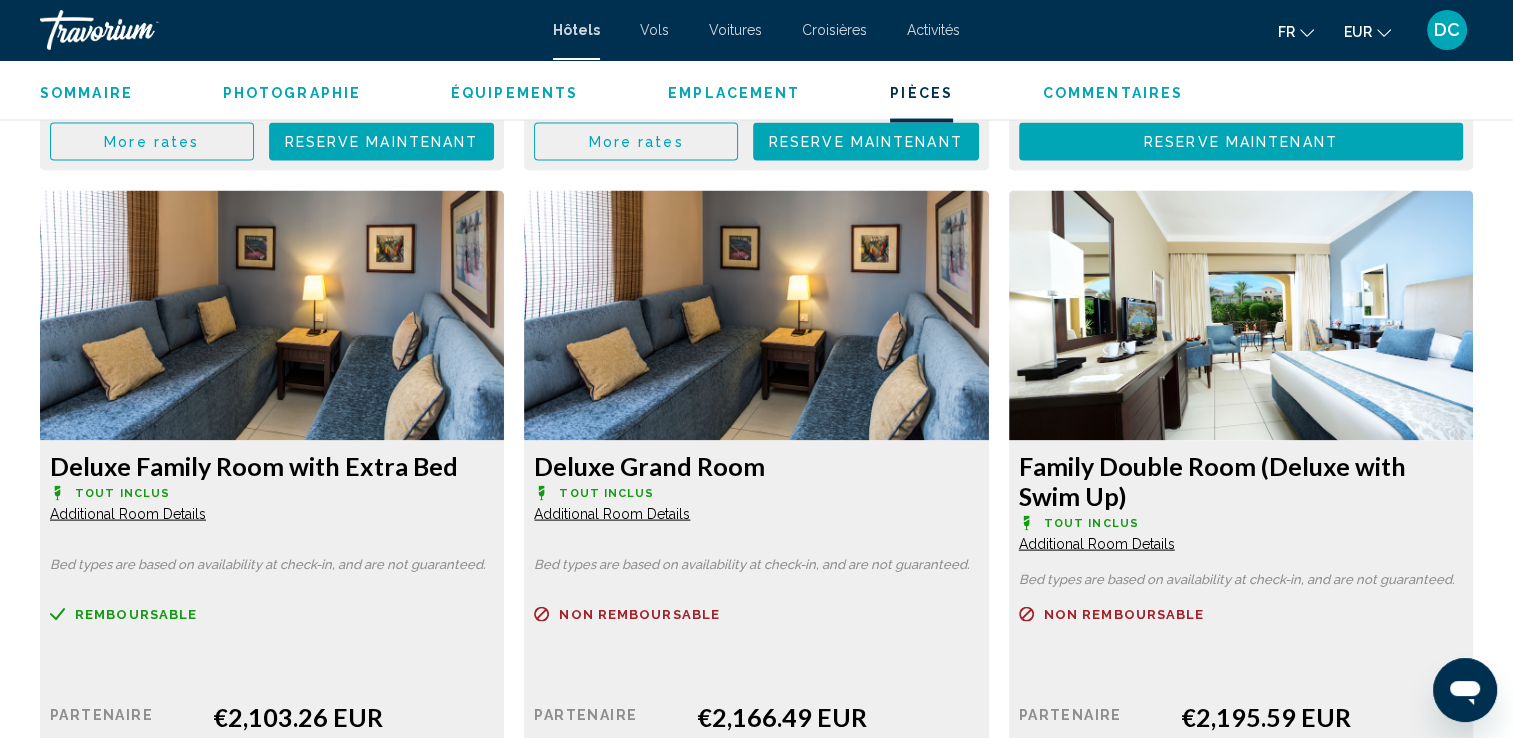 scroll, scrollTop: 4040, scrollLeft: 0, axis: vertical 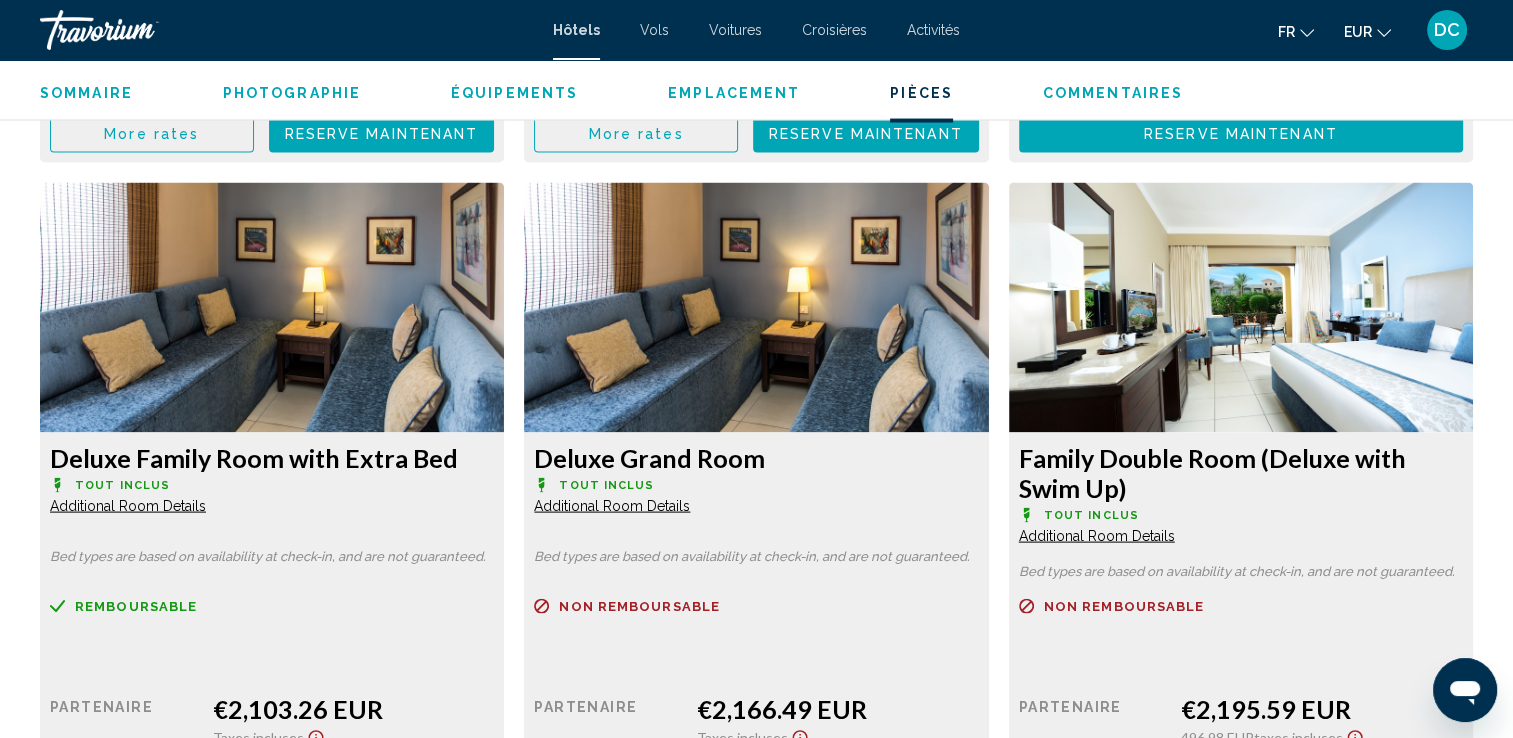 click on "Additional Room Details" at bounding box center [128, -855] 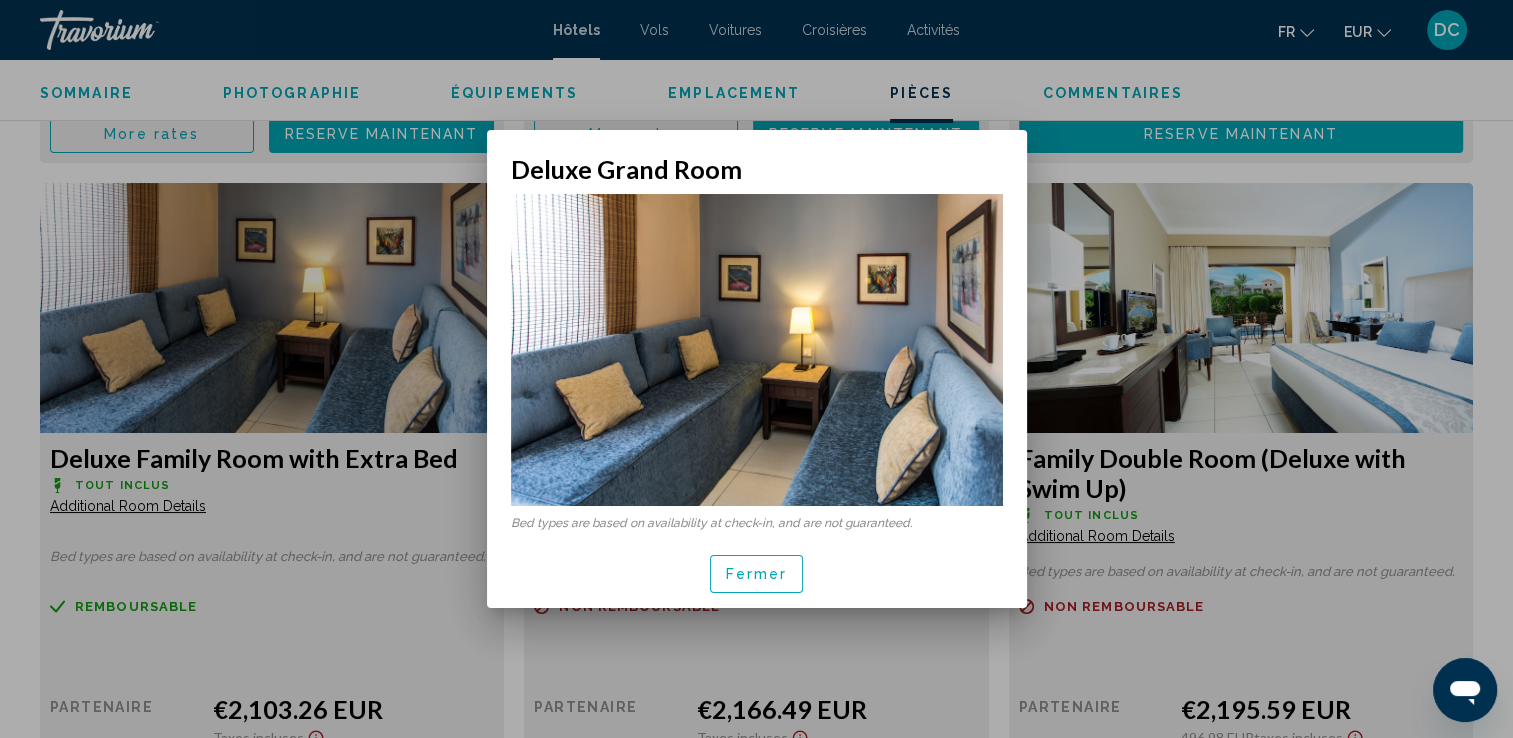 scroll, scrollTop: 0, scrollLeft: 0, axis: both 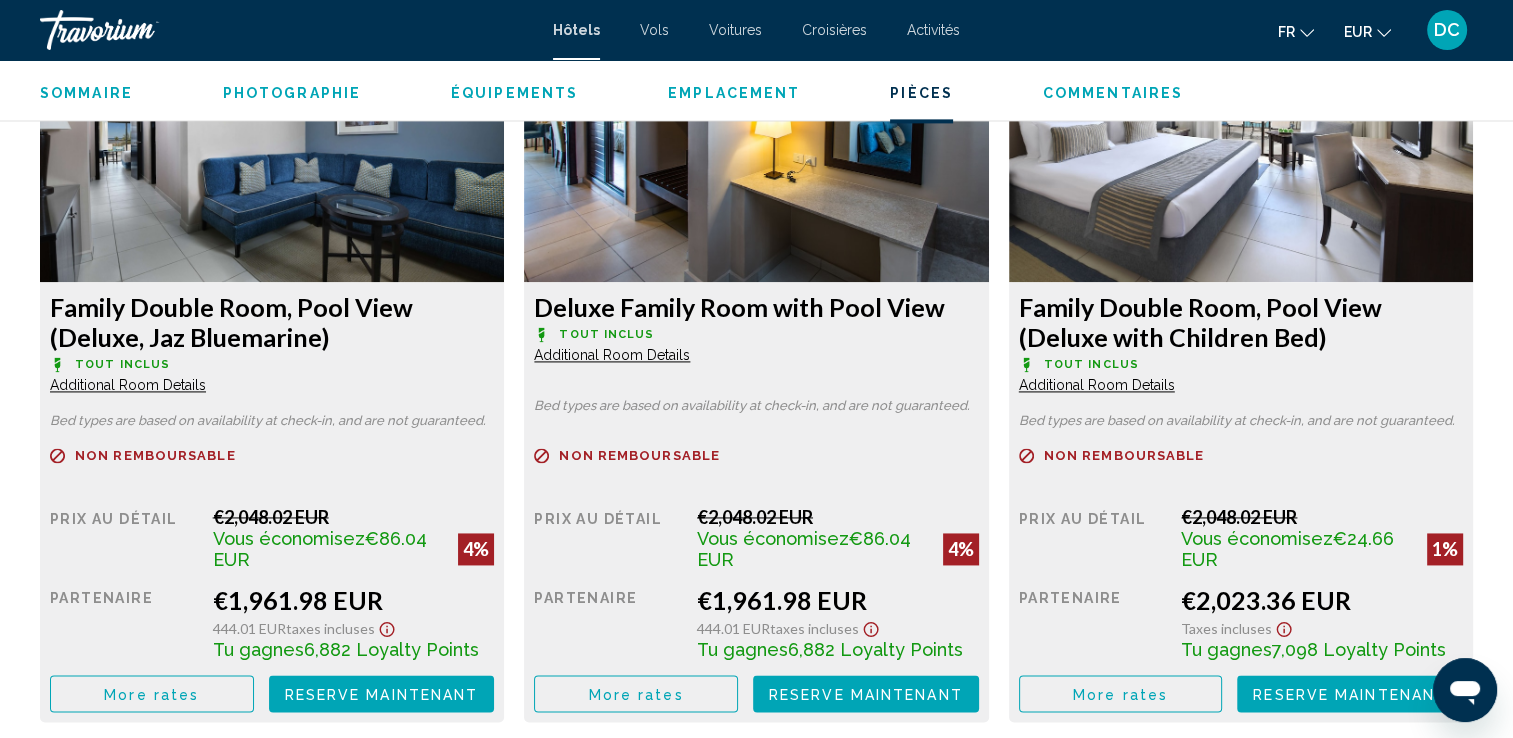 click on "Reserve maintenant" at bounding box center (382, 694) 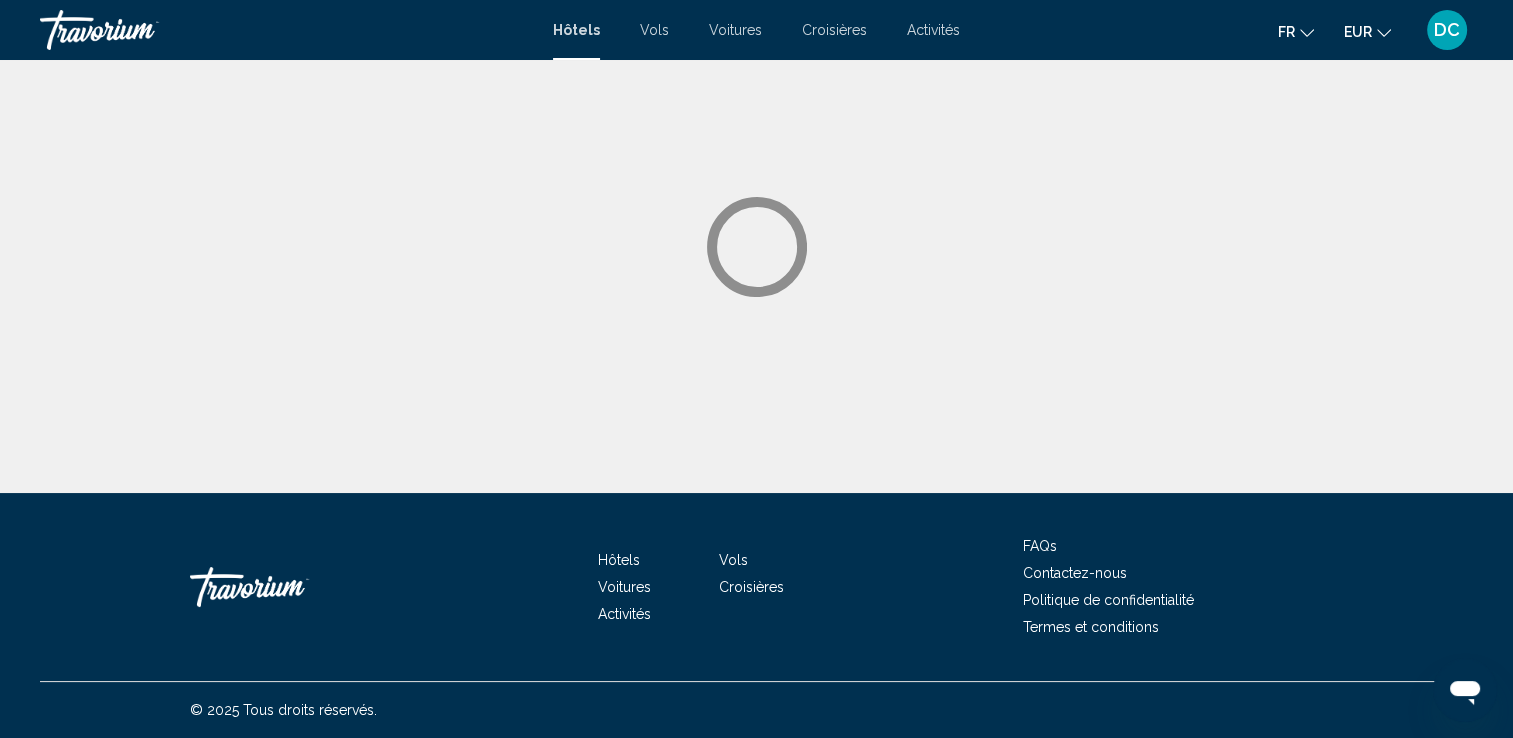 scroll, scrollTop: 0, scrollLeft: 0, axis: both 